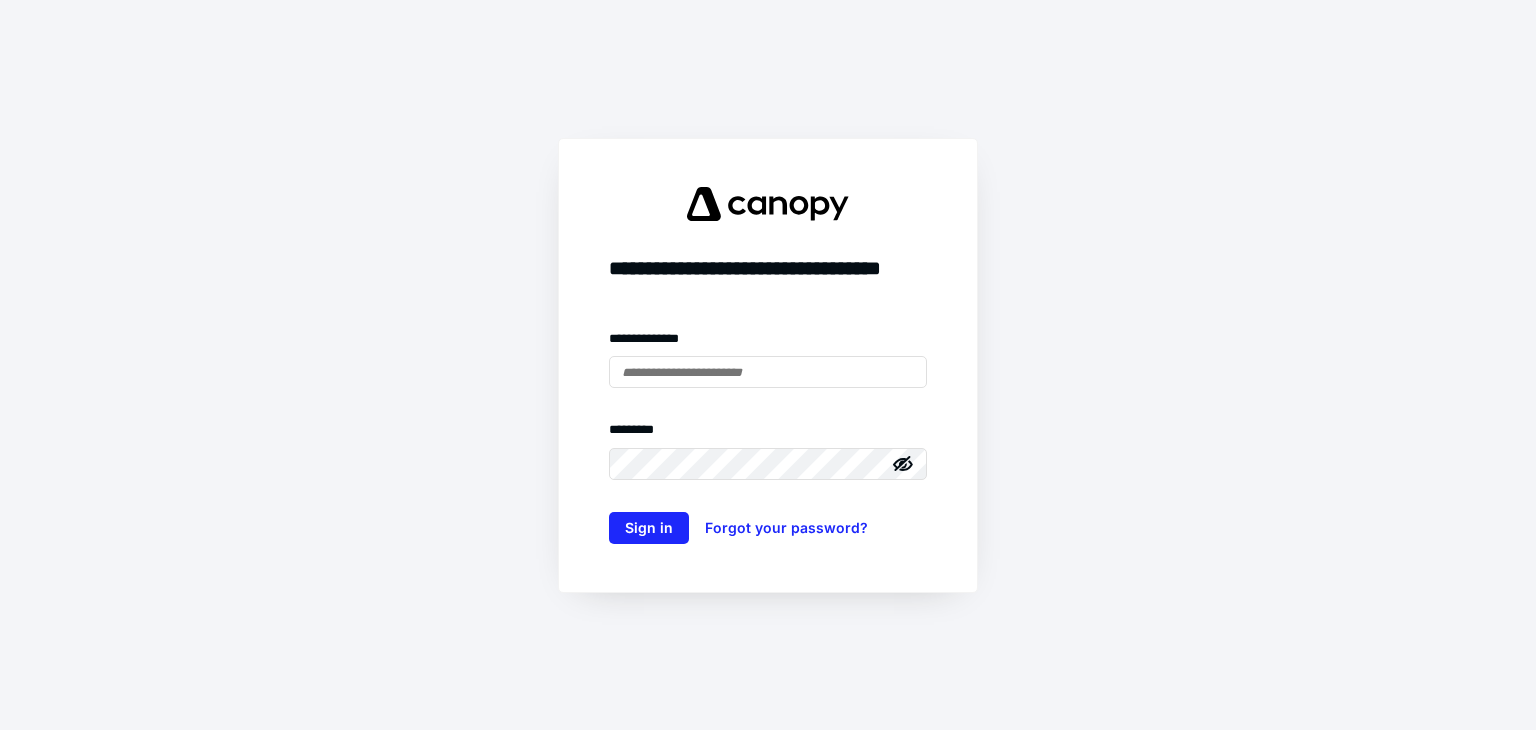 scroll, scrollTop: 0, scrollLeft: 0, axis: both 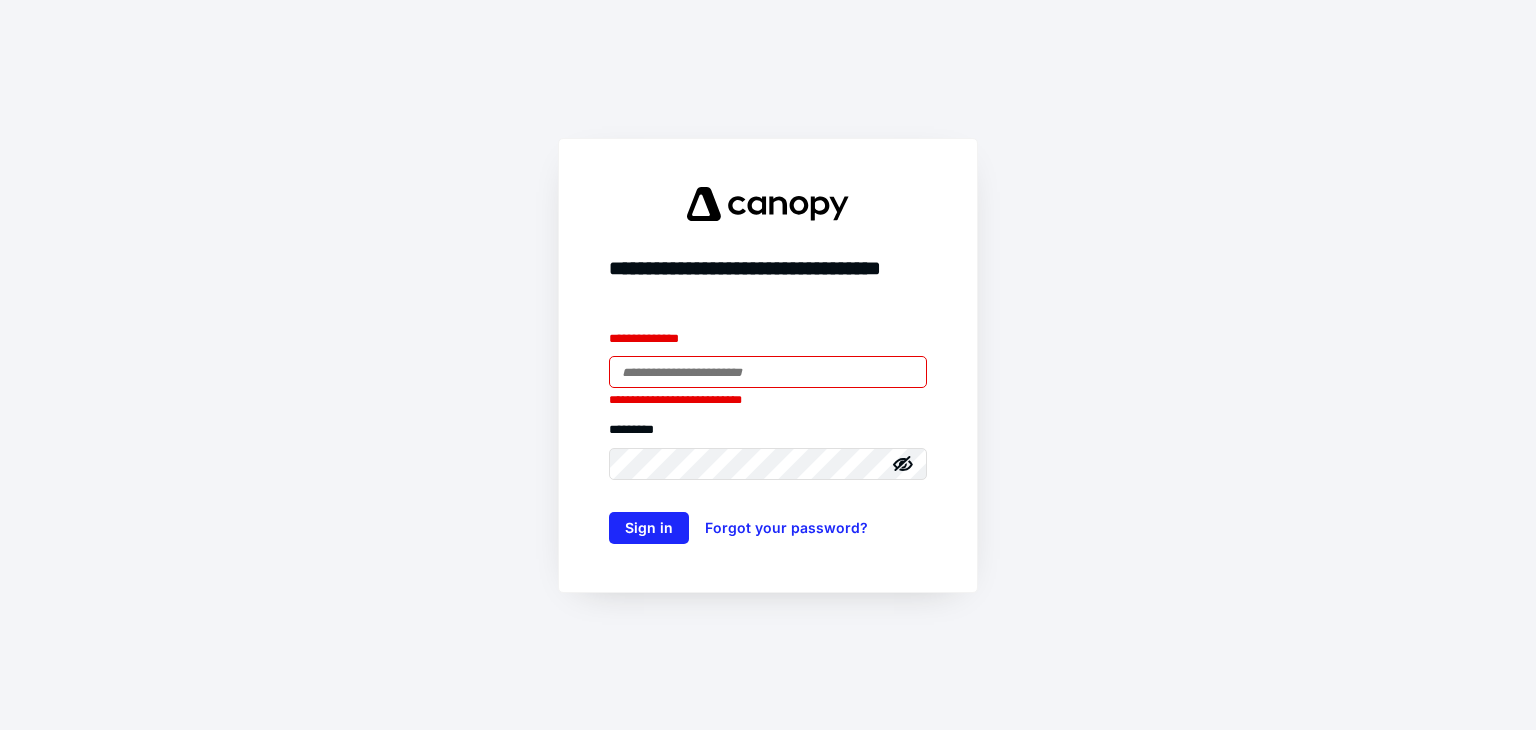 type on "**********" 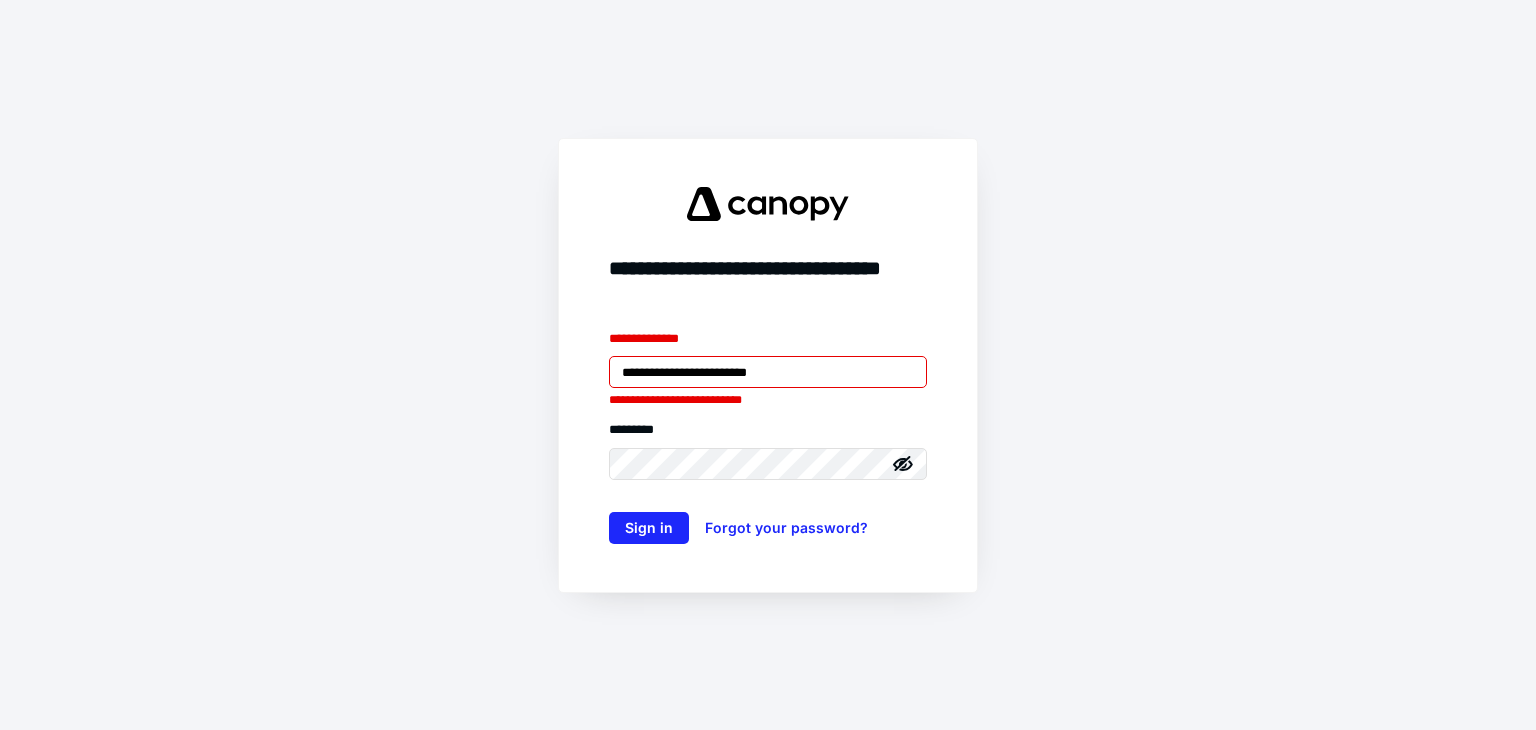 click on "**********" at bounding box center (768, 365) 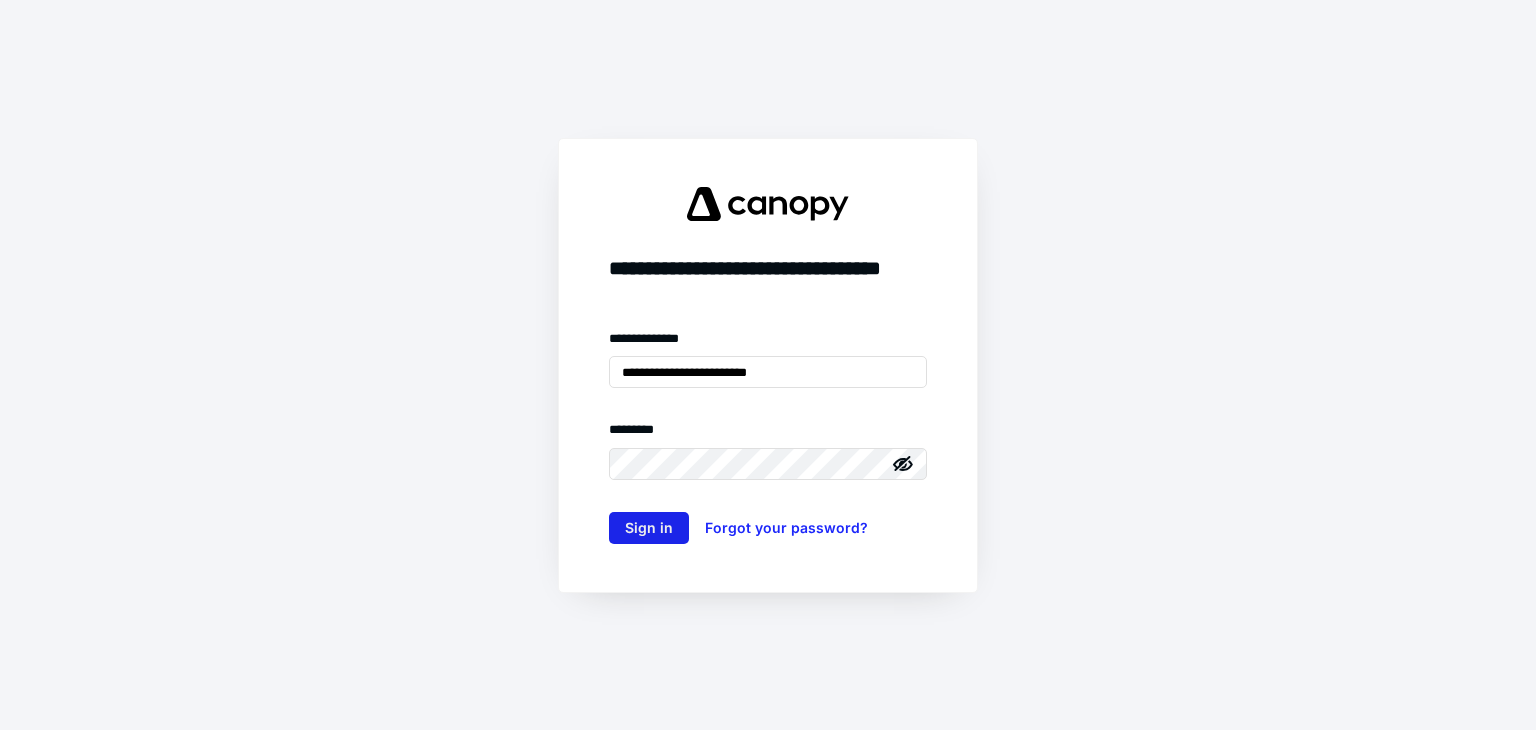 click on "Sign in" at bounding box center [649, 528] 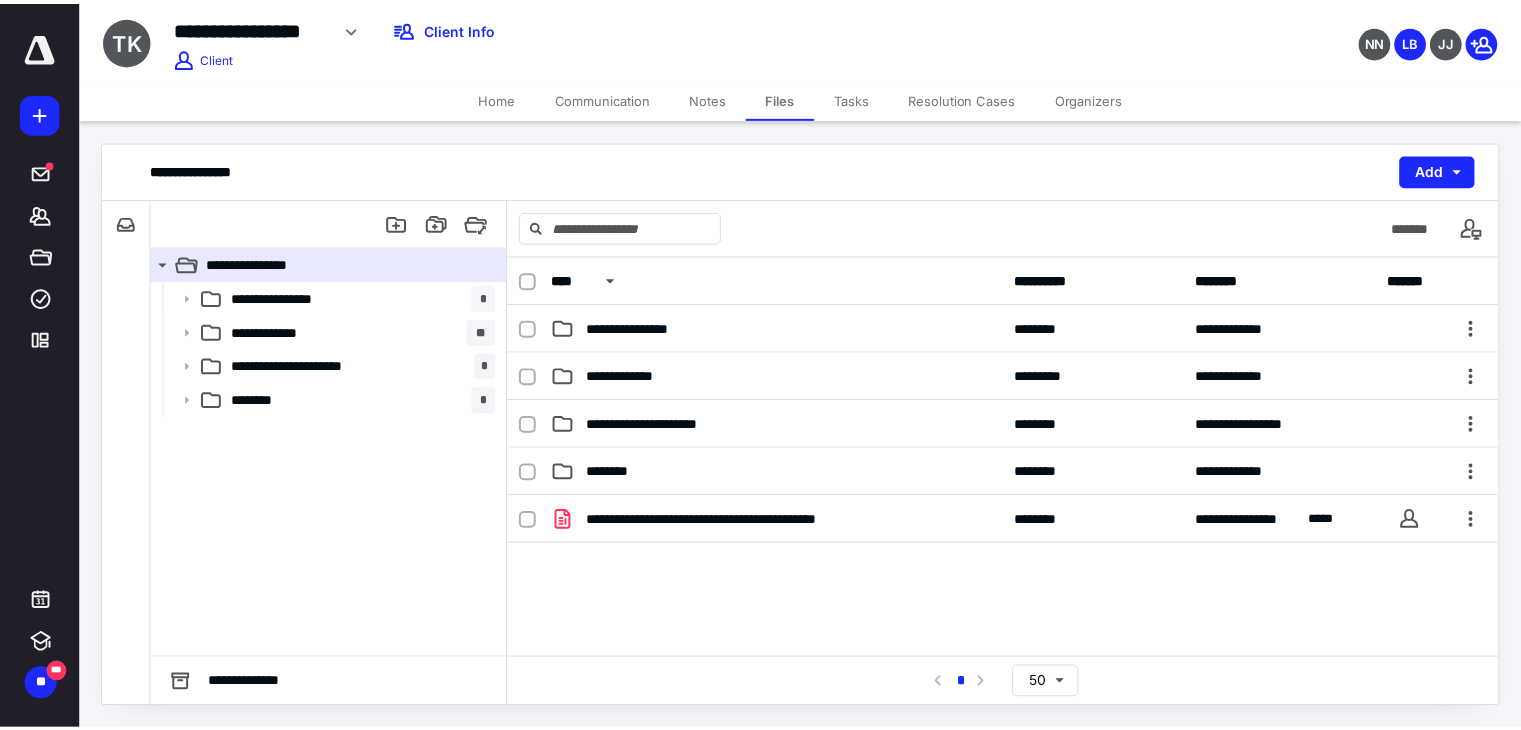 scroll, scrollTop: 0, scrollLeft: 0, axis: both 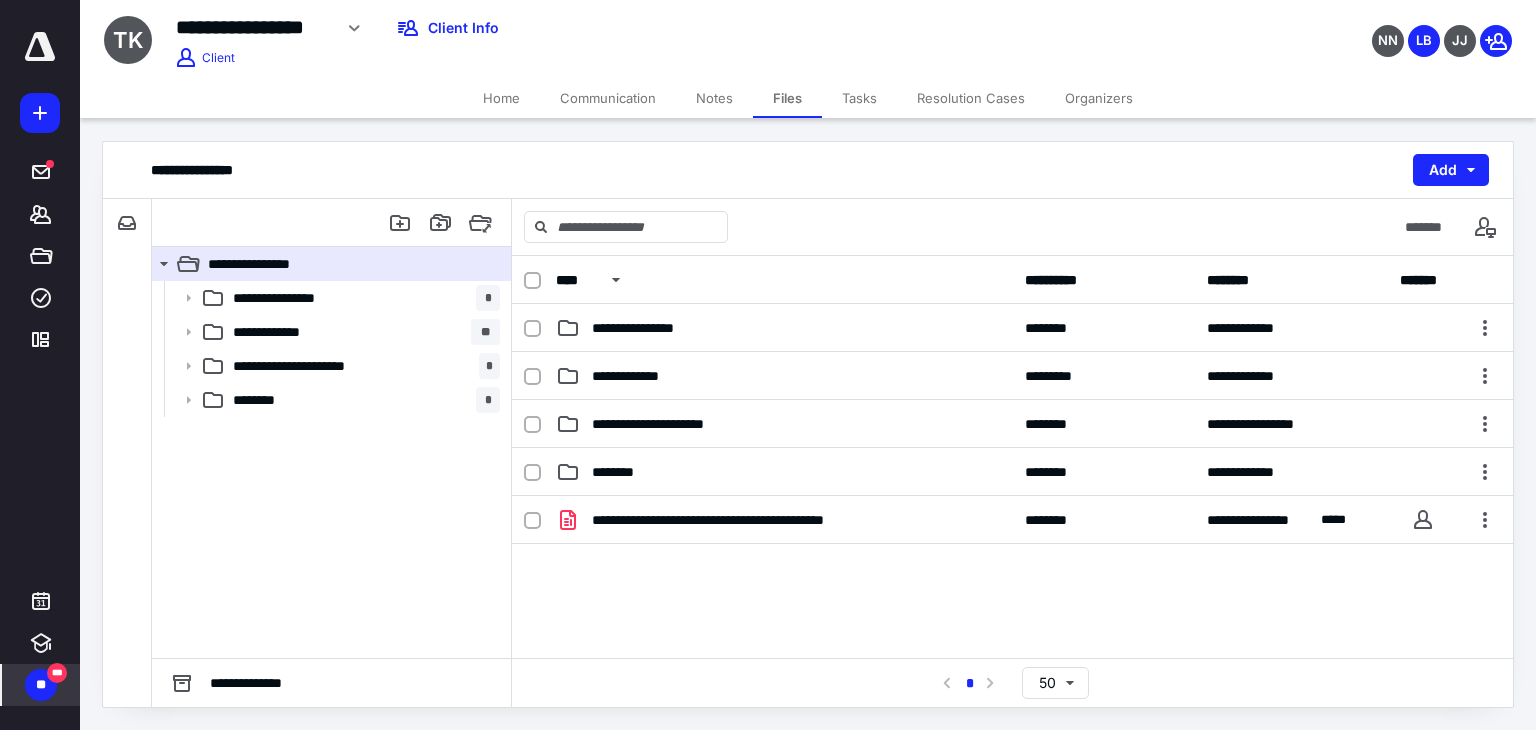 click on "***" at bounding box center (57, 673) 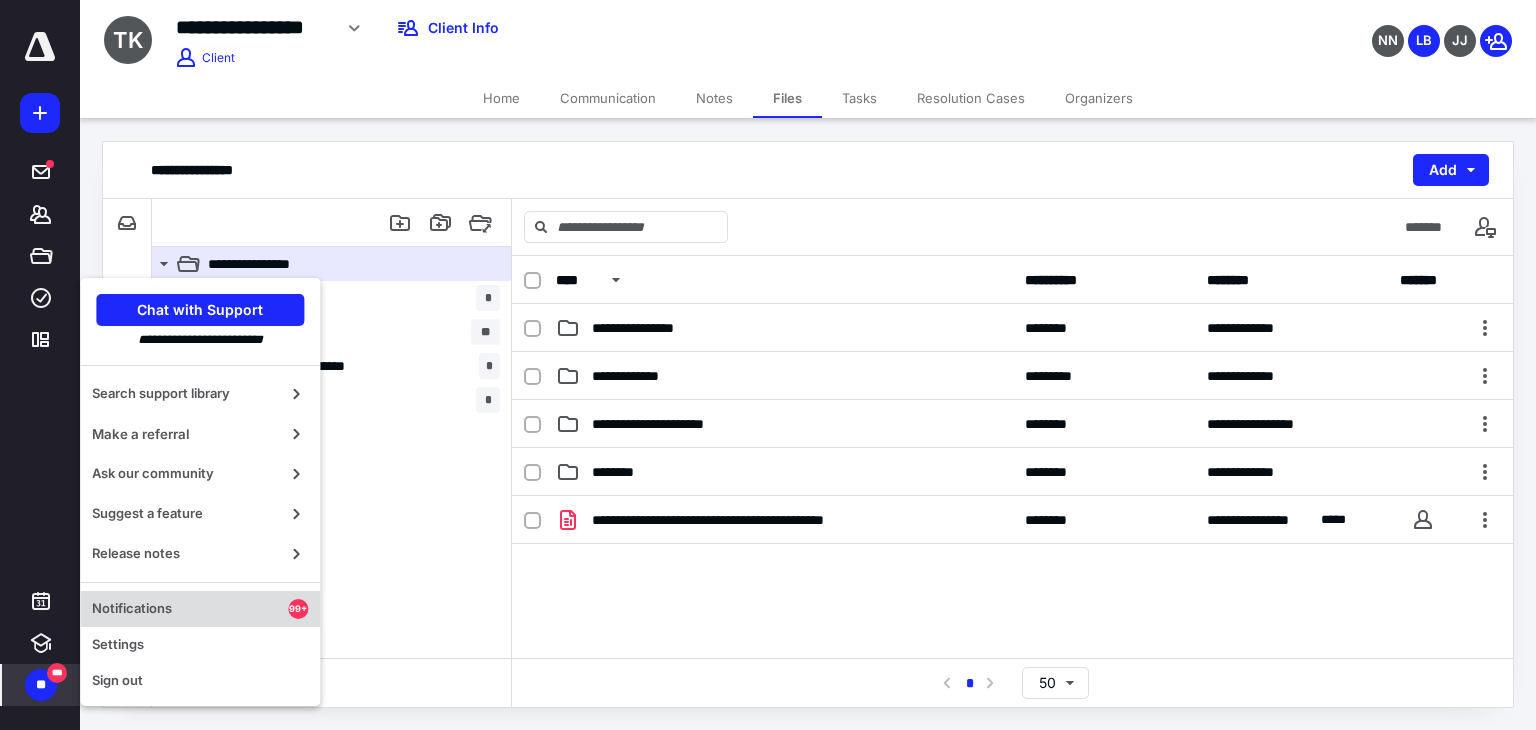 click on "Notifications" at bounding box center [190, 609] 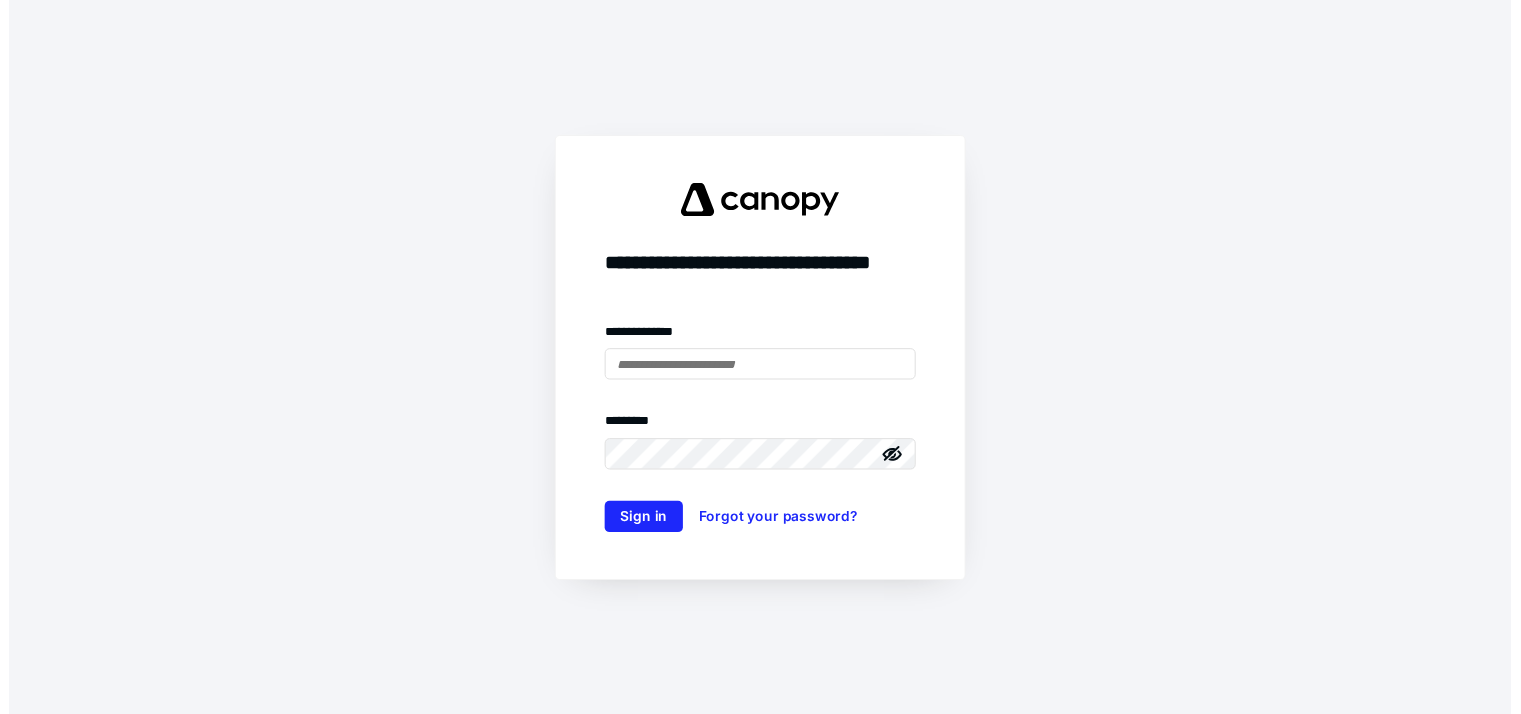 scroll, scrollTop: 0, scrollLeft: 0, axis: both 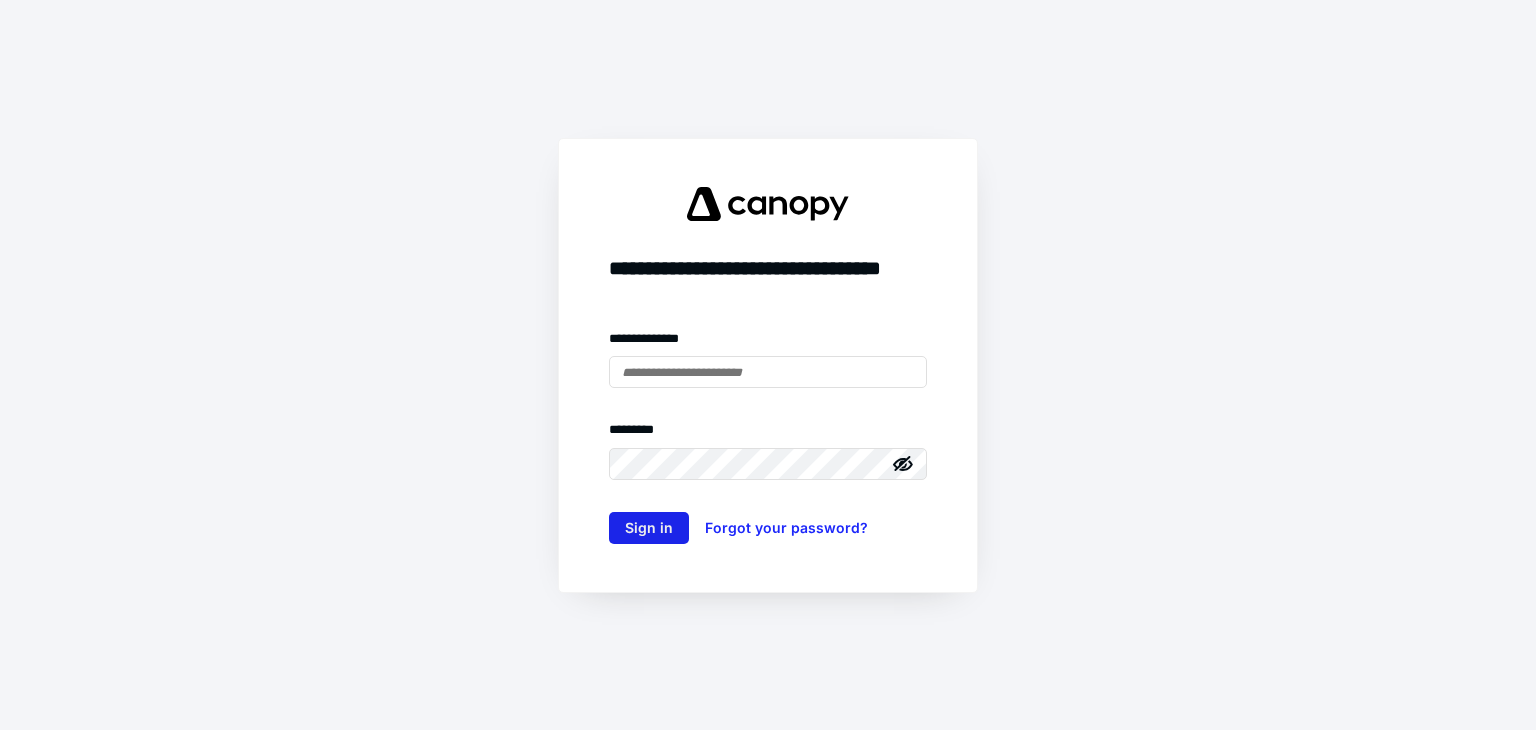 type on "**********" 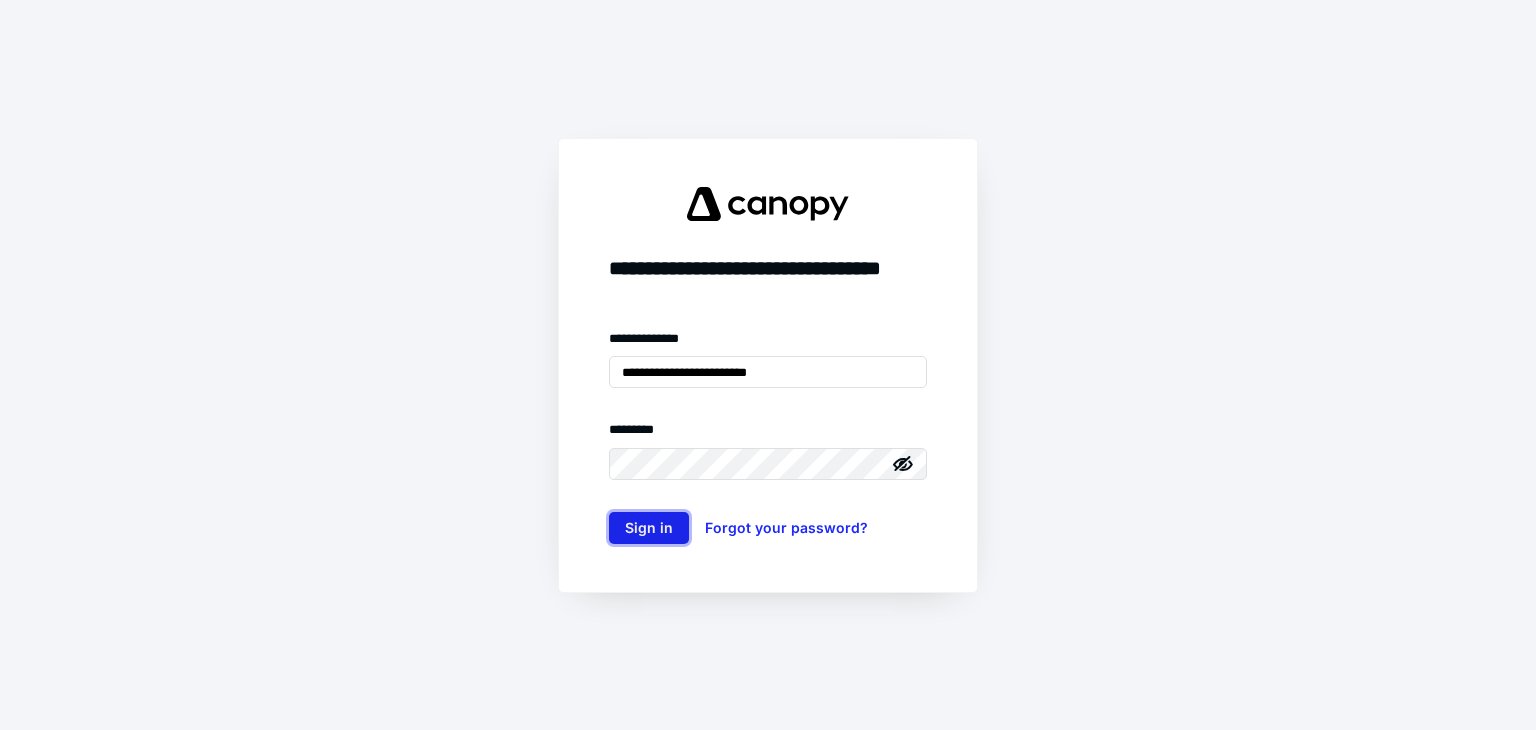click on "Sign in" at bounding box center (649, 528) 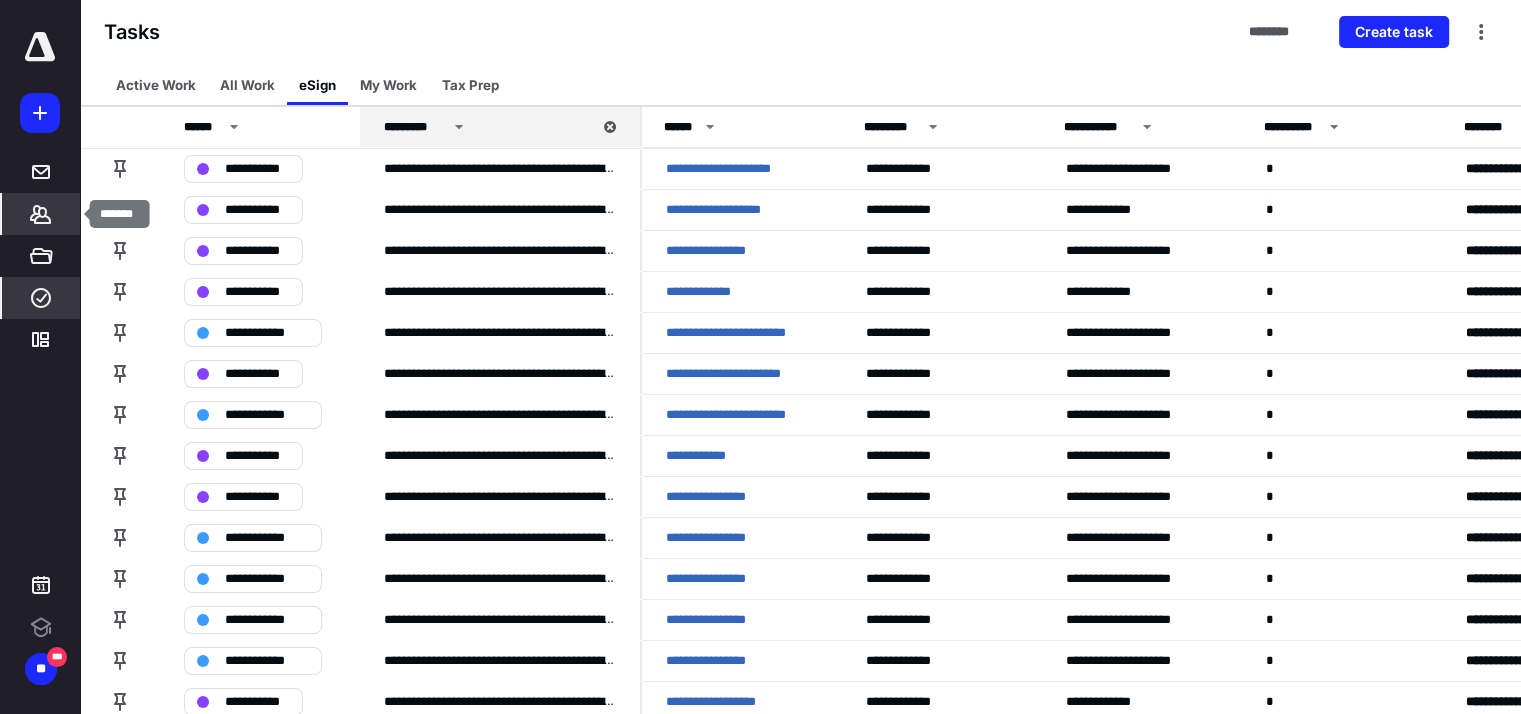 scroll, scrollTop: 0, scrollLeft: 0, axis: both 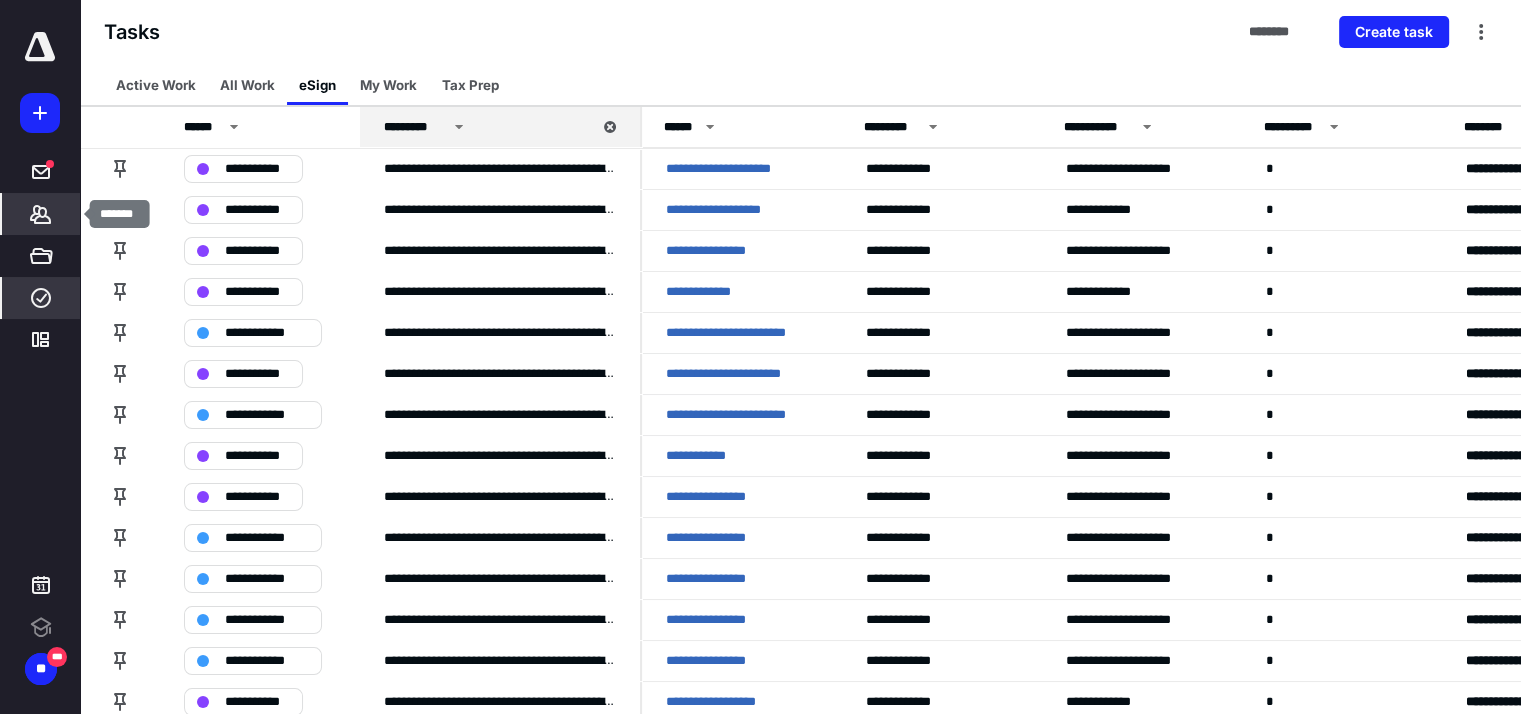 click 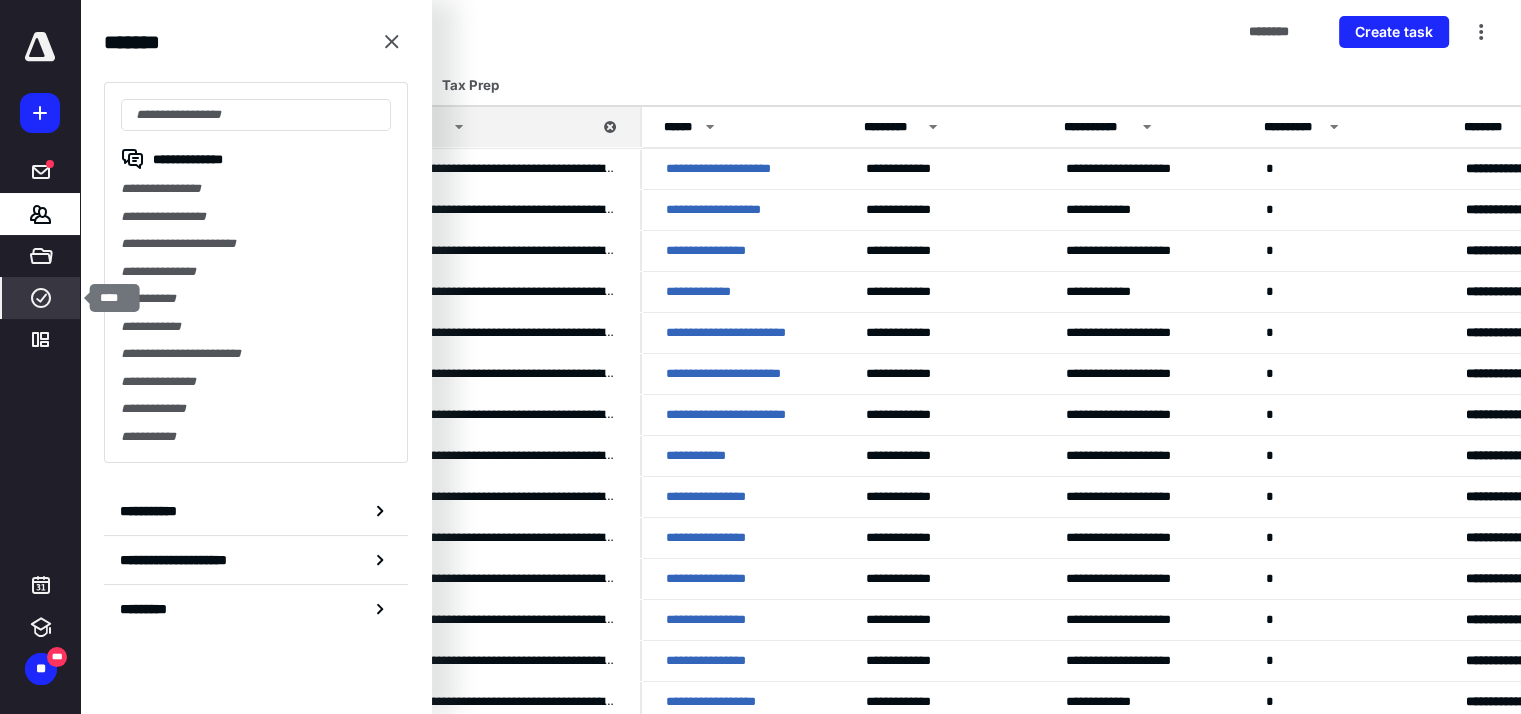 click 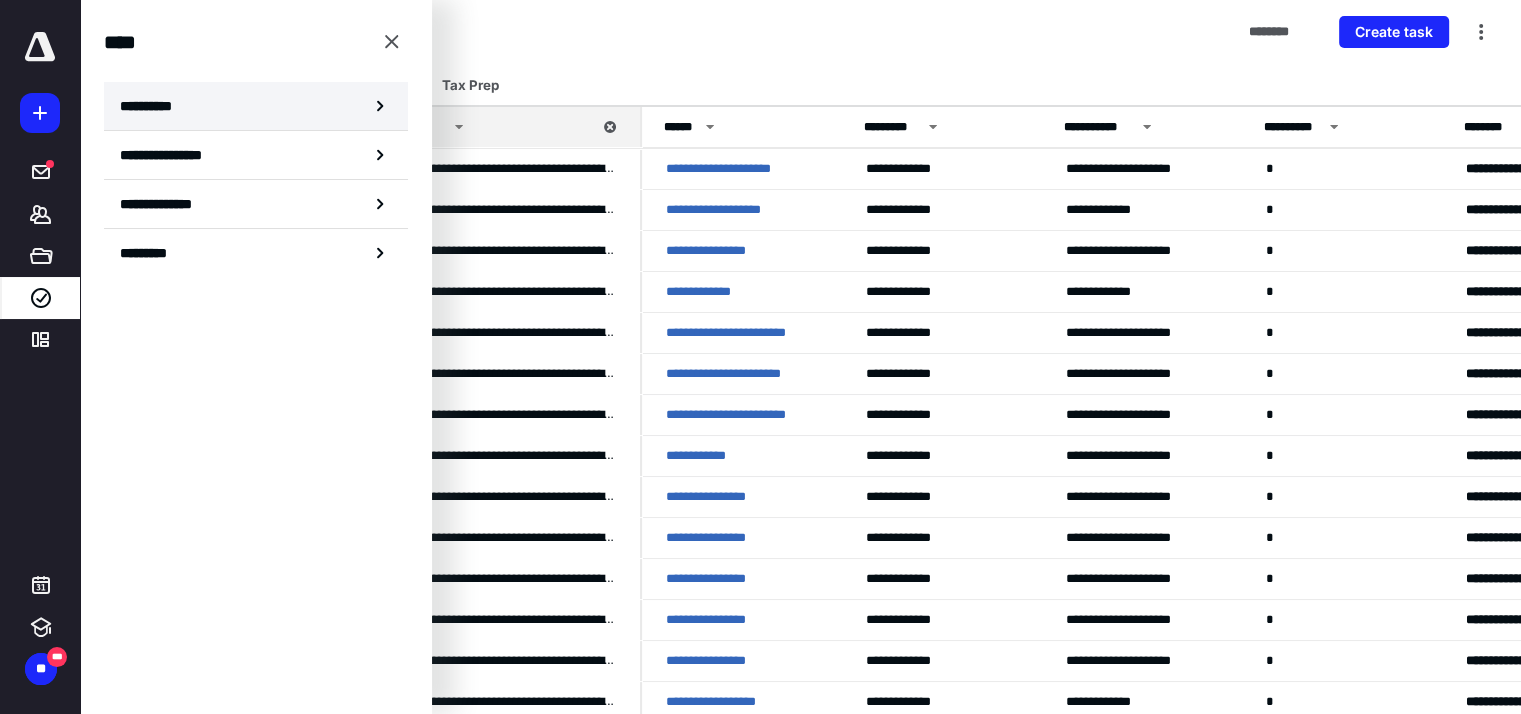 click on "**********" at bounding box center (153, 106) 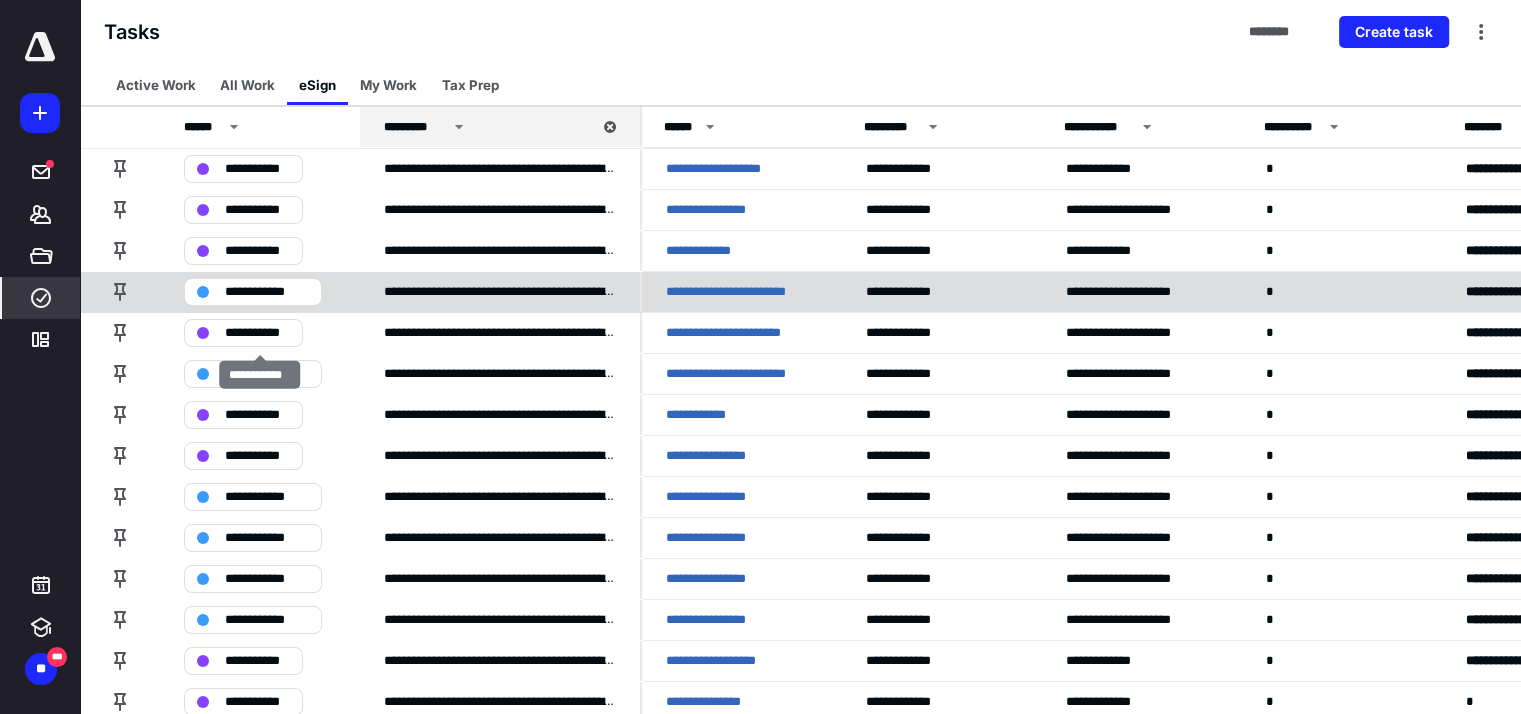 scroll, scrollTop: 70, scrollLeft: 0, axis: vertical 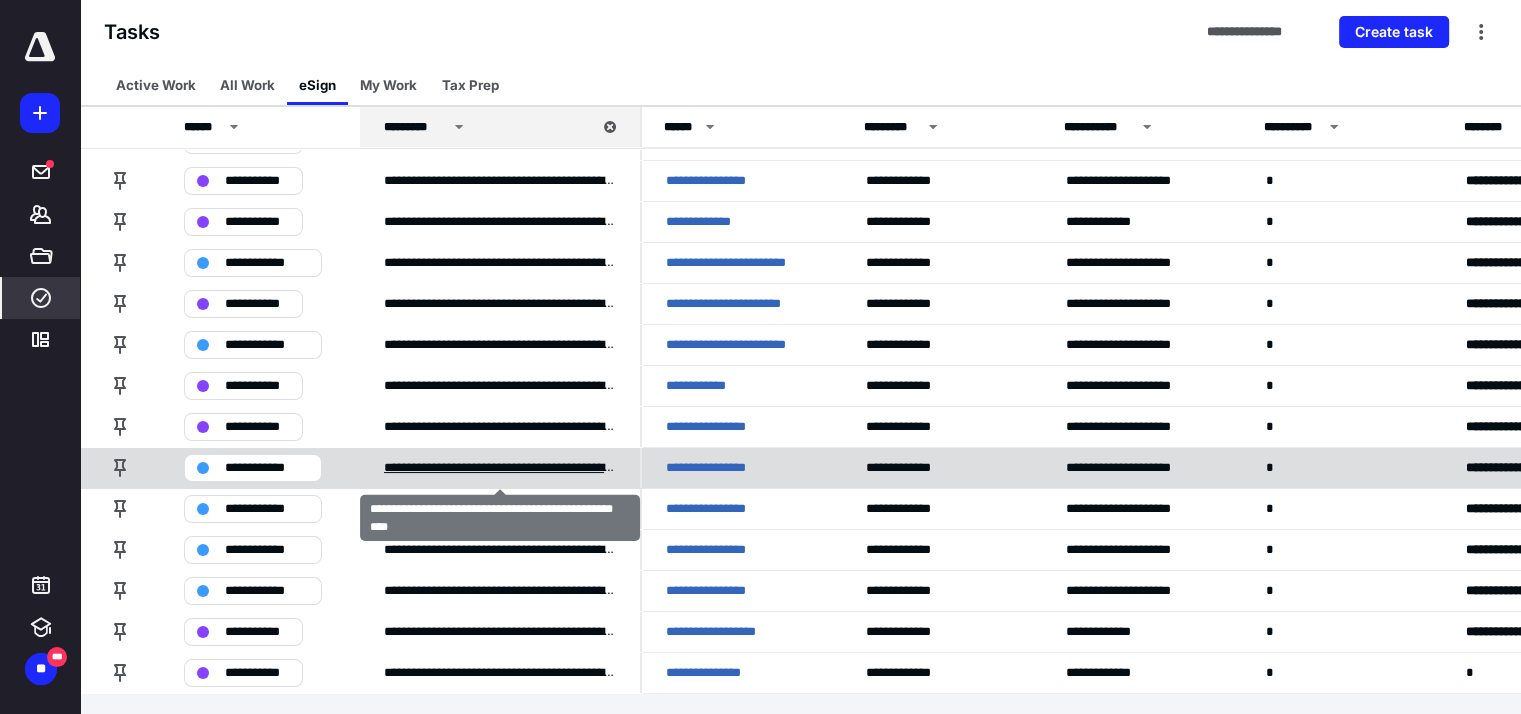click on "**********" at bounding box center [500, 468] 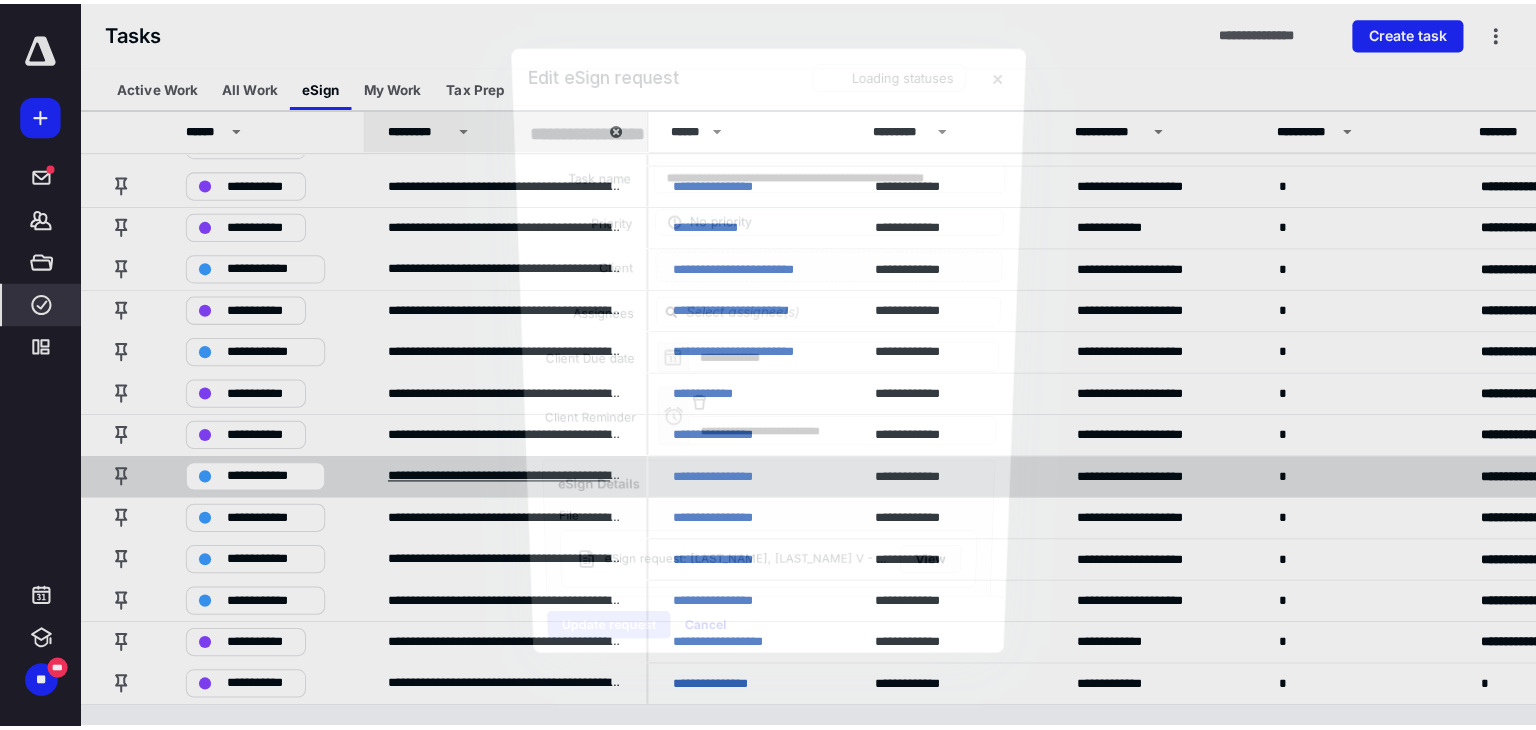 scroll, scrollTop: 55, scrollLeft: 0, axis: vertical 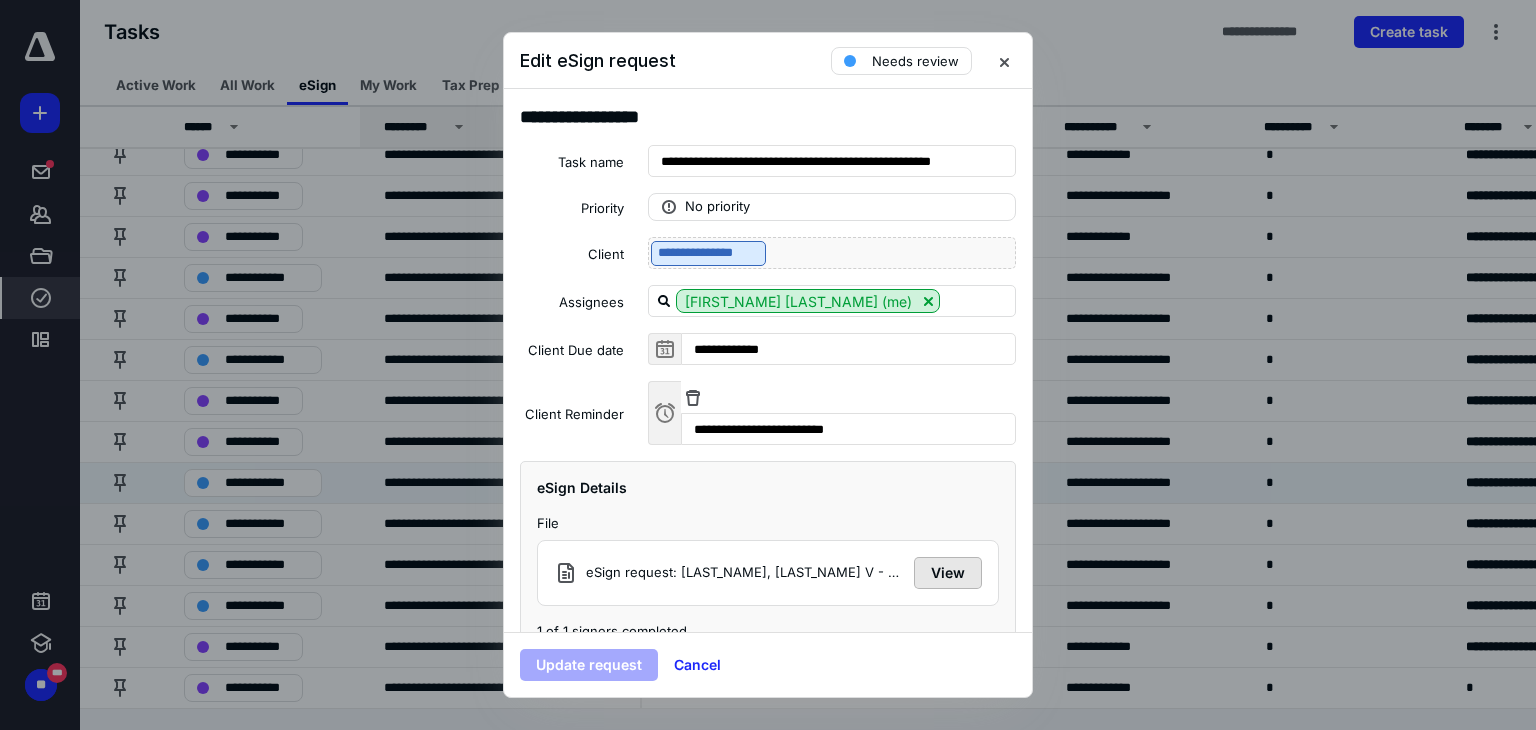 click on "View" at bounding box center [948, 573] 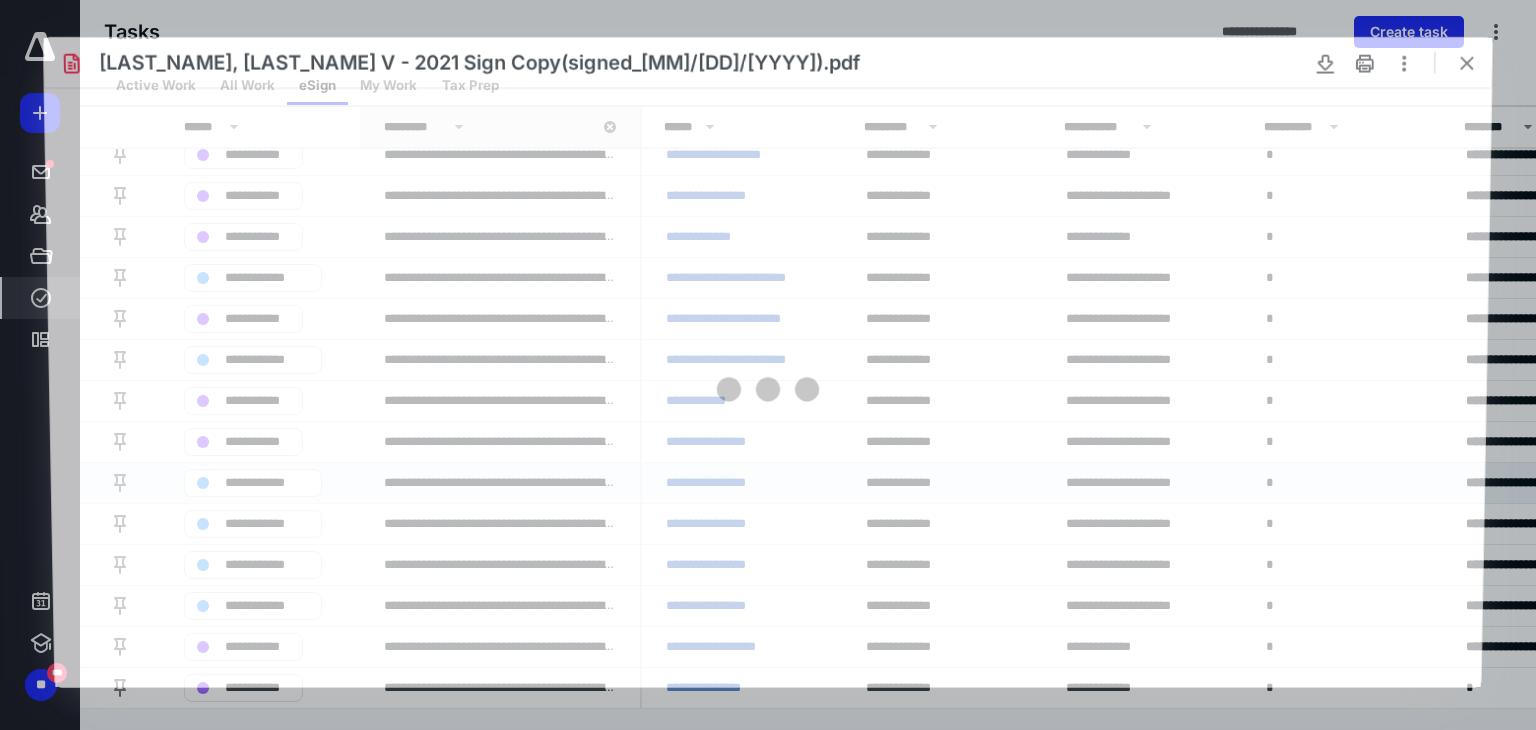 scroll, scrollTop: 0, scrollLeft: 0, axis: both 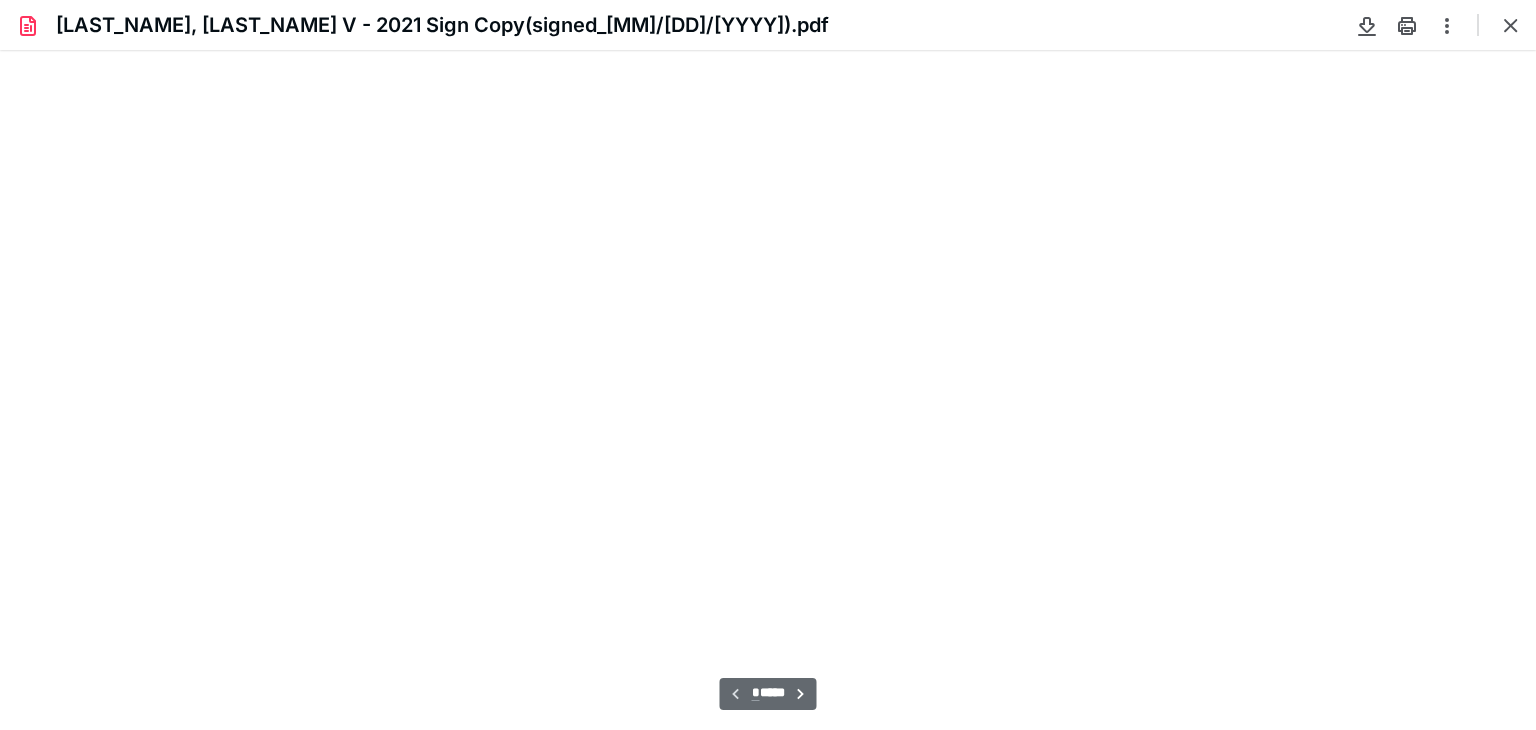 type on "81" 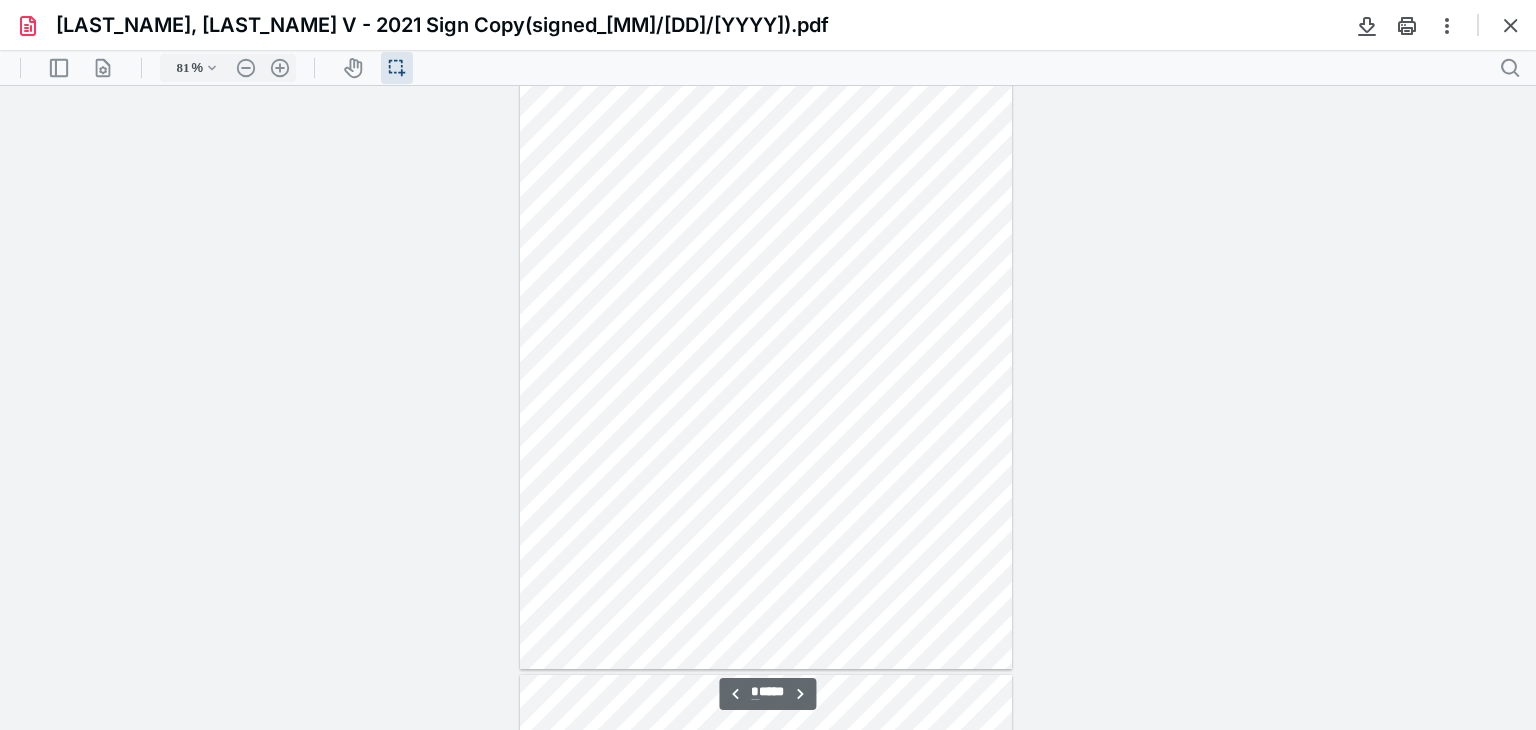 scroll, scrollTop: 1344, scrollLeft: 0, axis: vertical 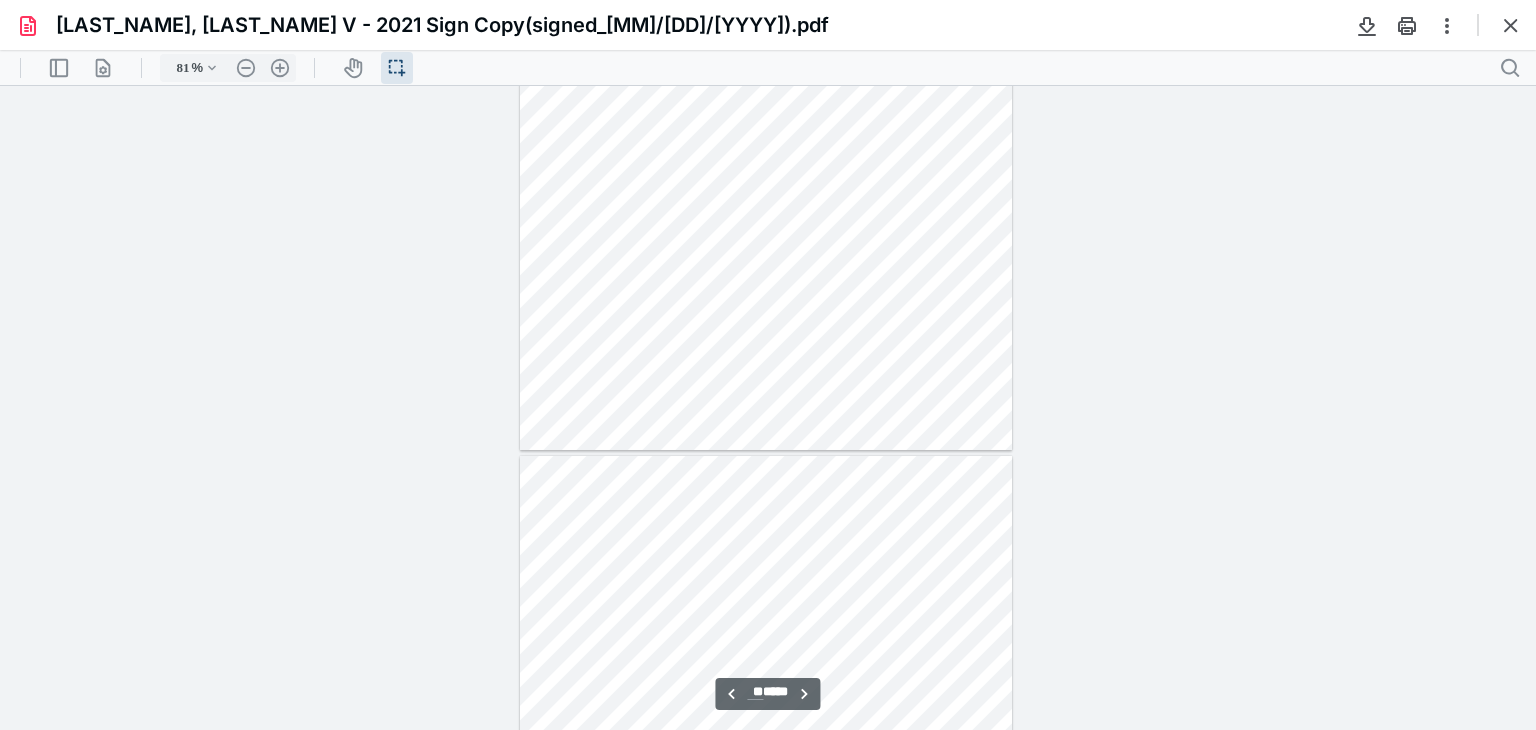 type on "**" 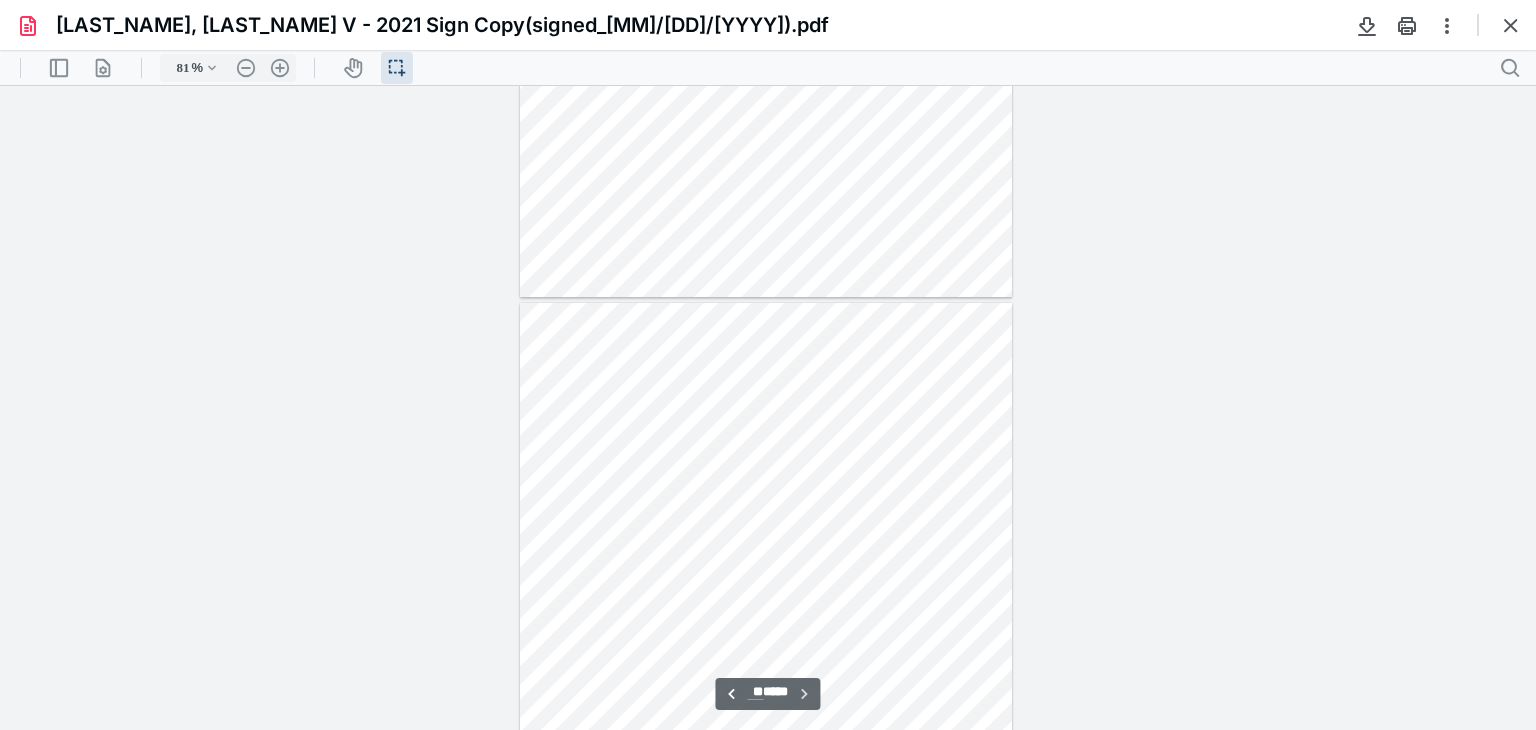 scroll, scrollTop: 11572, scrollLeft: 0, axis: vertical 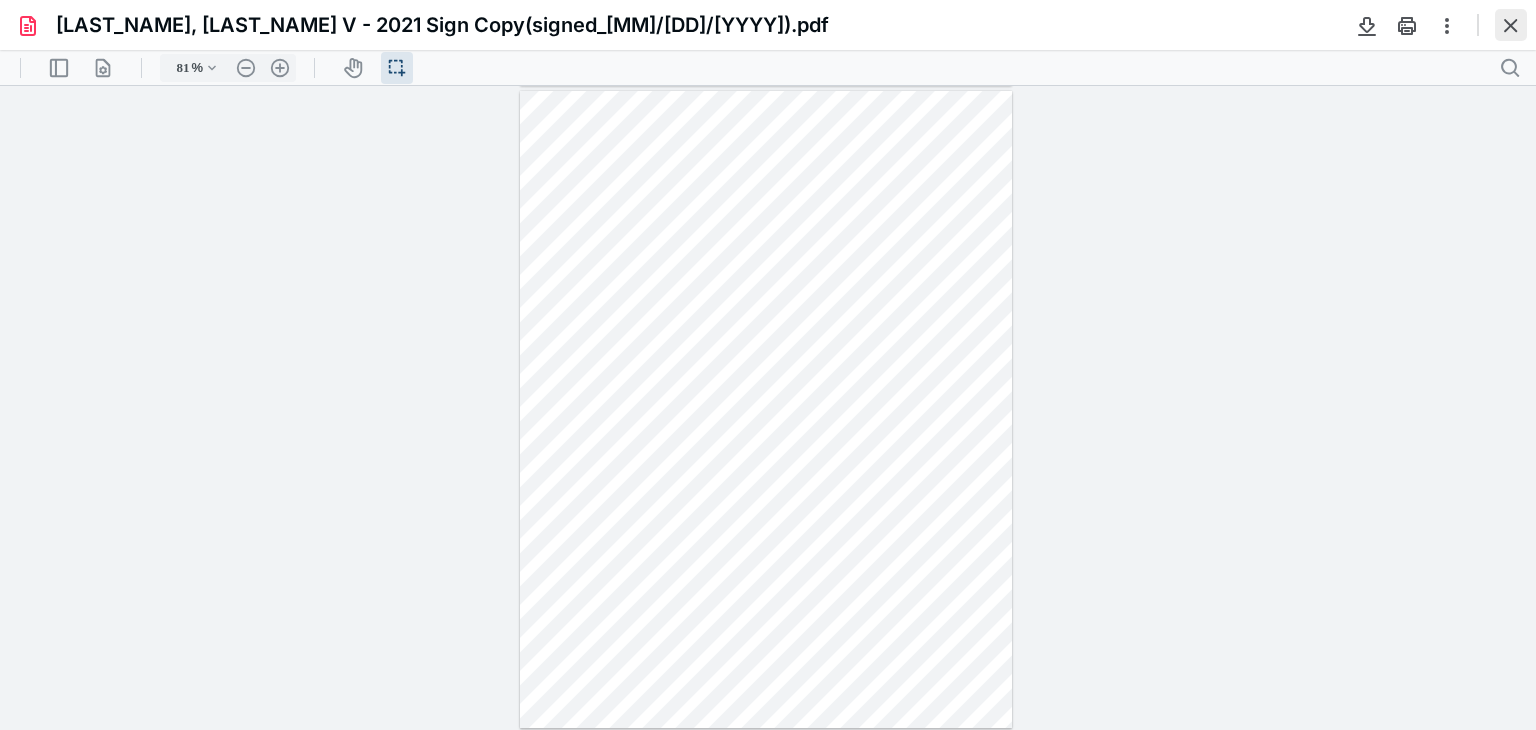 click at bounding box center [1511, 25] 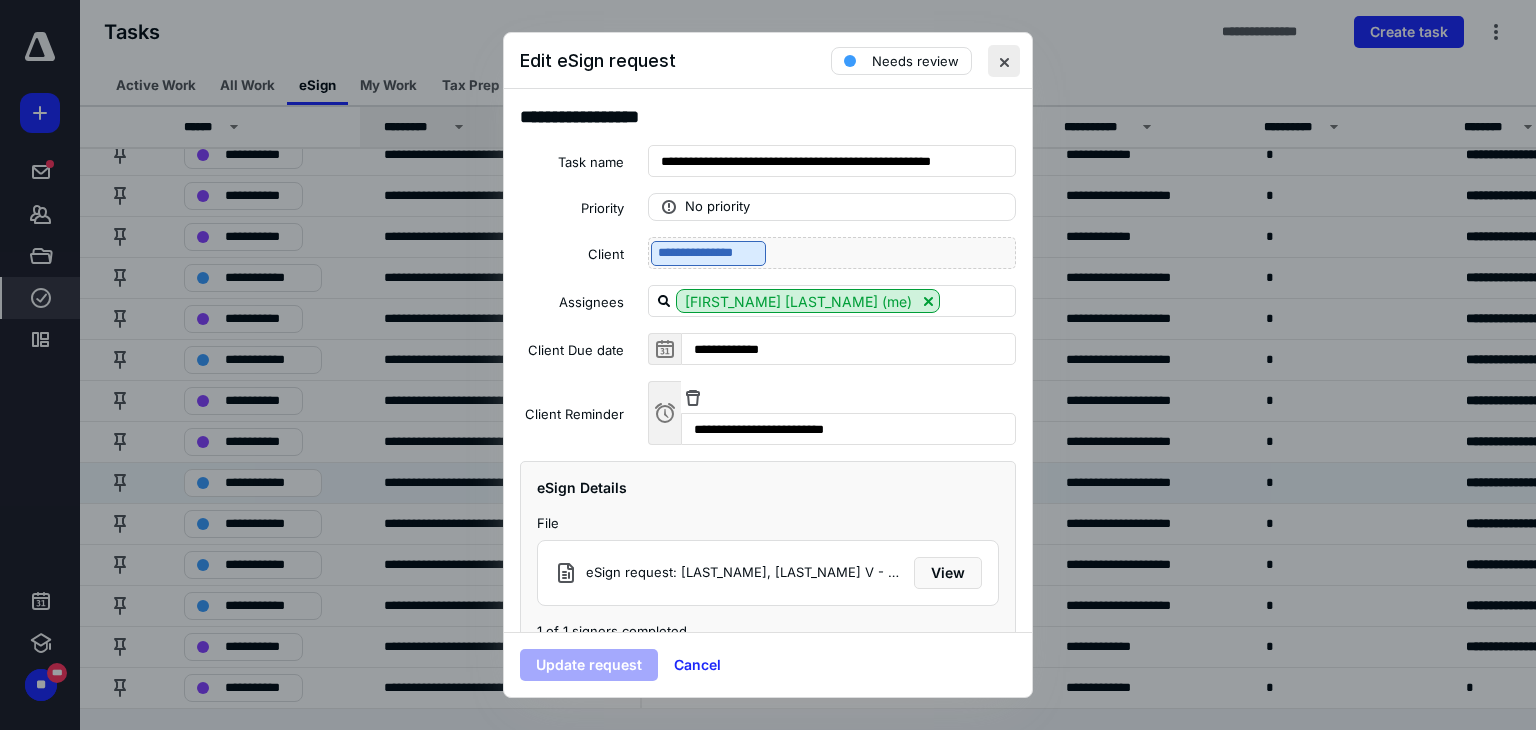 click at bounding box center [1004, 61] 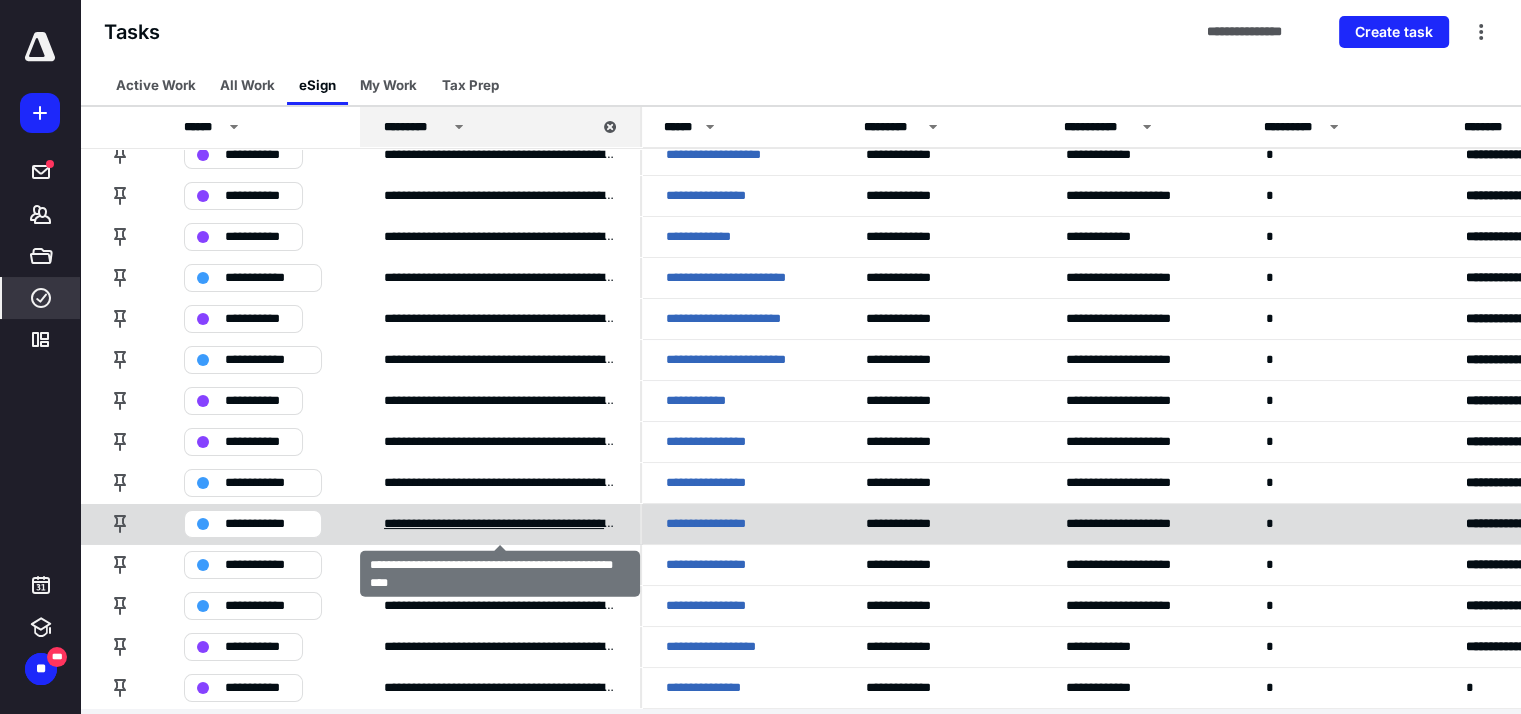 click on "**********" at bounding box center [500, 524] 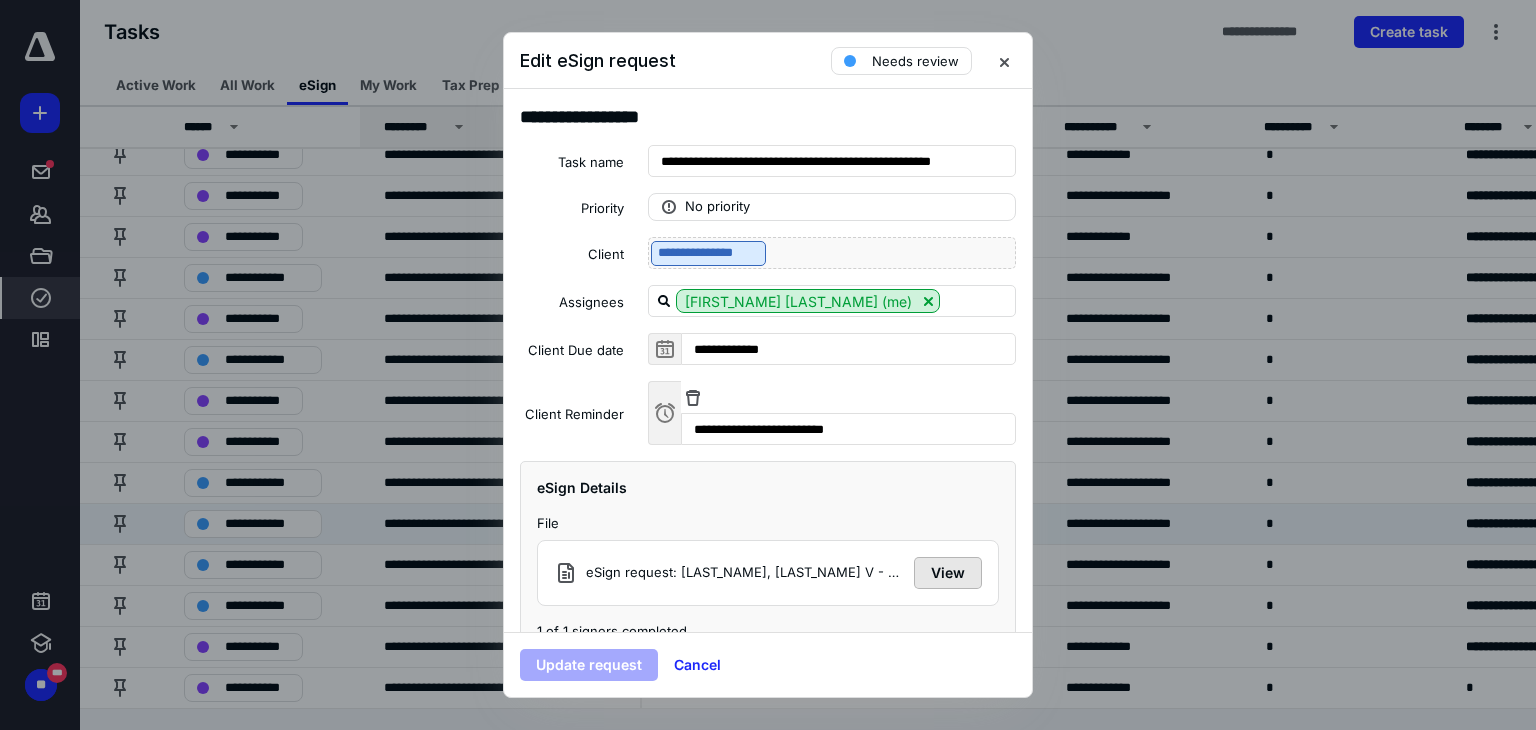 click on "View" at bounding box center (948, 573) 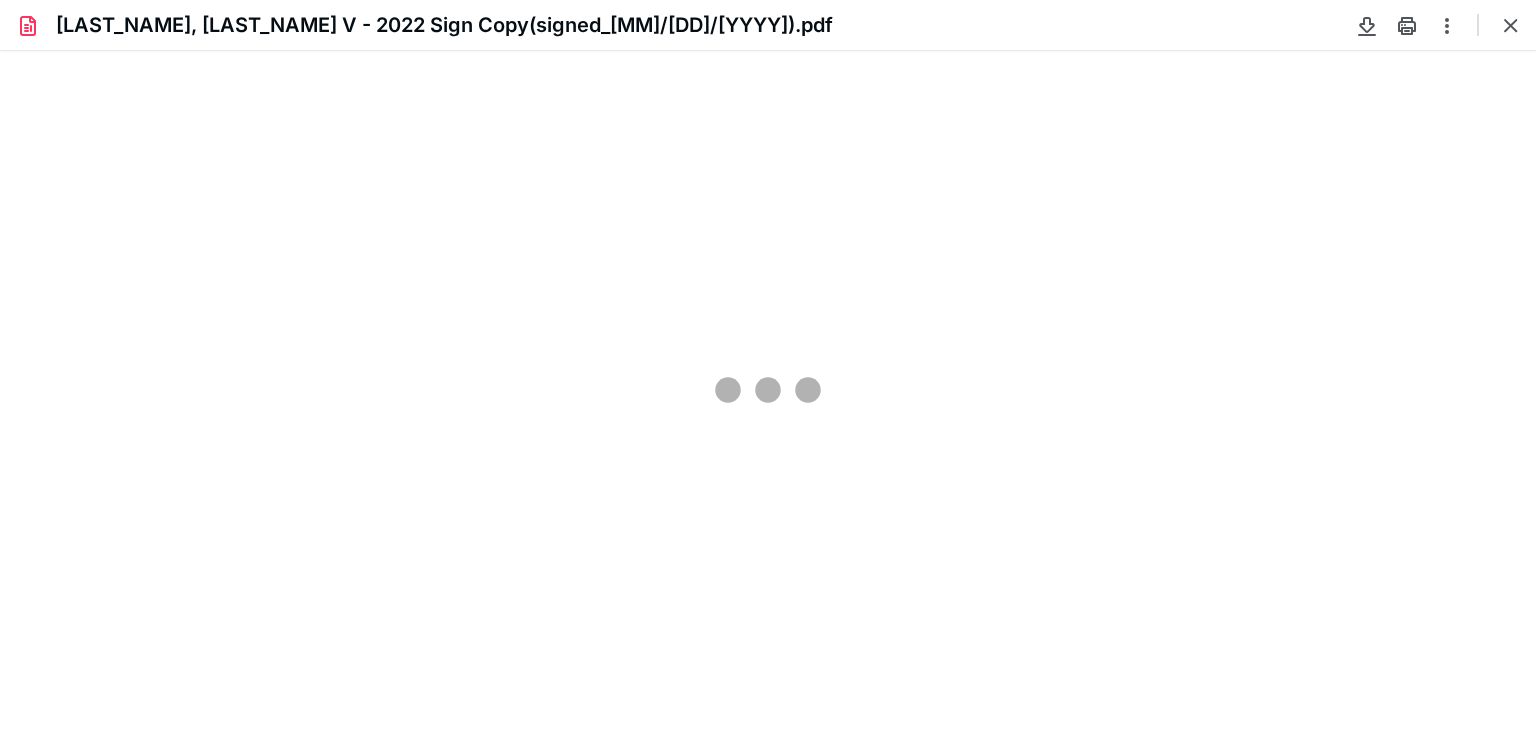 scroll, scrollTop: 0, scrollLeft: 0, axis: both 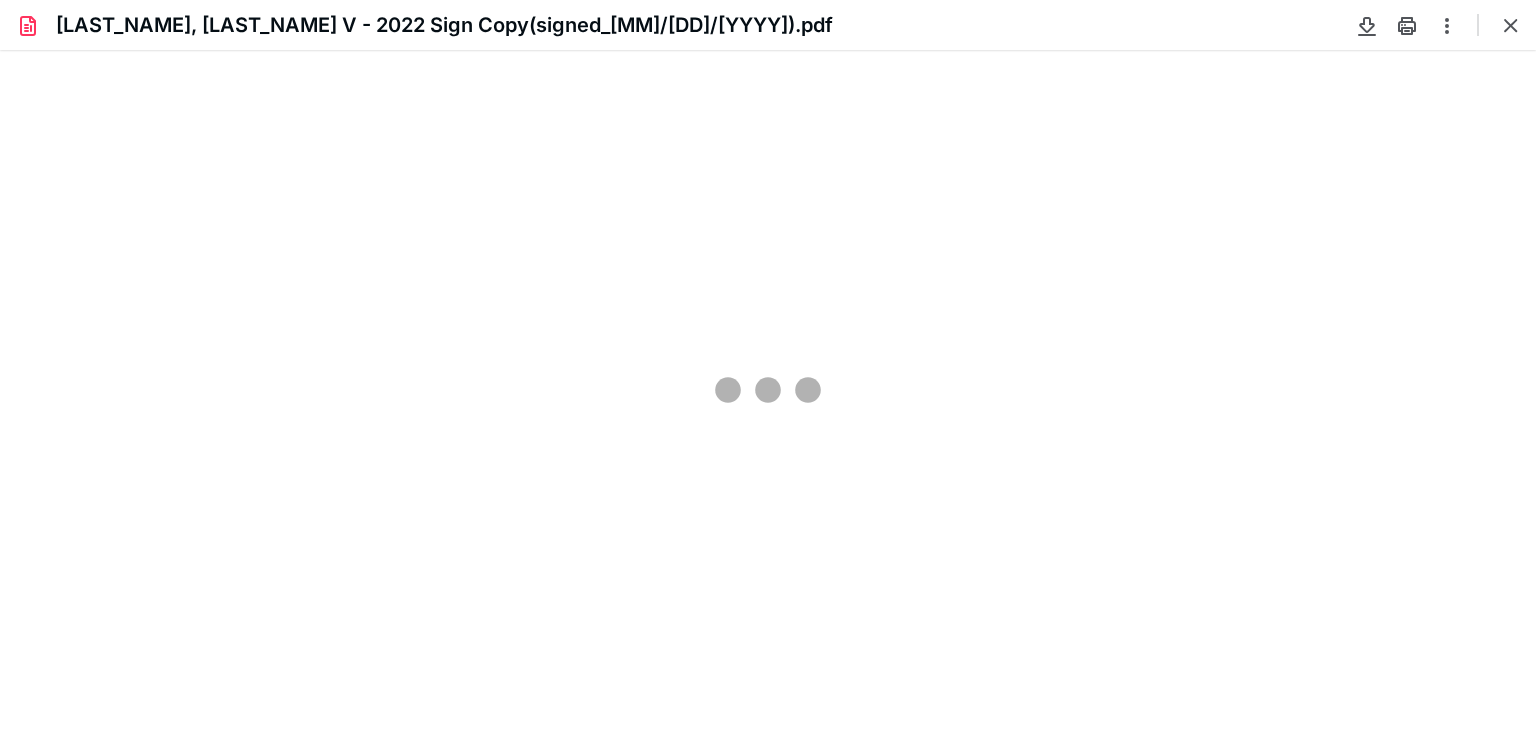 type on "81" 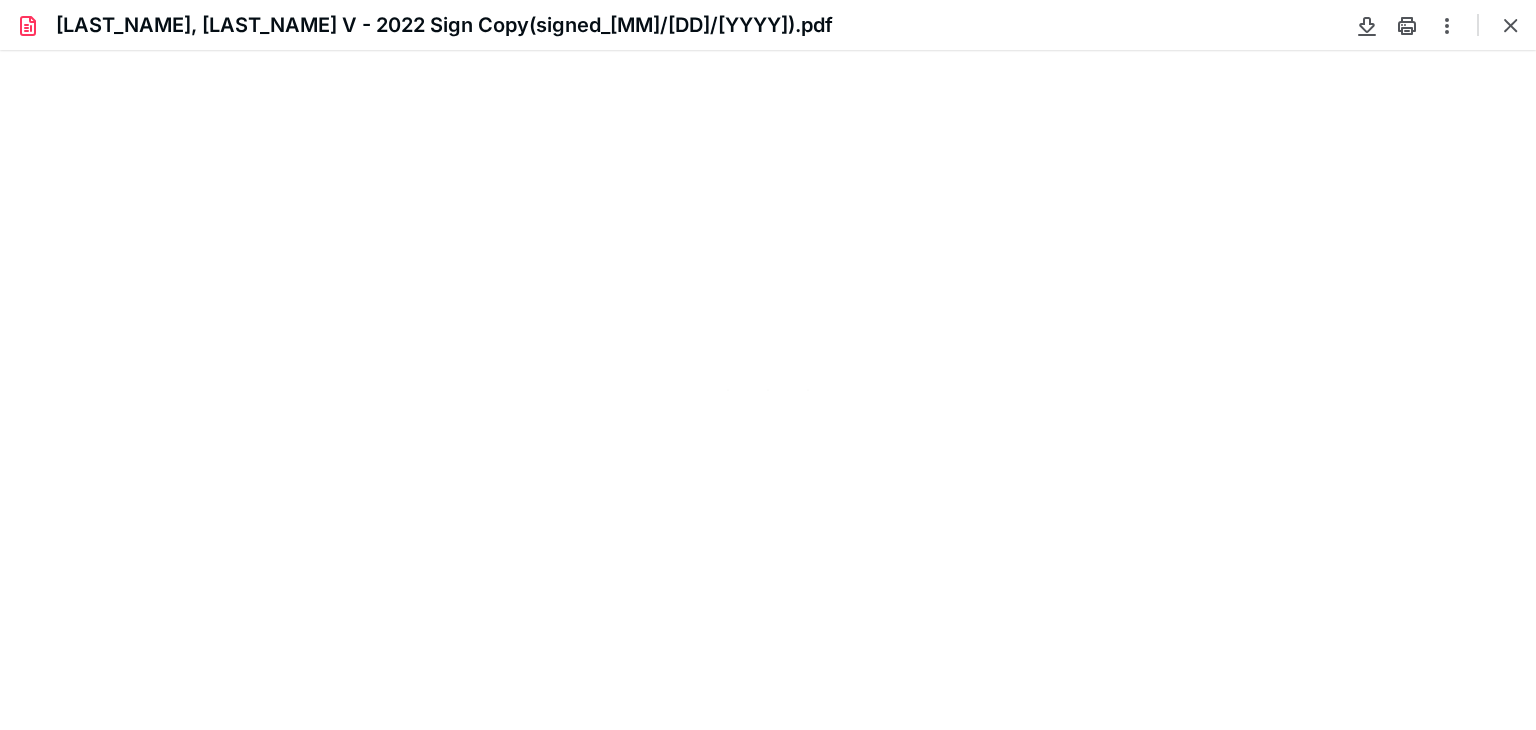 scroll, scrollTop: 39, scrollLeft: 0, axis: vertical 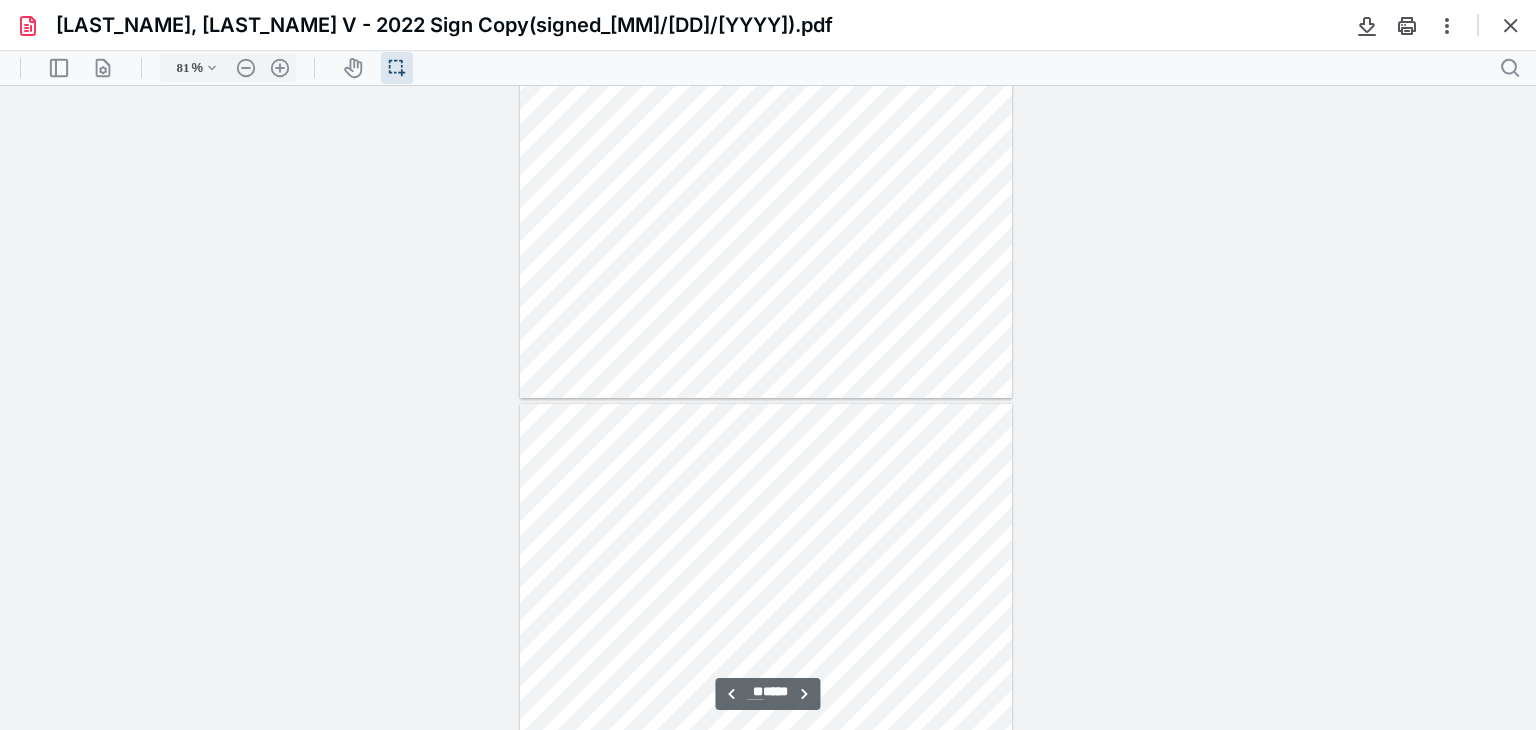 type on "**" 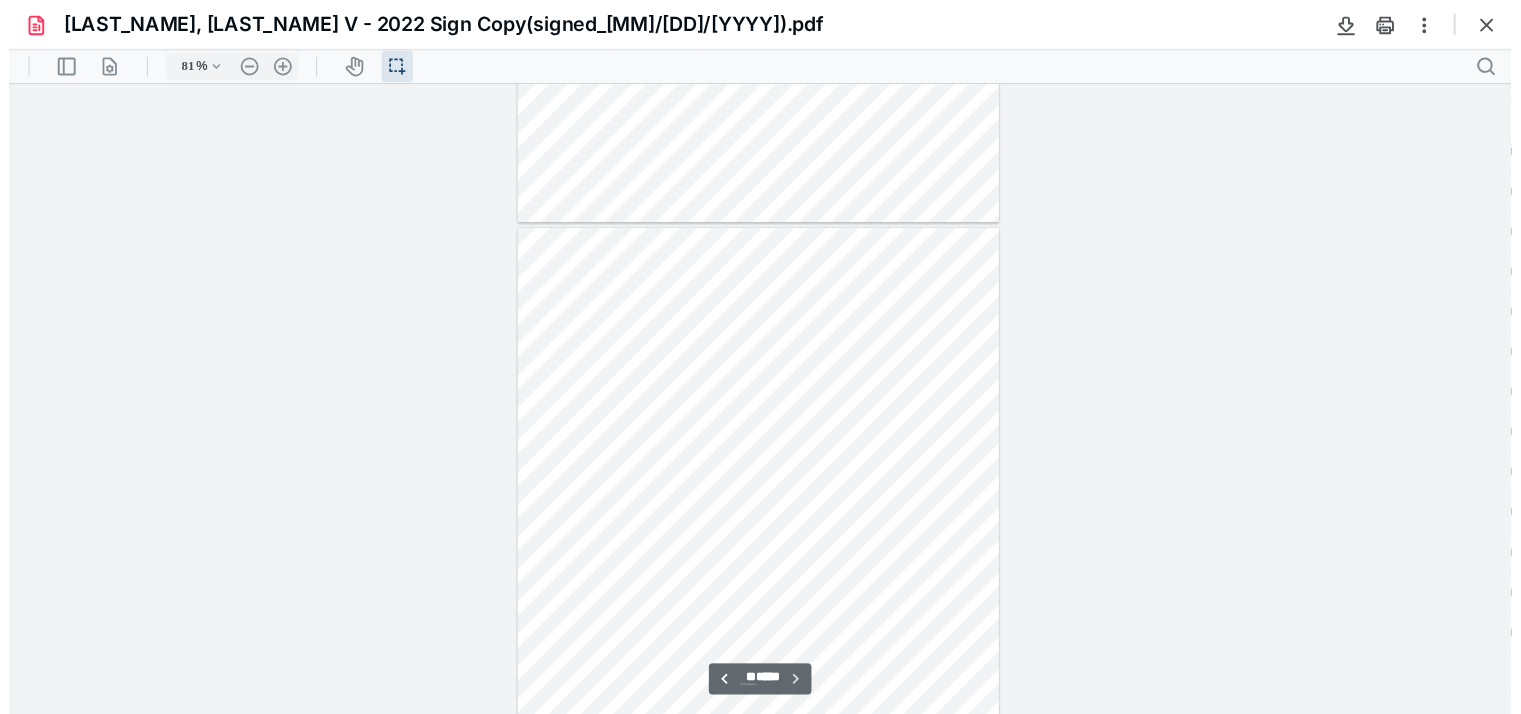 scroll, scrollTop: 13502, scrollLeft: 0, axis: vertical 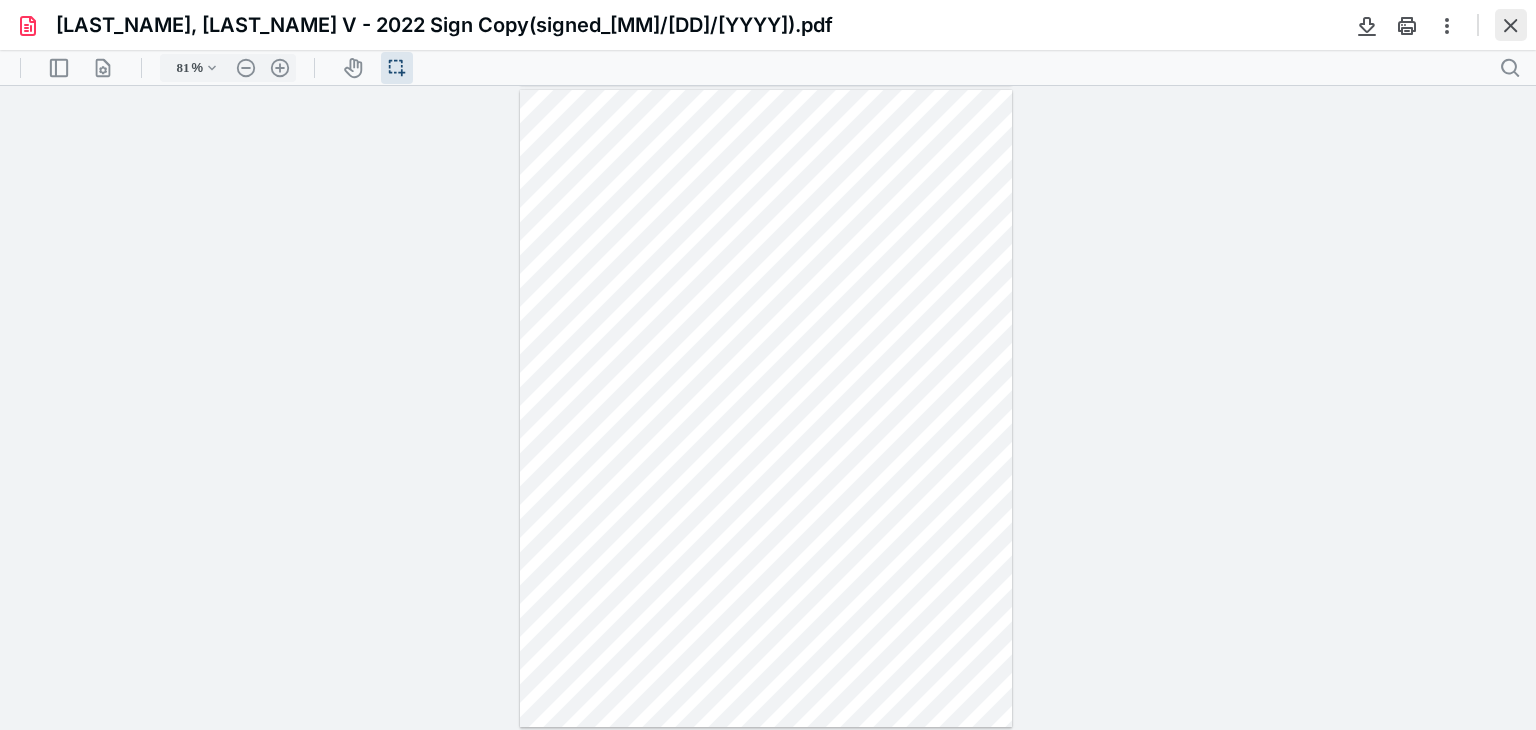 click at bounding box center (1511, 25) 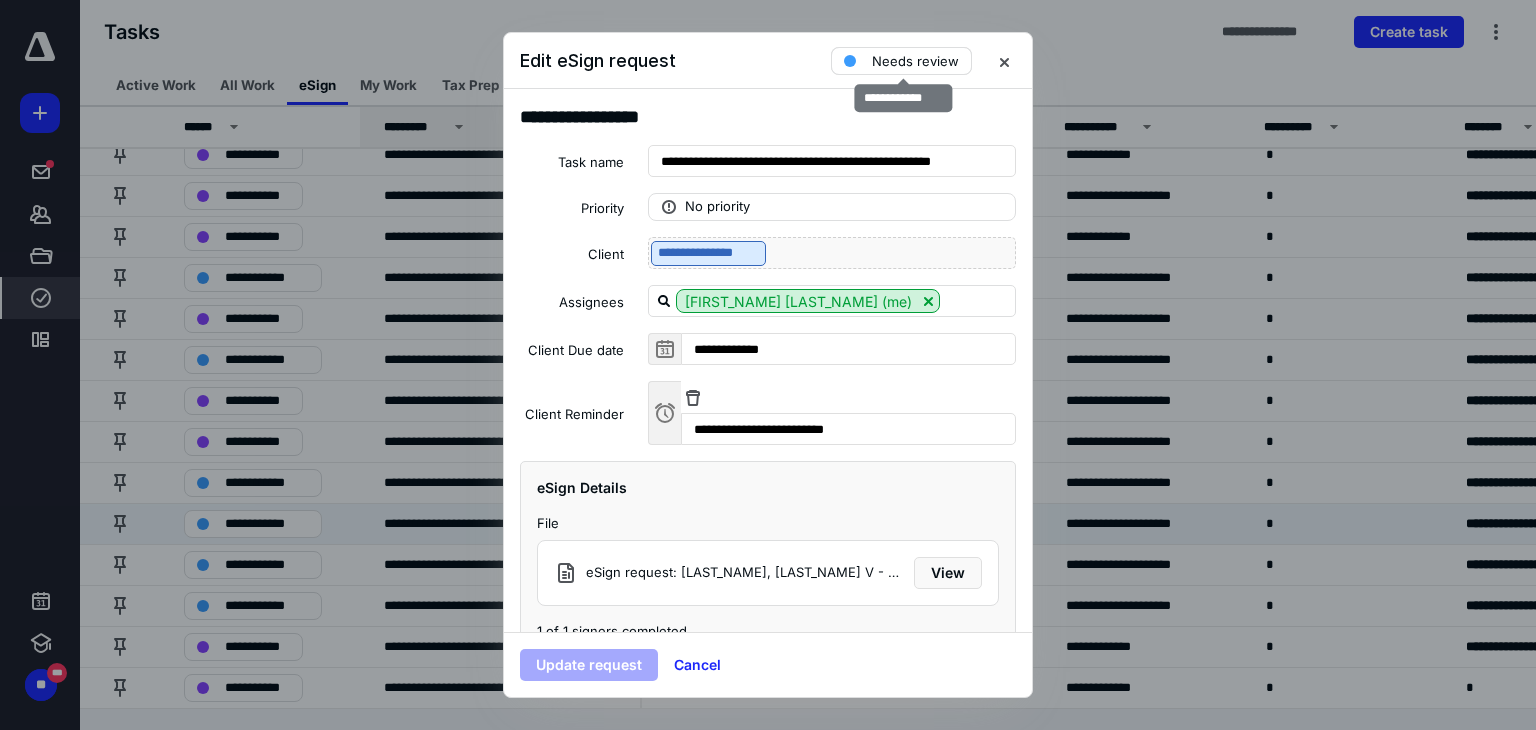click on "Needs review" at bounding box center (915, 61) 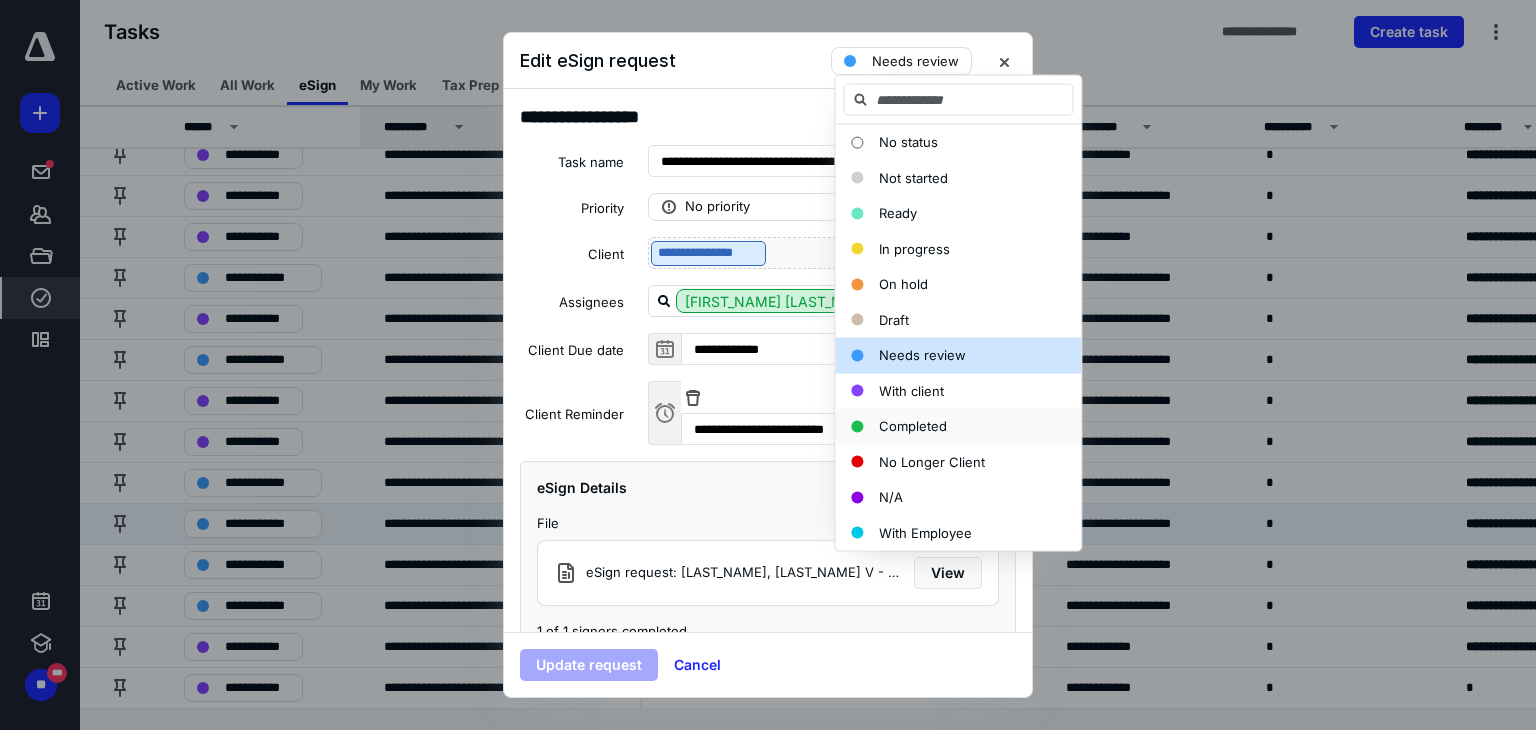 click on "Completed" at bounding box center (913, 426) 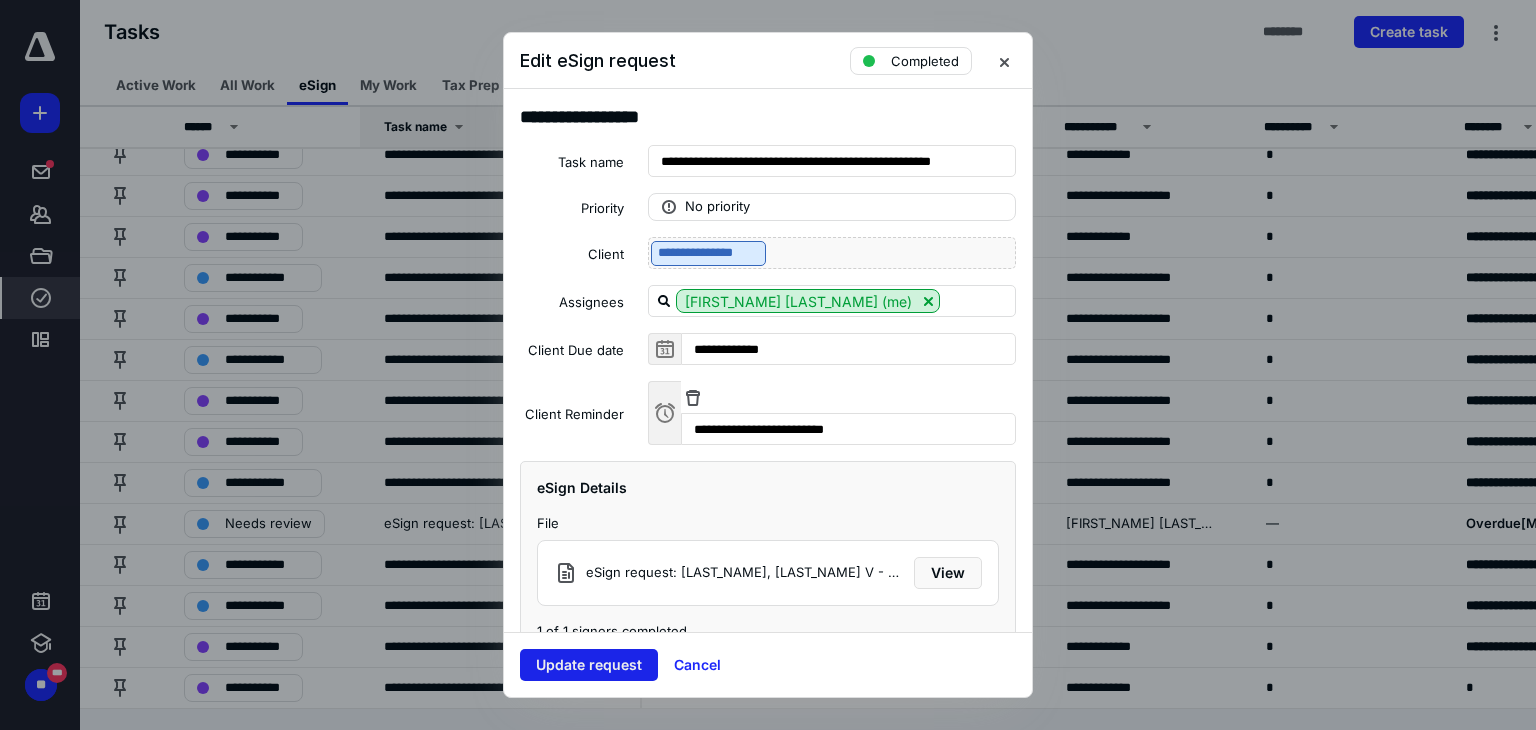 click on "Update request" at bounding box center (589, 665) 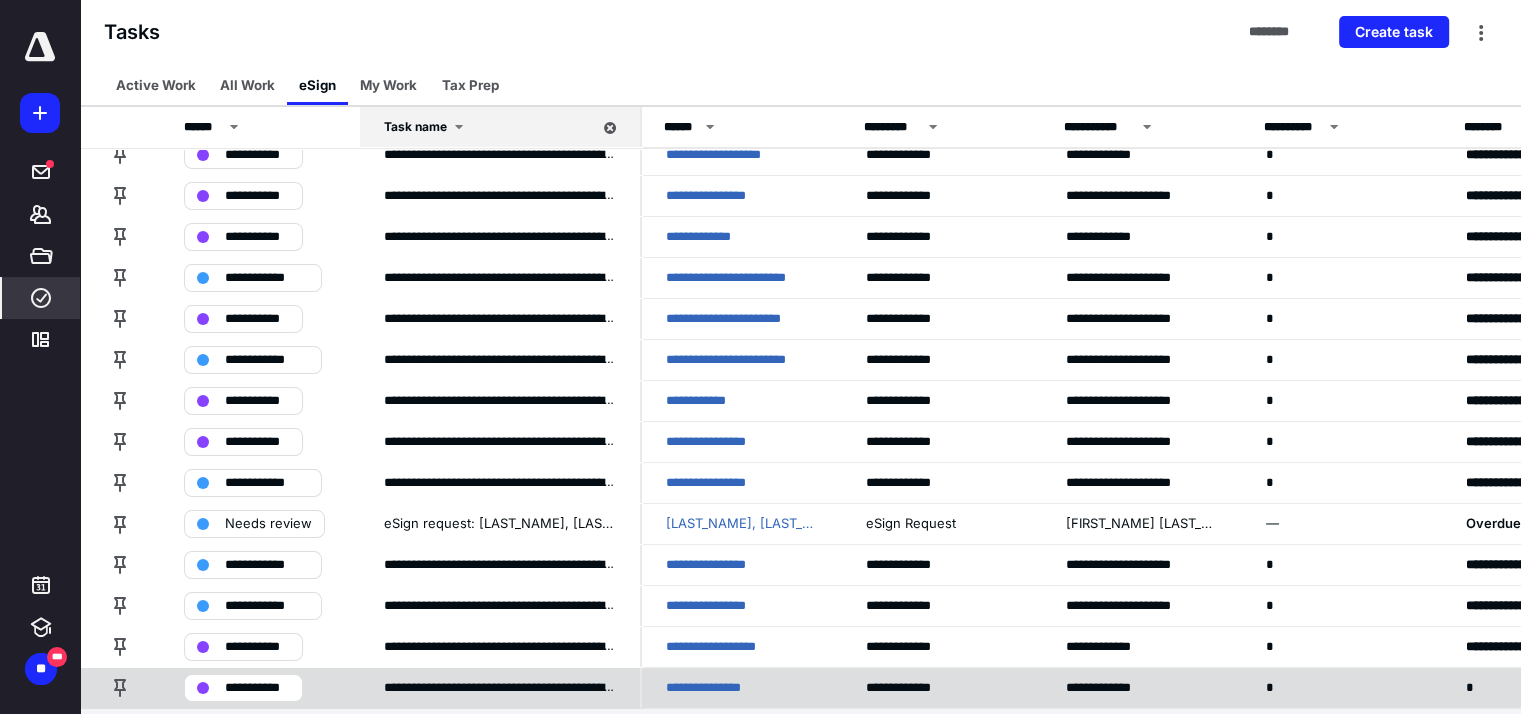 scroll, scrollTop: 29, scrollLeft: 0, axis: vertical 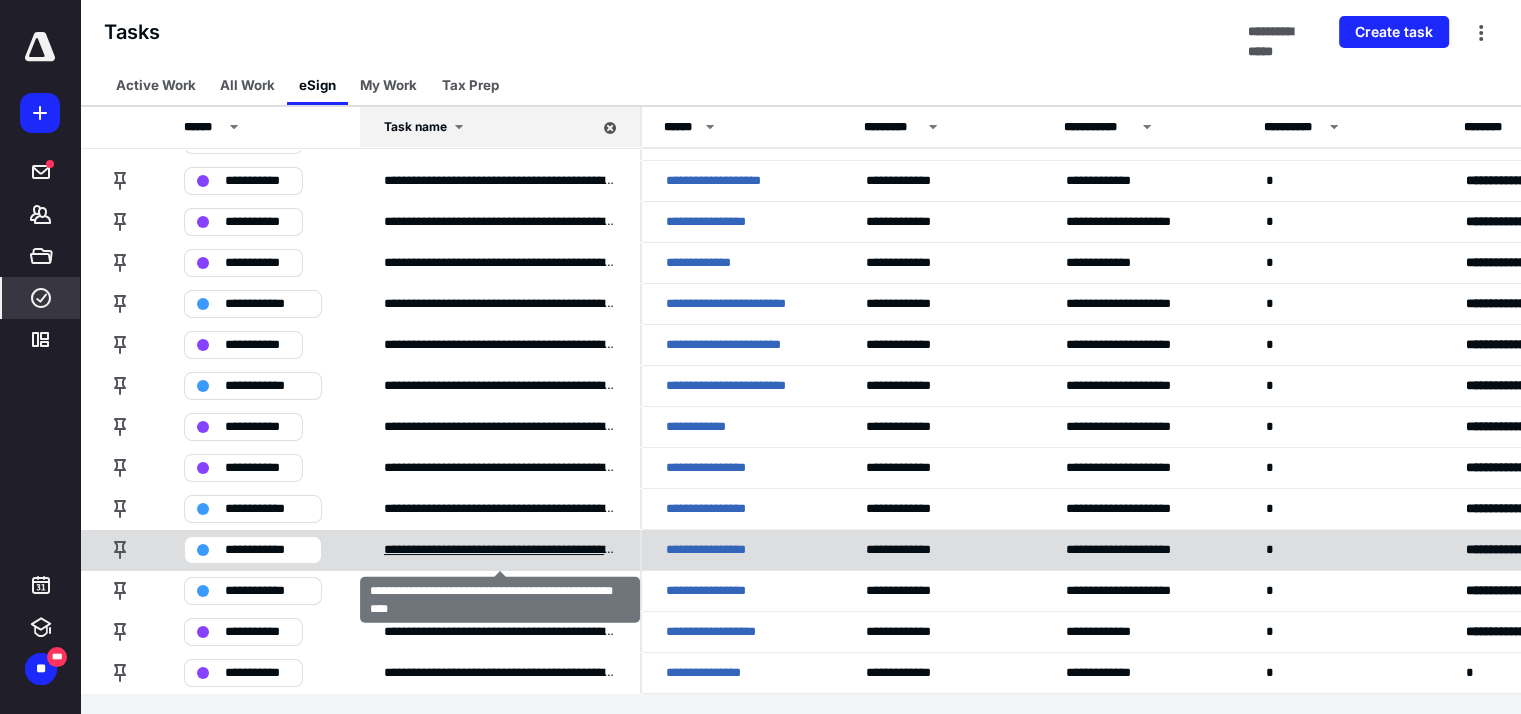 click on "**********" at bounding box center [500, 550] 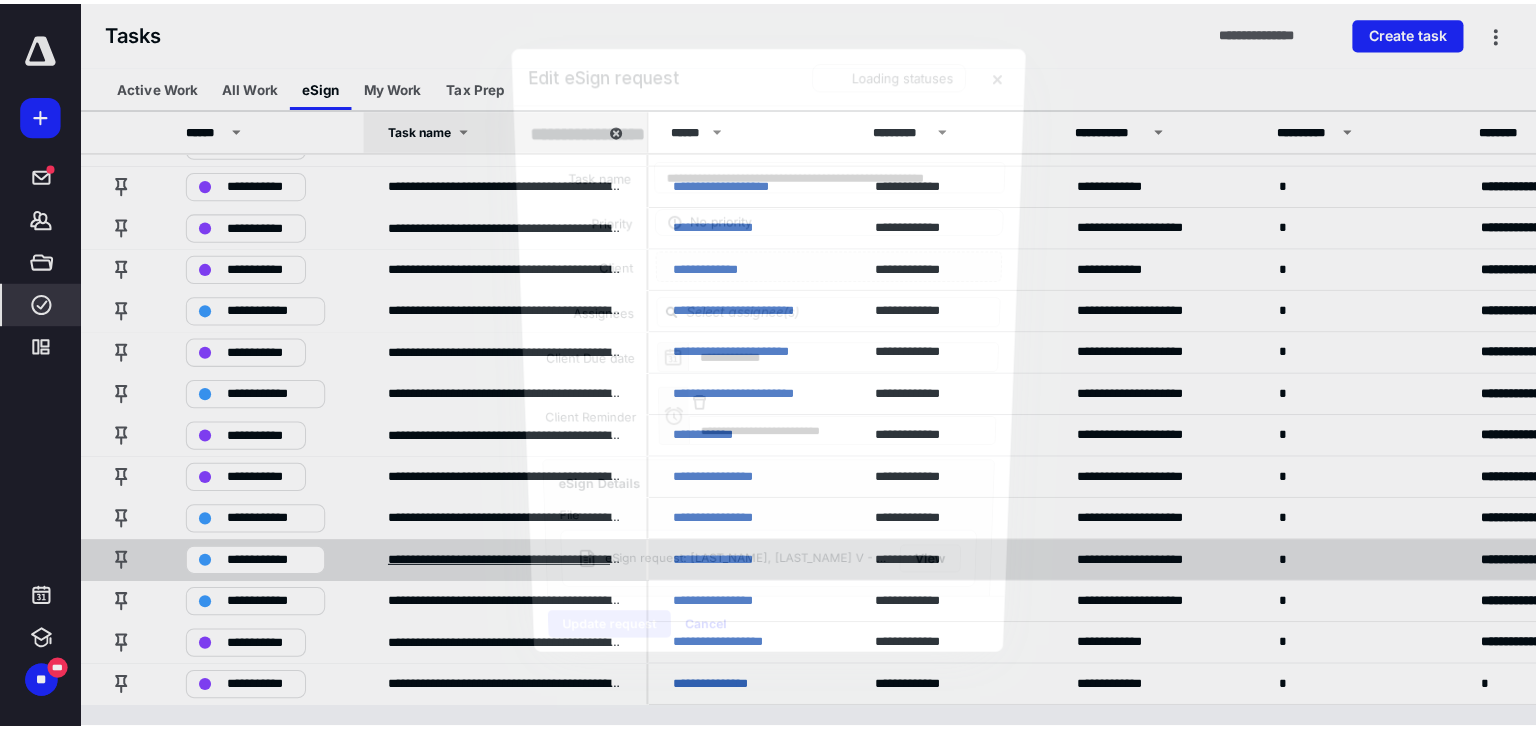 scroll, scrollTop: 14, scrollLeft: 0, axis: vertical 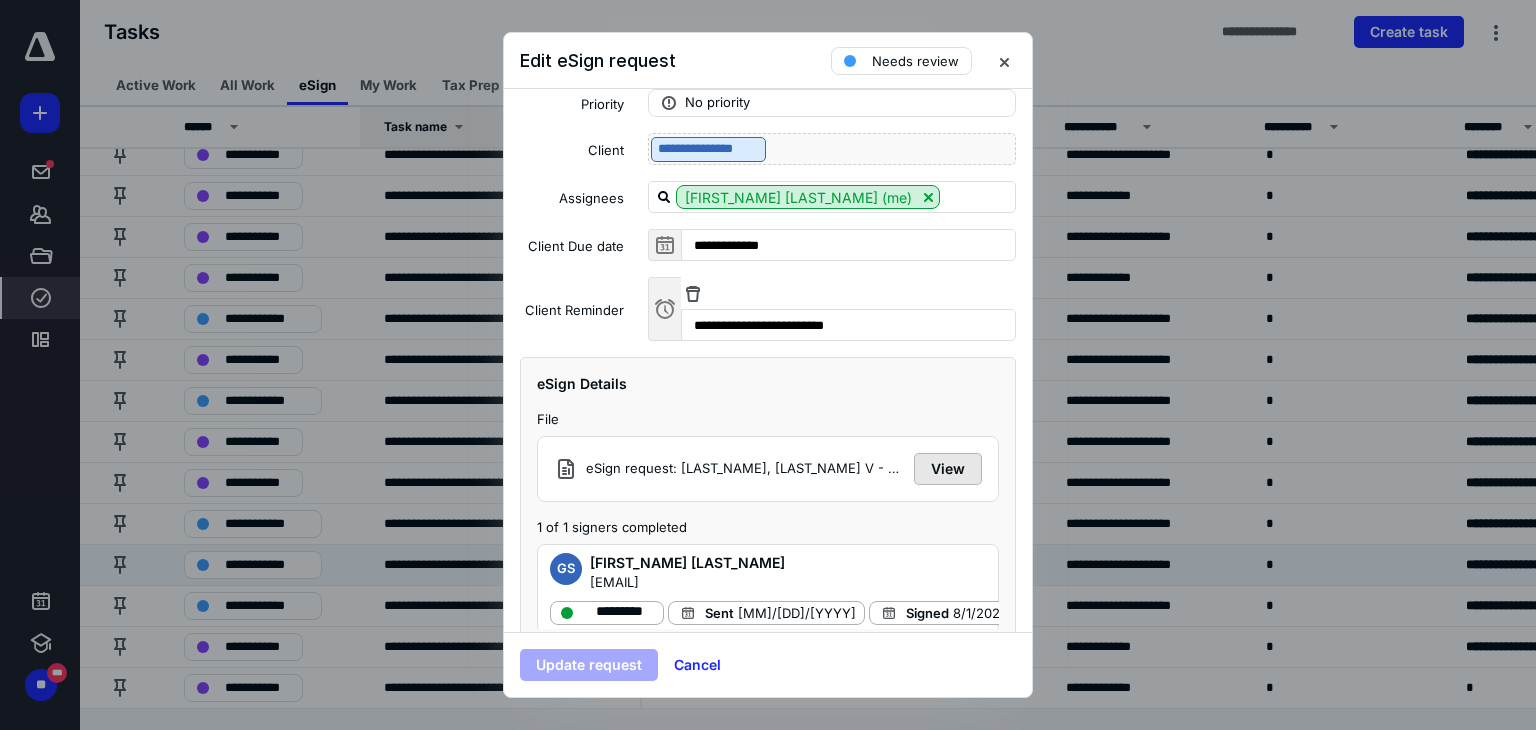 click on "View" at bounding box center [948, 469] 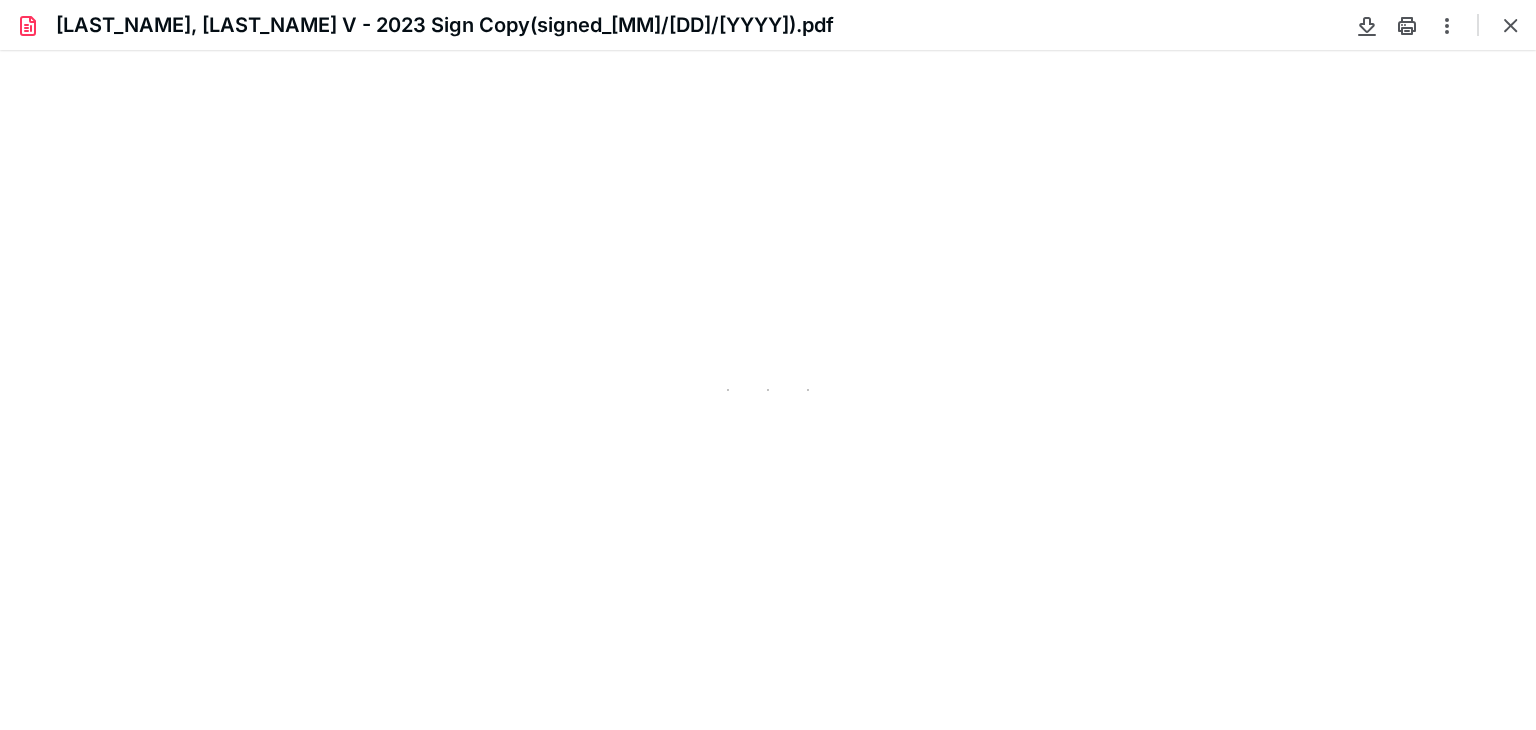 scroll, scrollTop: 0, scrollLeft: 0, axis: both 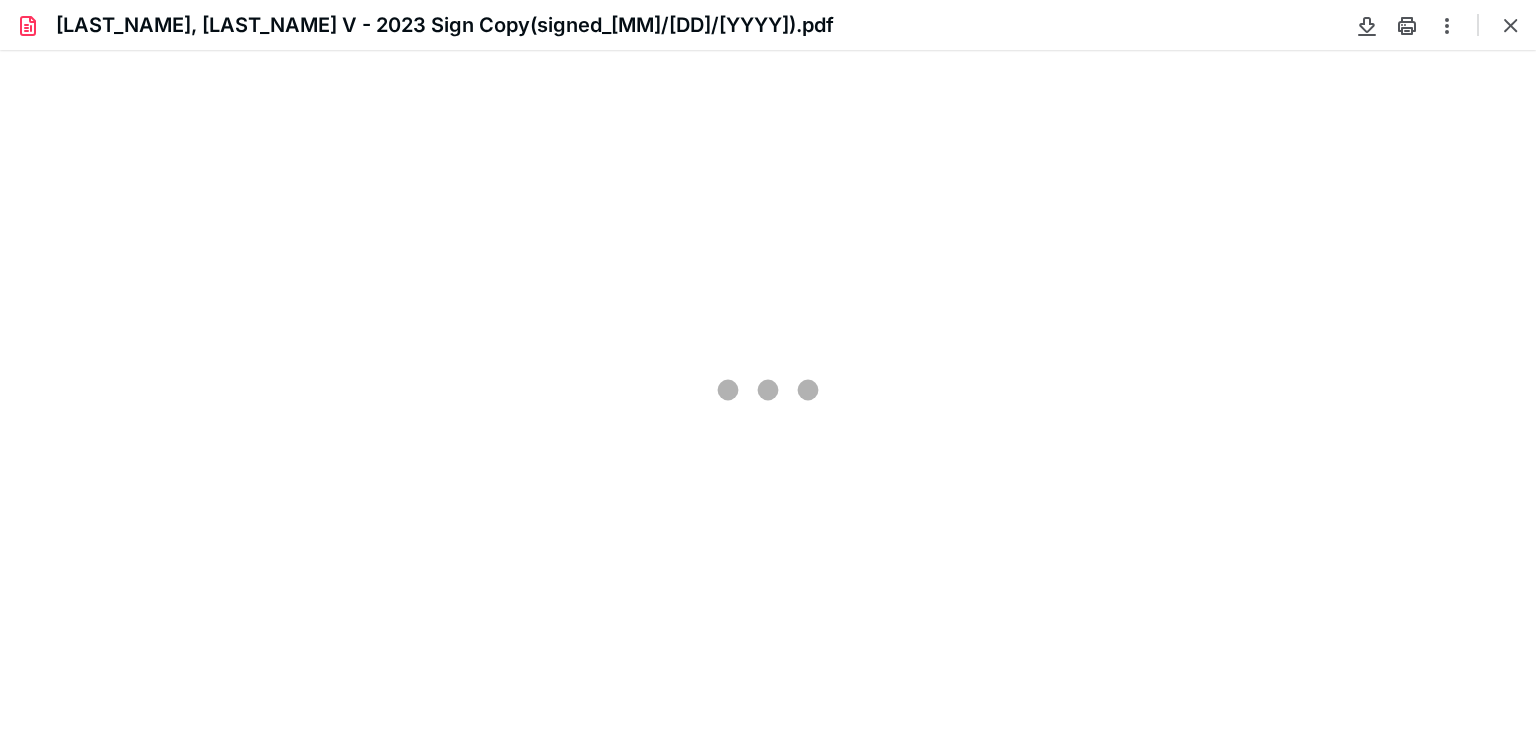 type on "81" 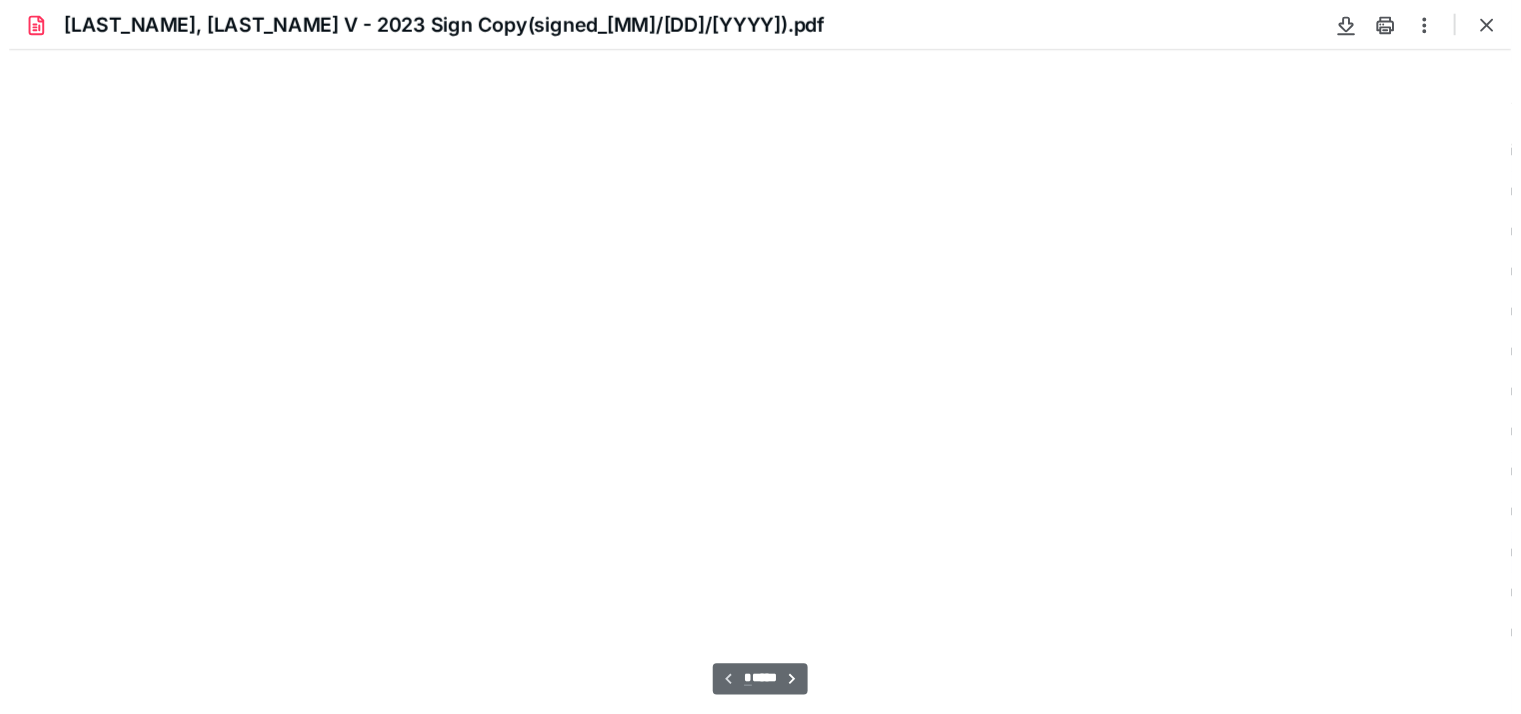 scroll, scrollTop: 39, scrollLeft: 0, axis: vertical 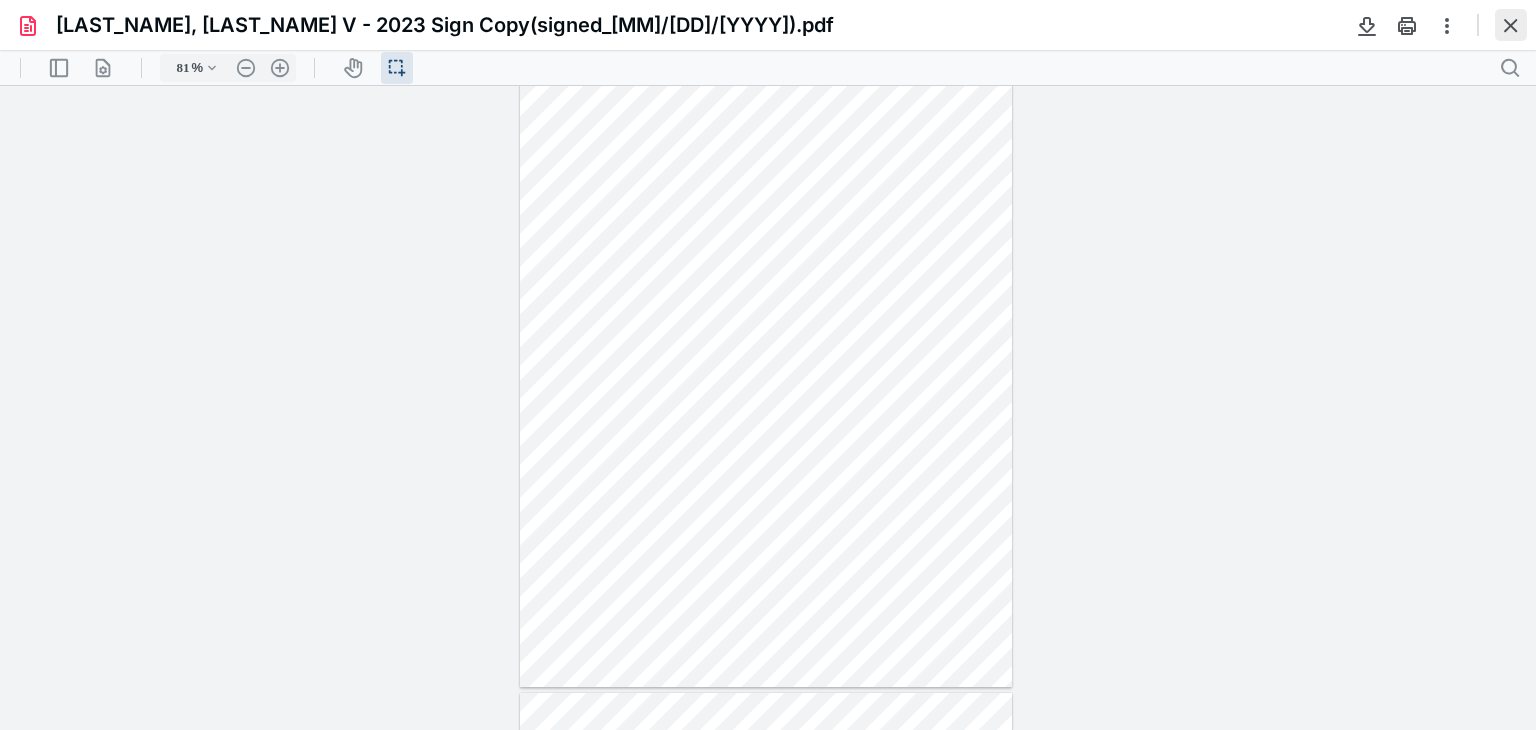 click at bounding box center (1511, 25) 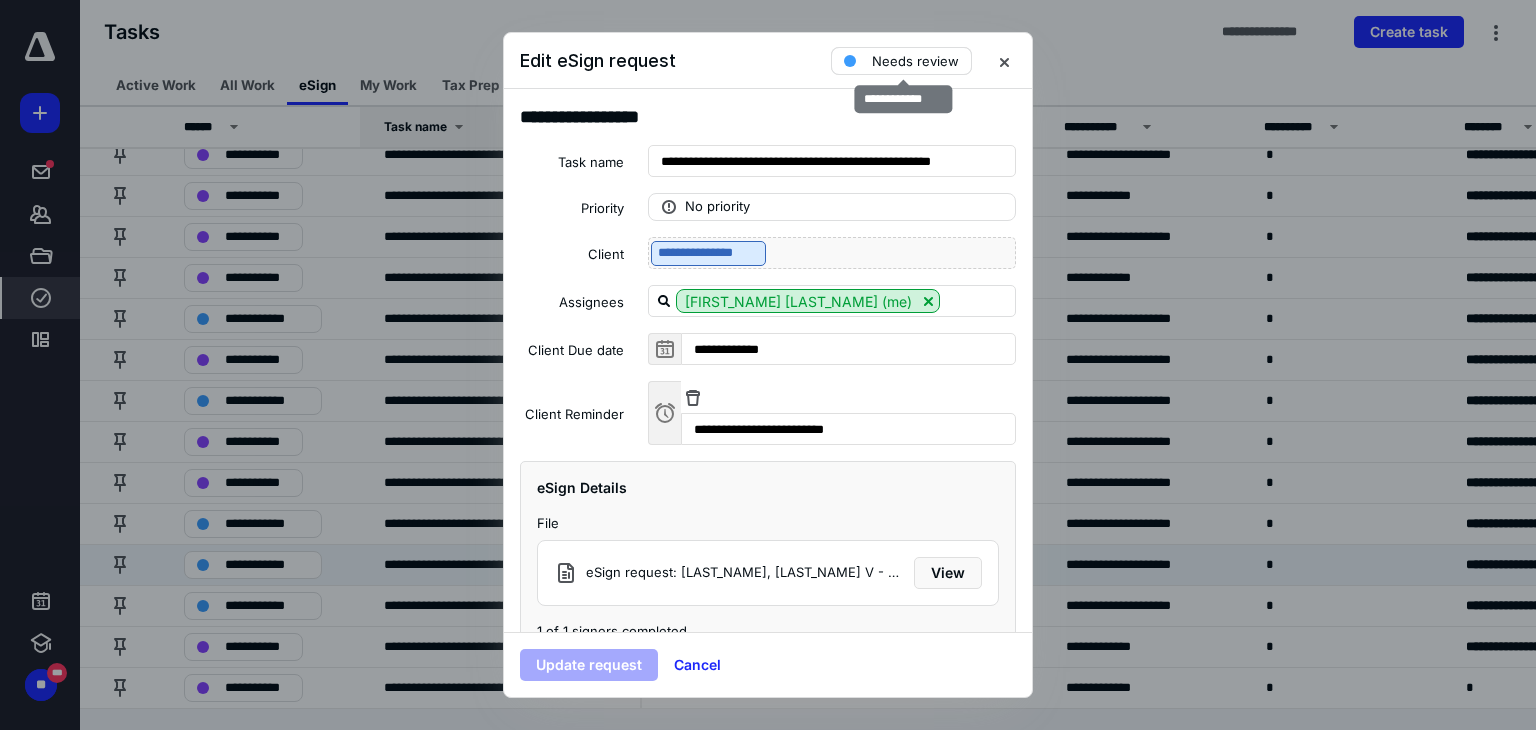 click on "Needs review" at bounding box center (915, 61) 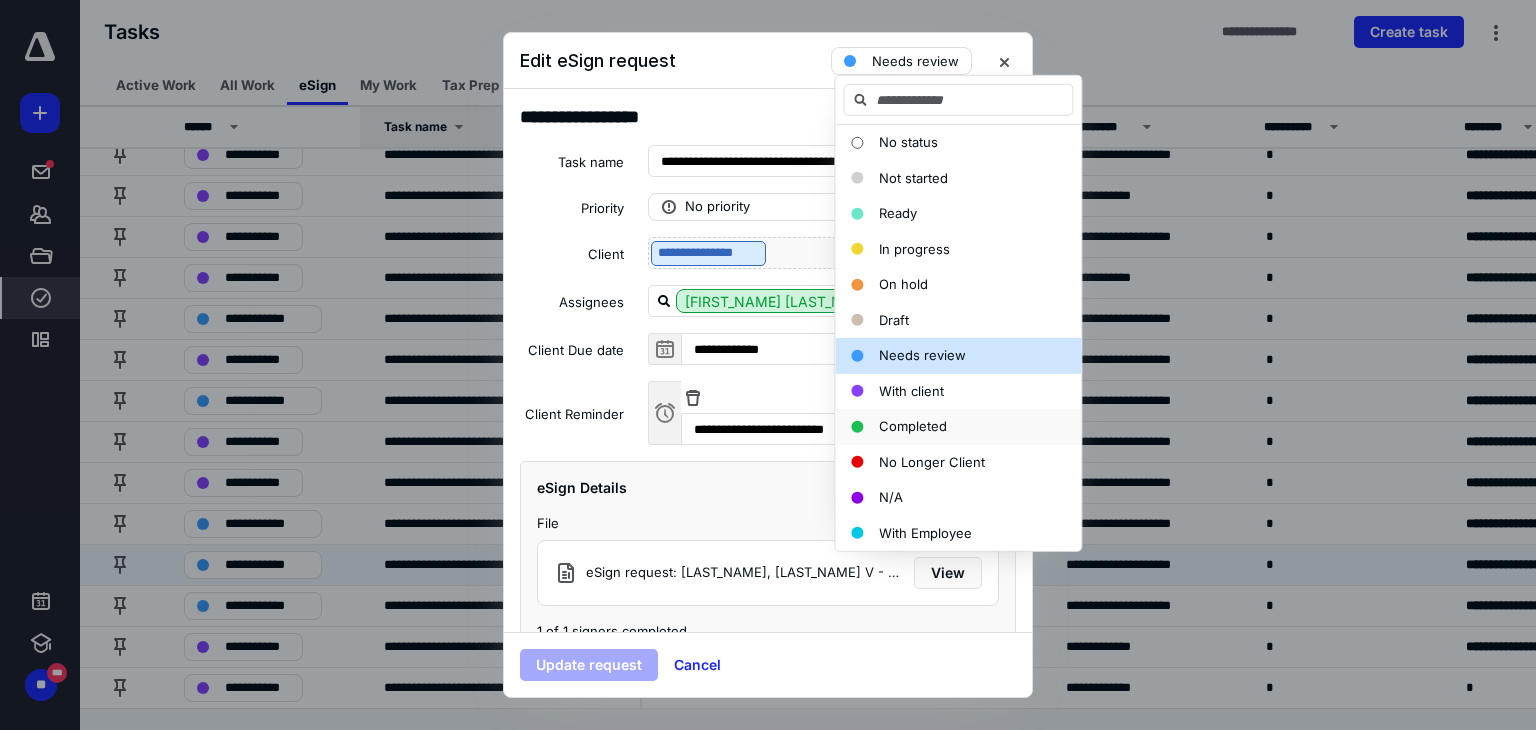 click on "Completed" at bounding box center [913, 426] 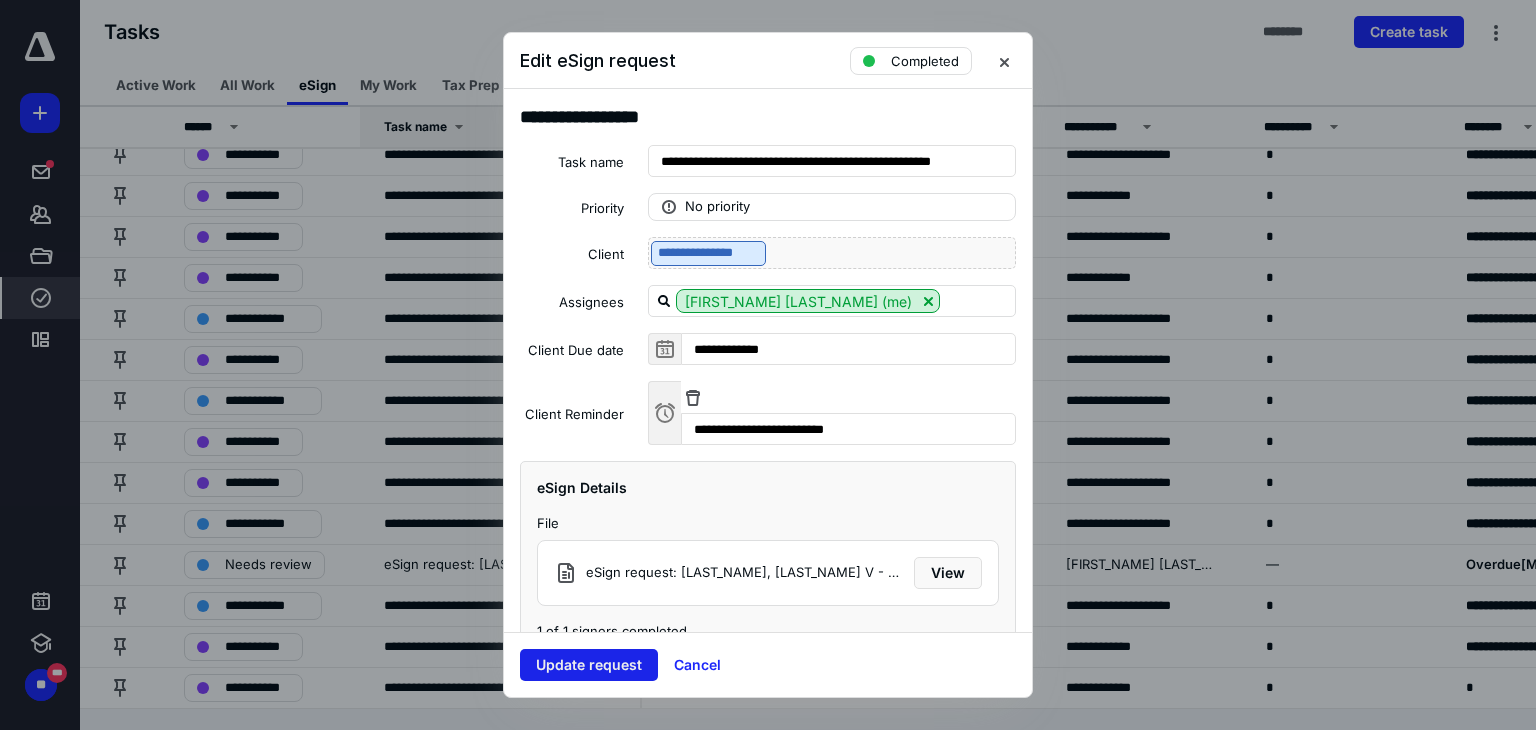 click on "Update request" at bounding box center [589, 665] 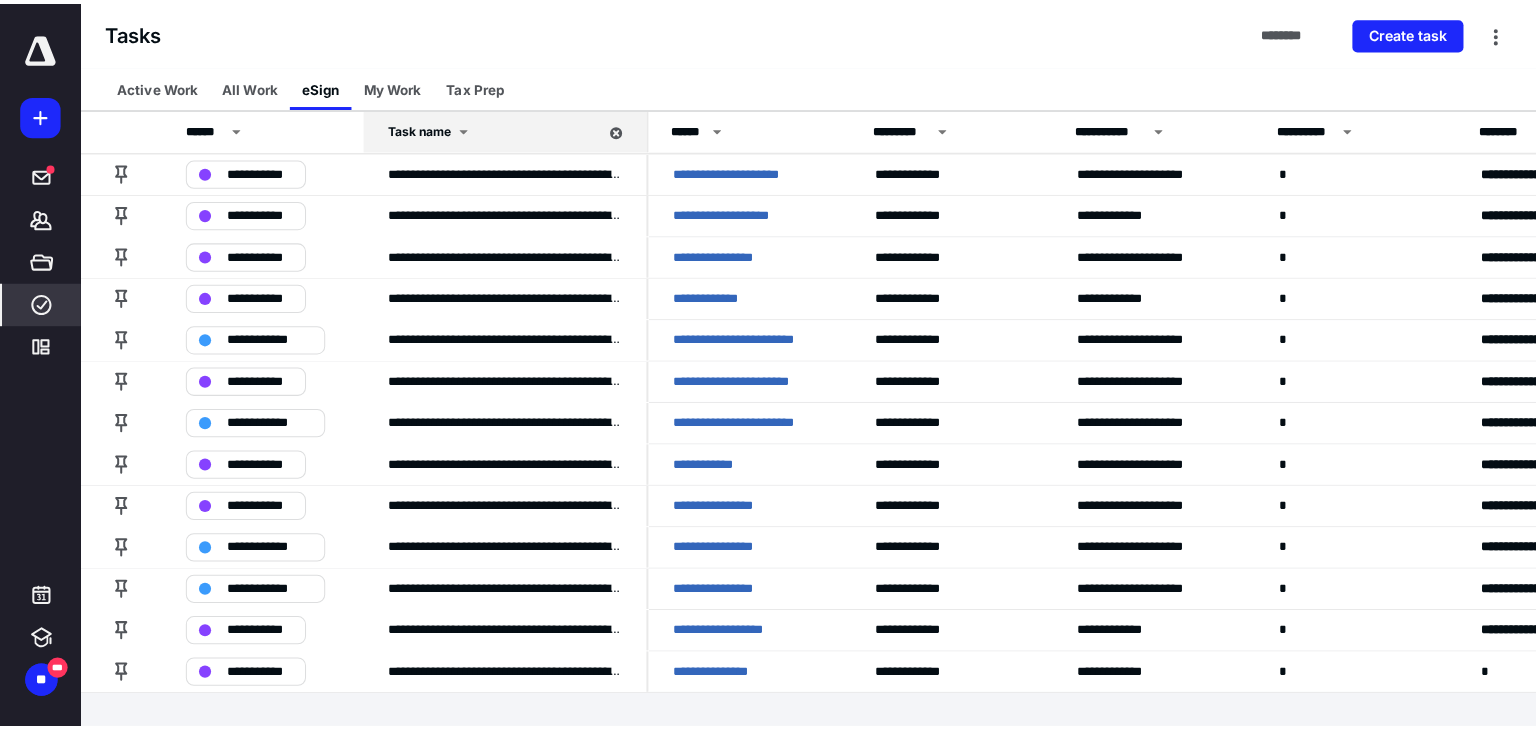 scroll, scrollTop: 0, scrollLeft: 0, axis: both 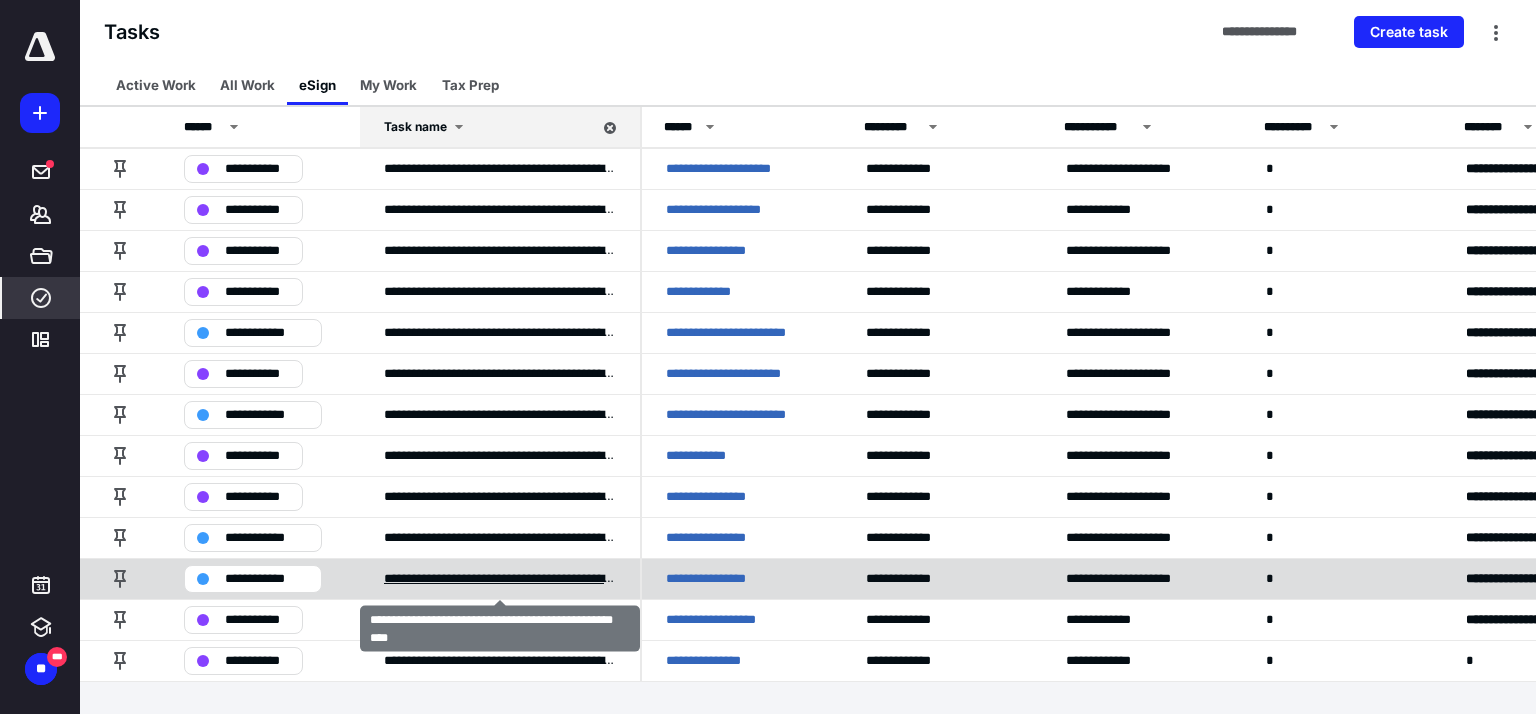 click on "**********" at bounding box center [500, 579] 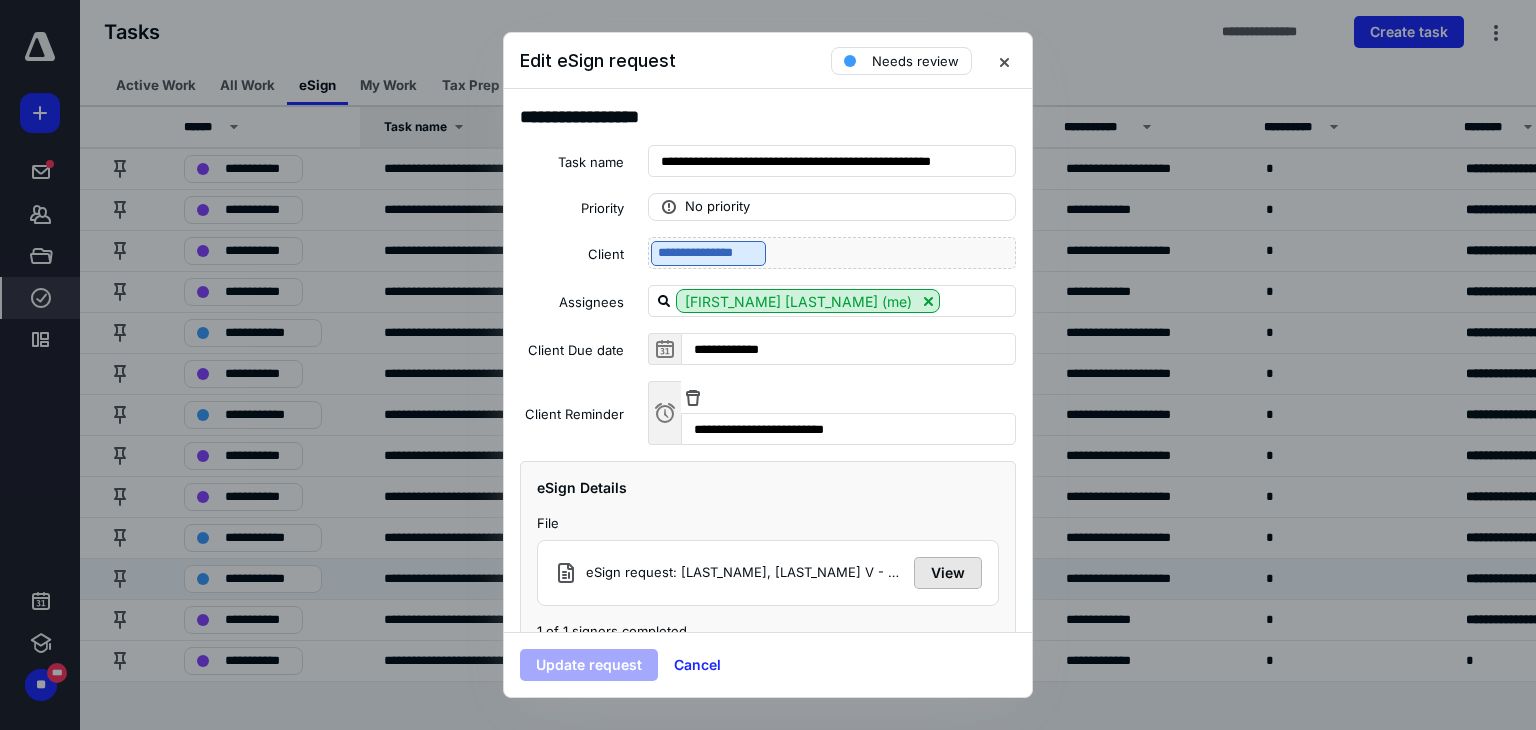 click on "View" at bounding box center (948, 573) 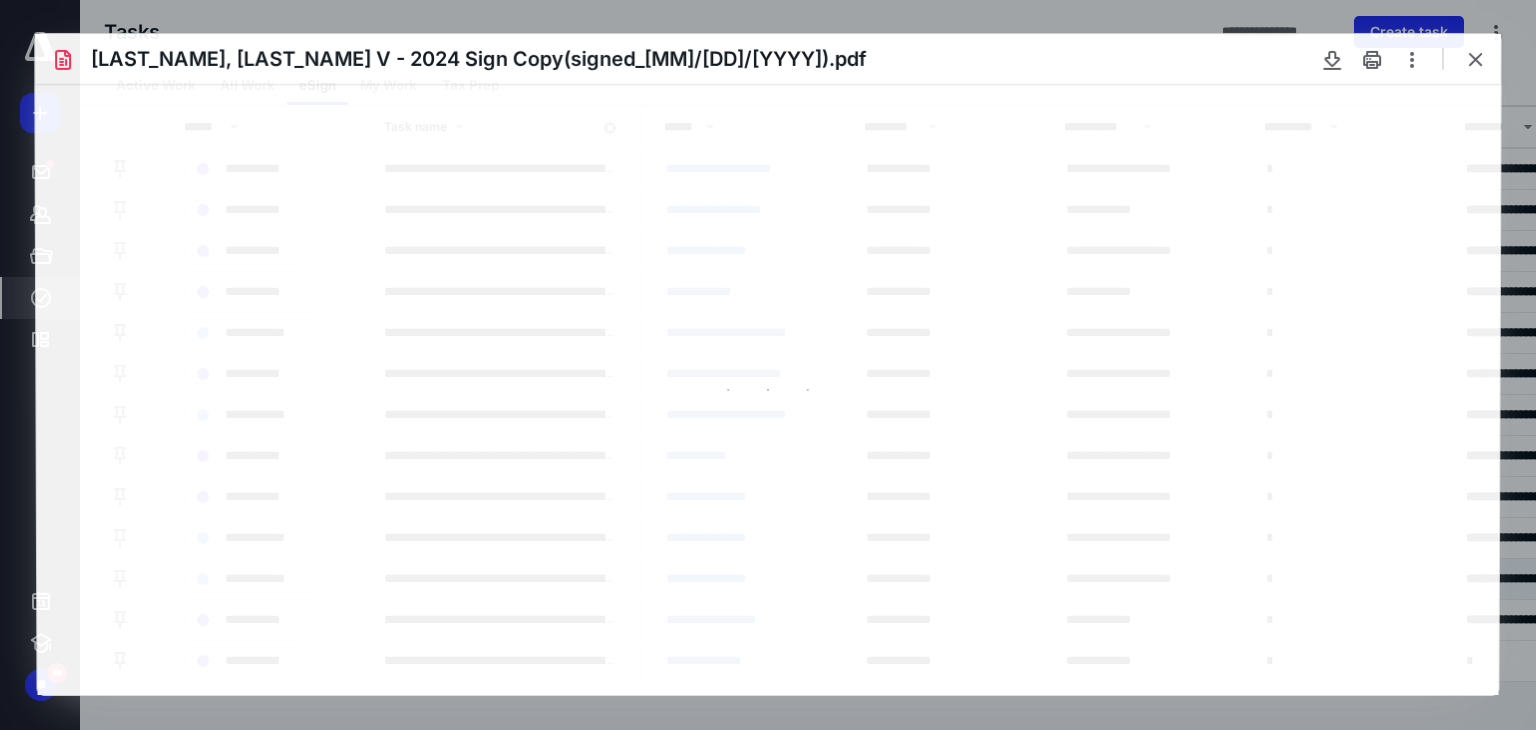 scroll, scrollTop: 0, scrollLeft: 0, axis: both 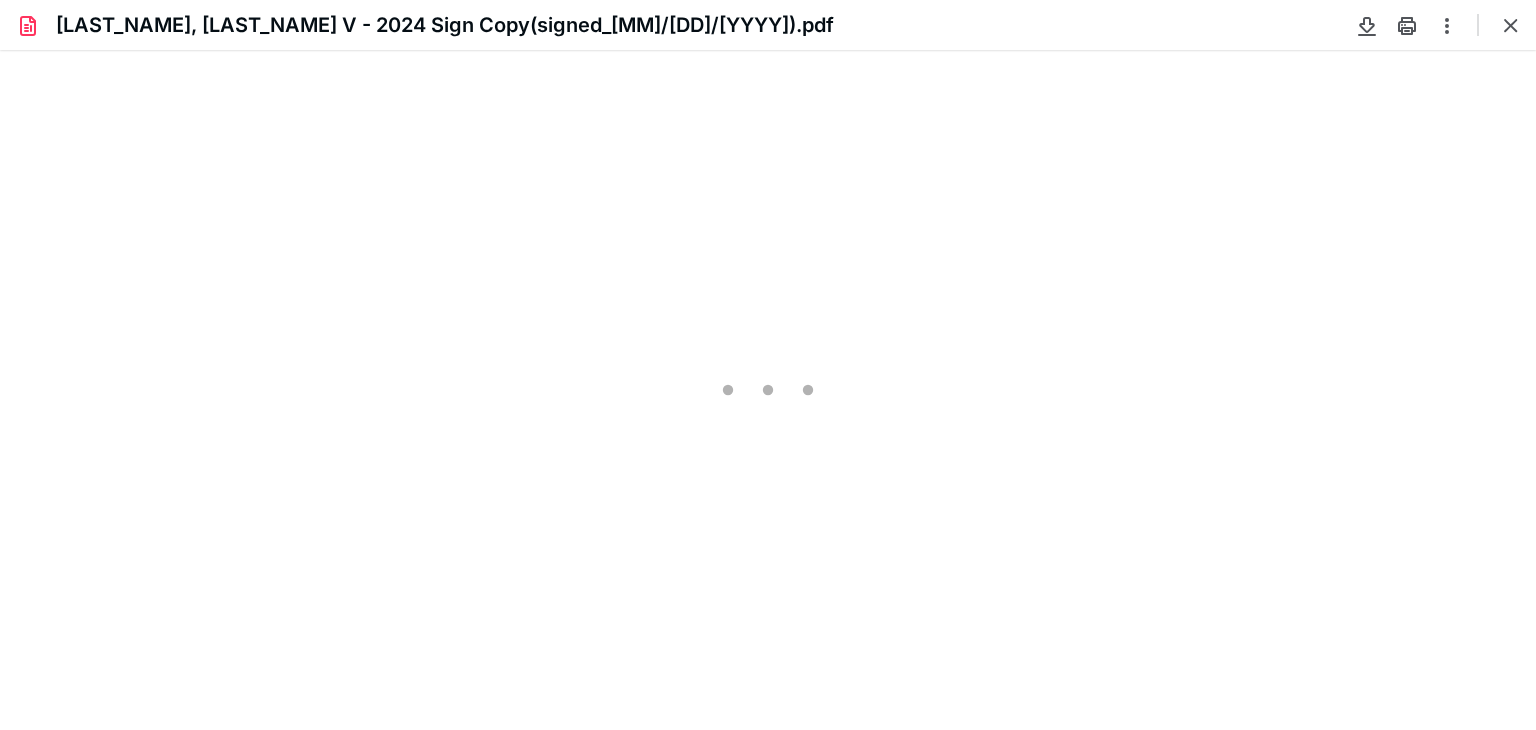type on "81" 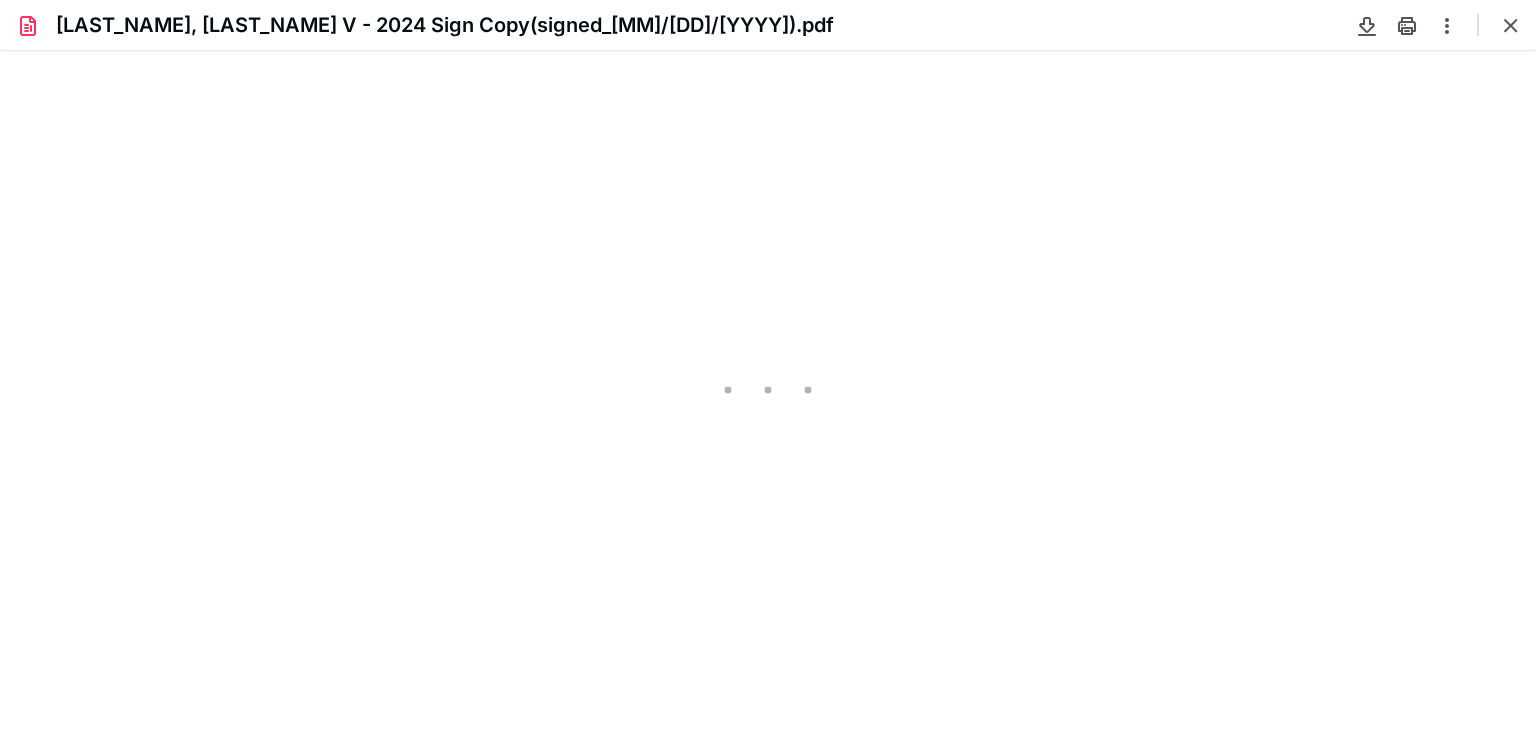scroll, scrollTop: 39, scrollLeft: 0, axis: vertical 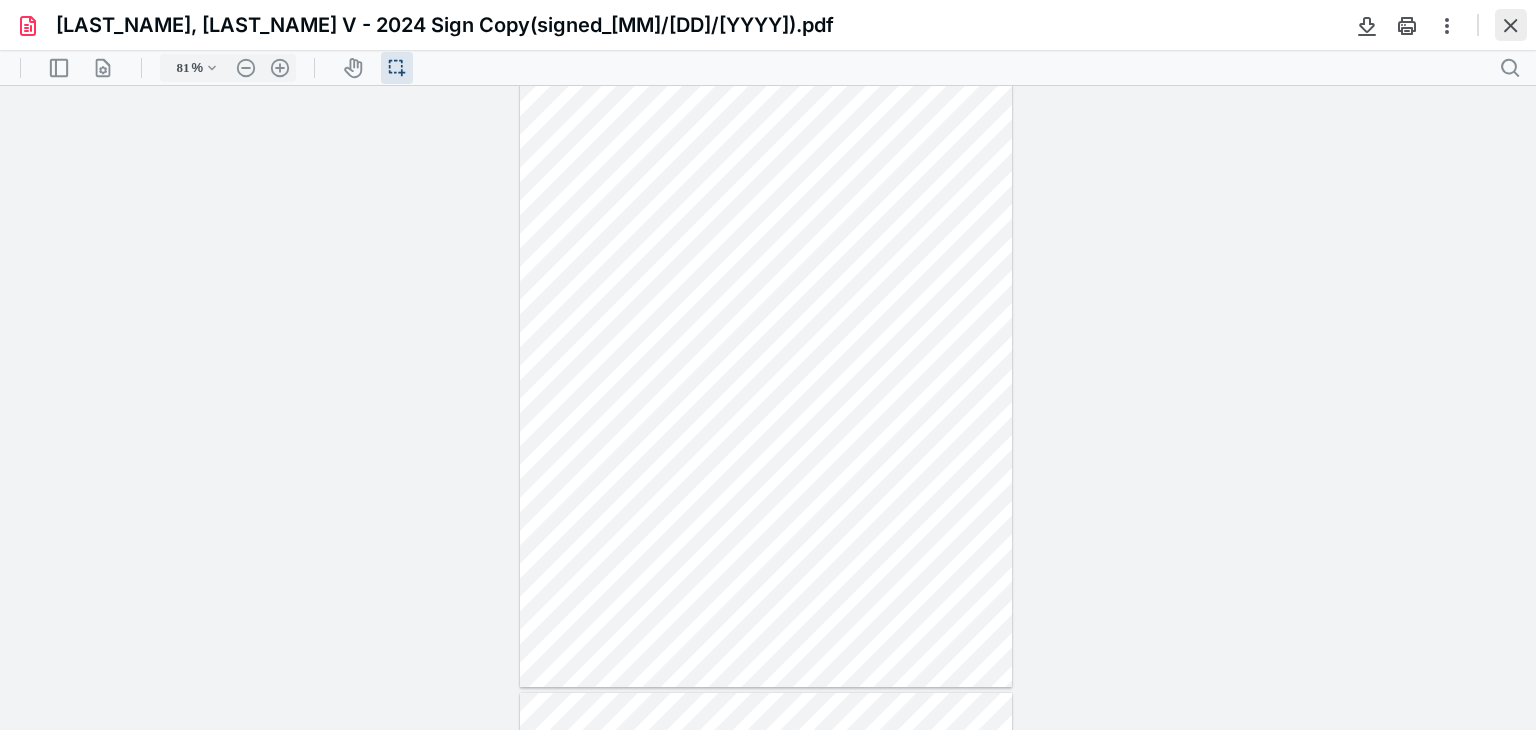click at bounding box center [1511, 25] 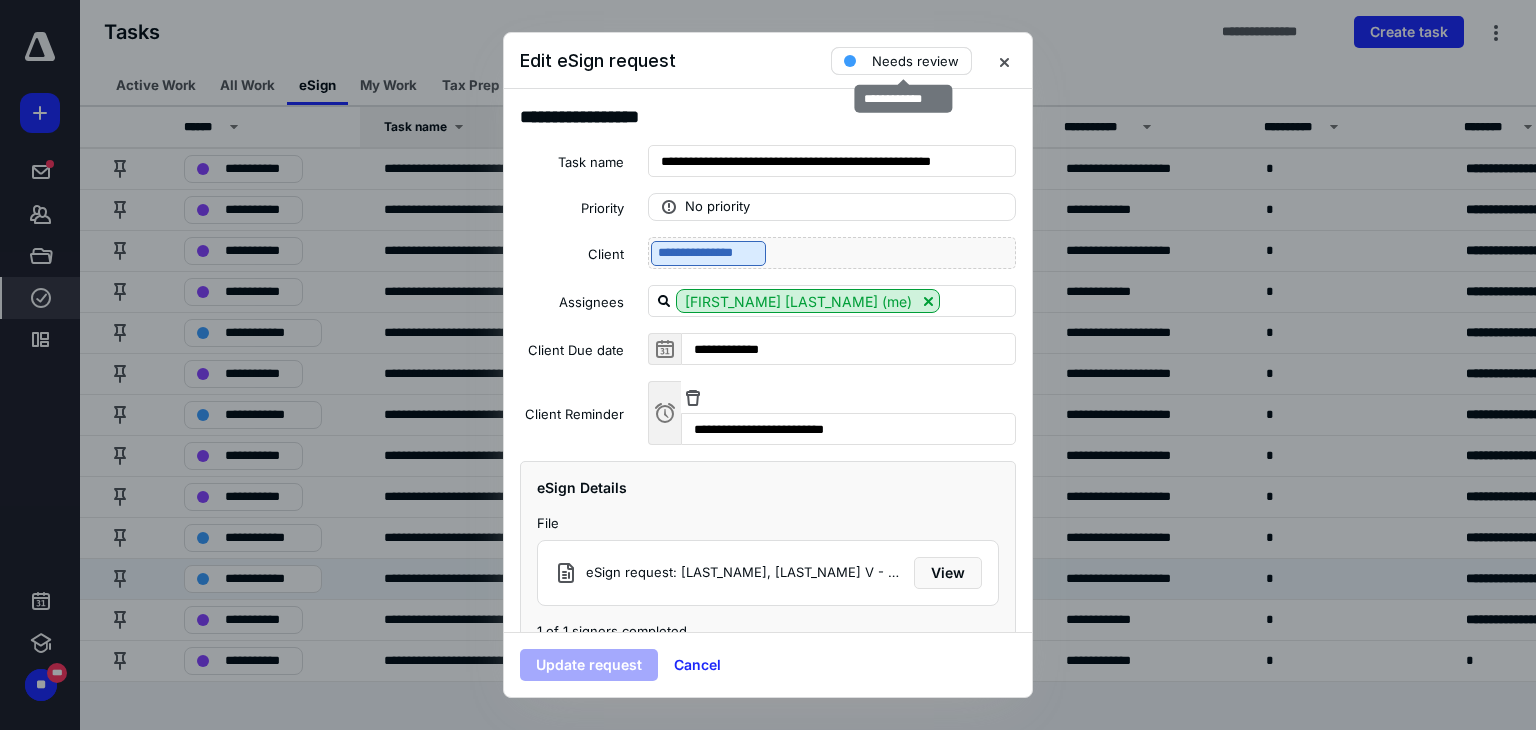 click on "Needs review" at bounding box center [901, 61] 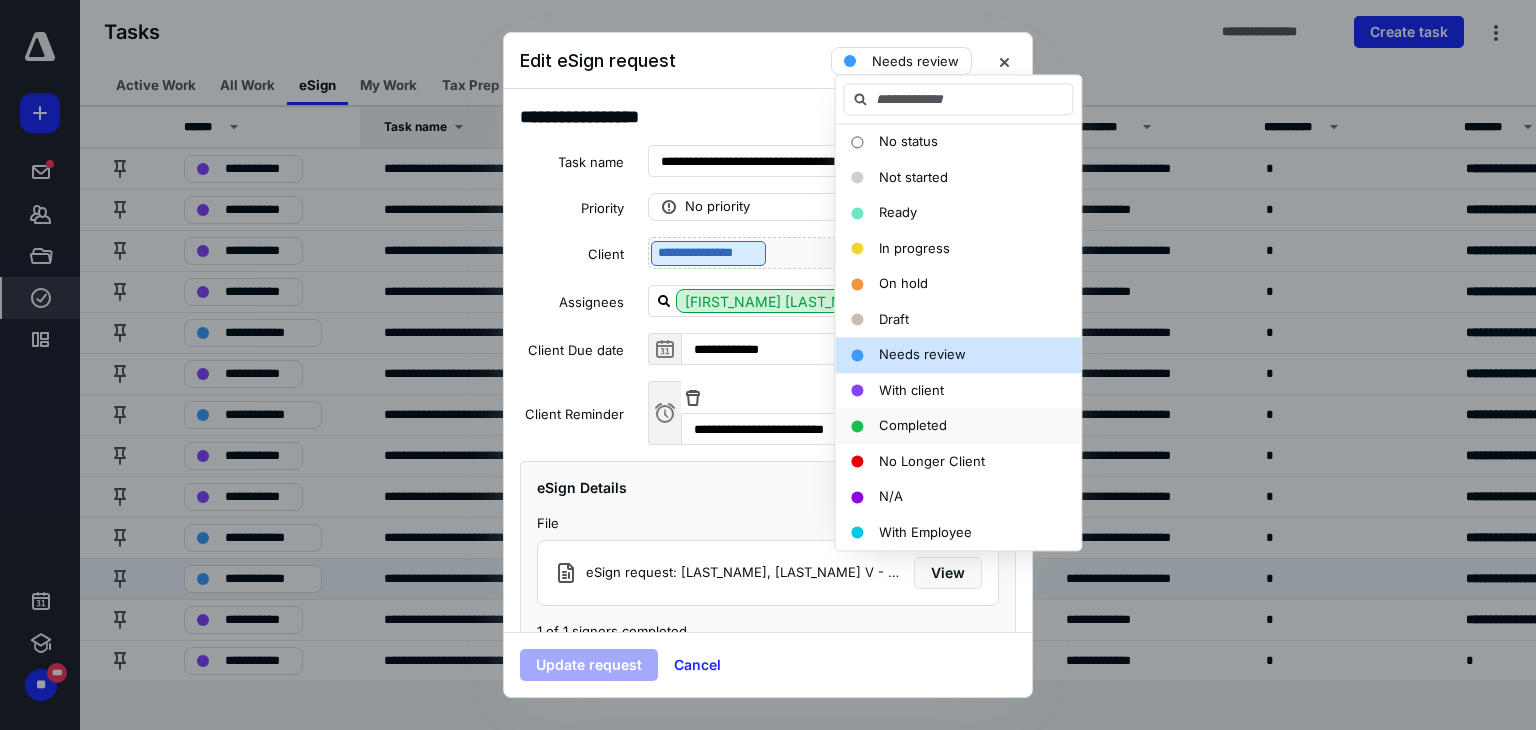 click on "Completed" at bounding box center [913, 425] 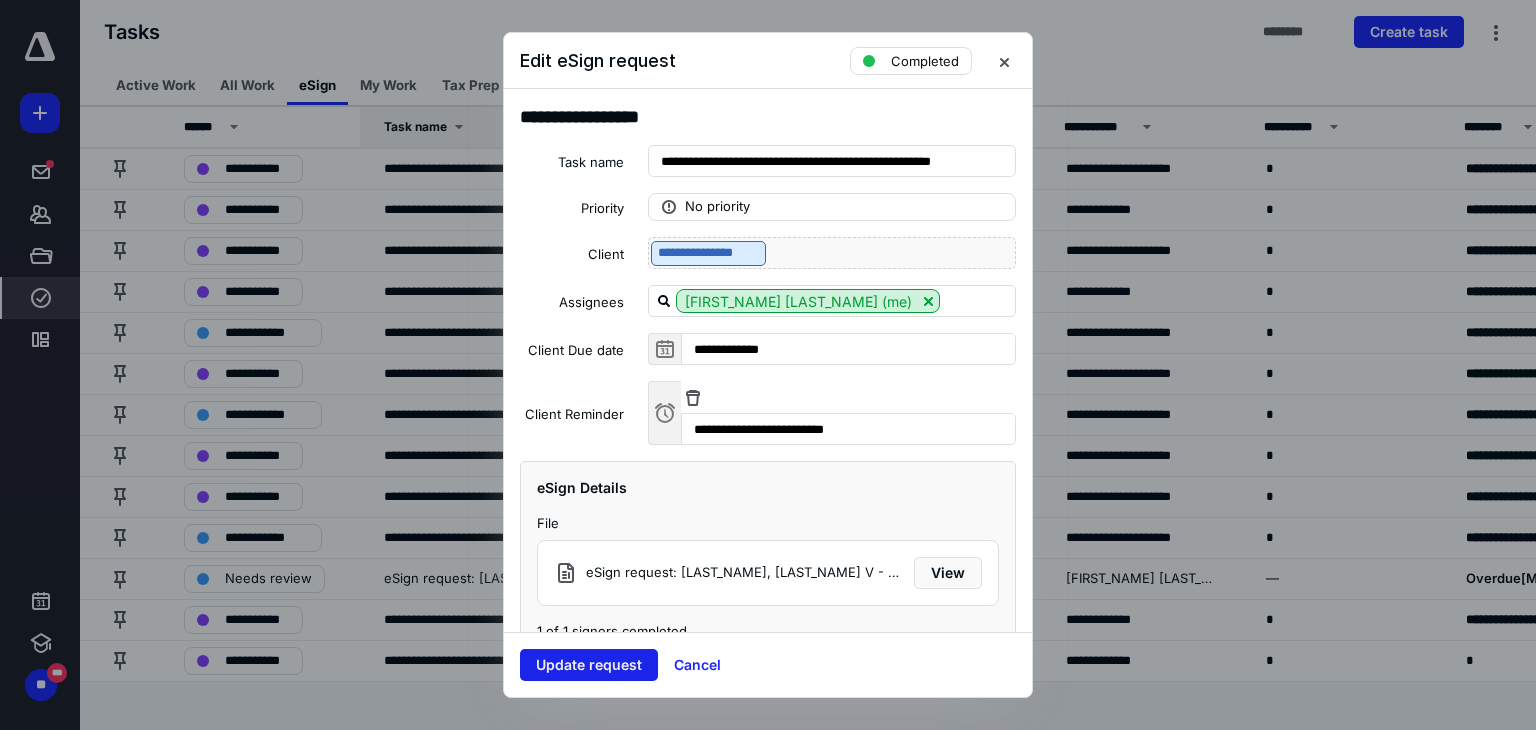 click on "Update request" at bounding box center [589, 665] 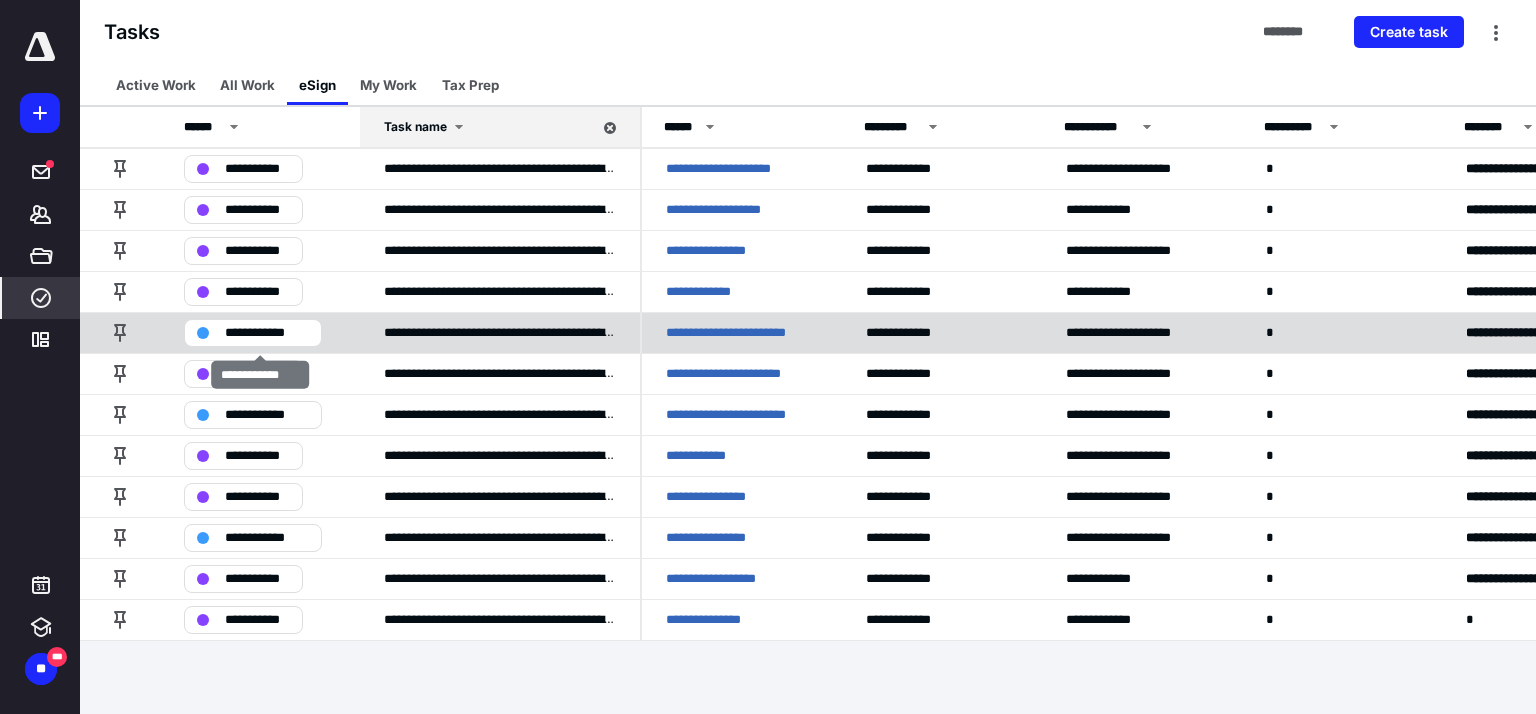 click on "**********" at bounding box center [267, 333] 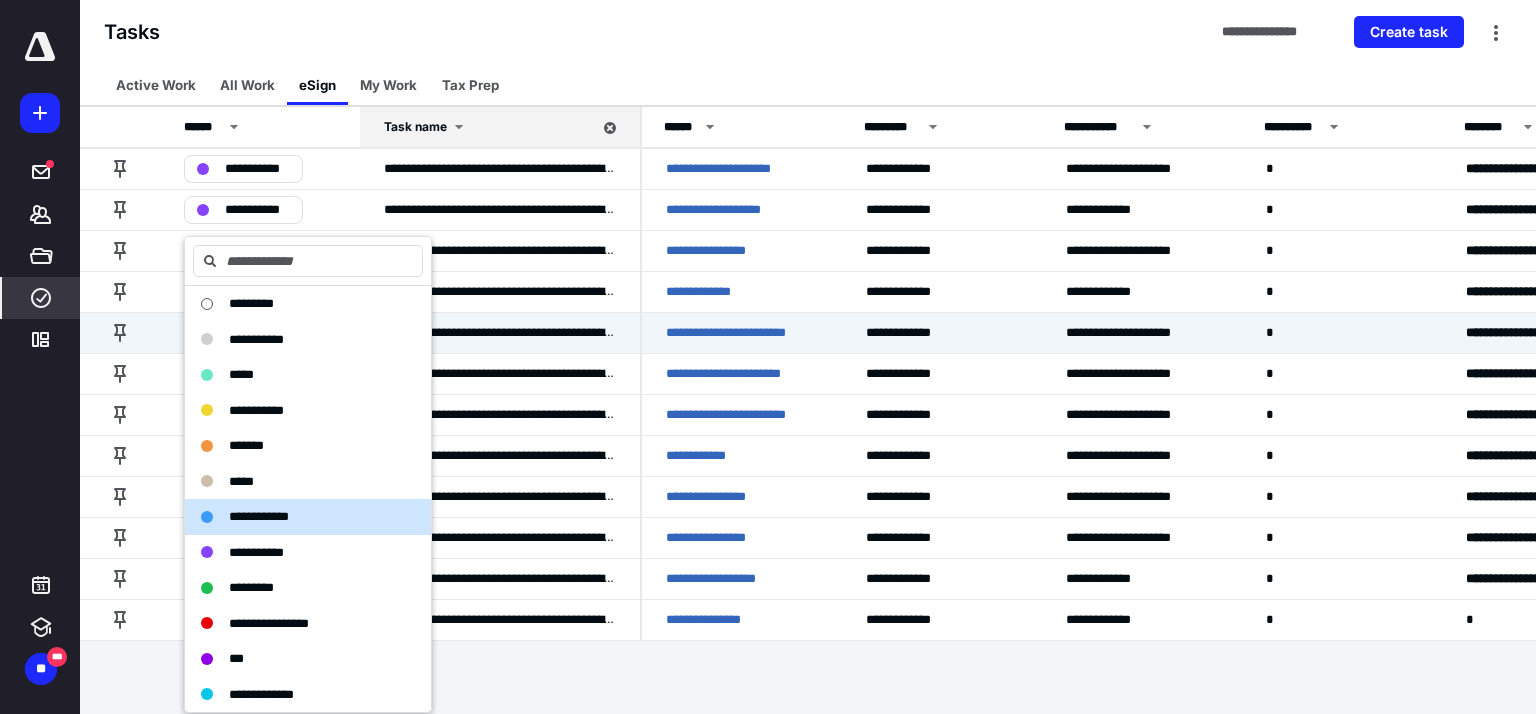 click on "**********" at bounding box center (808, 32) 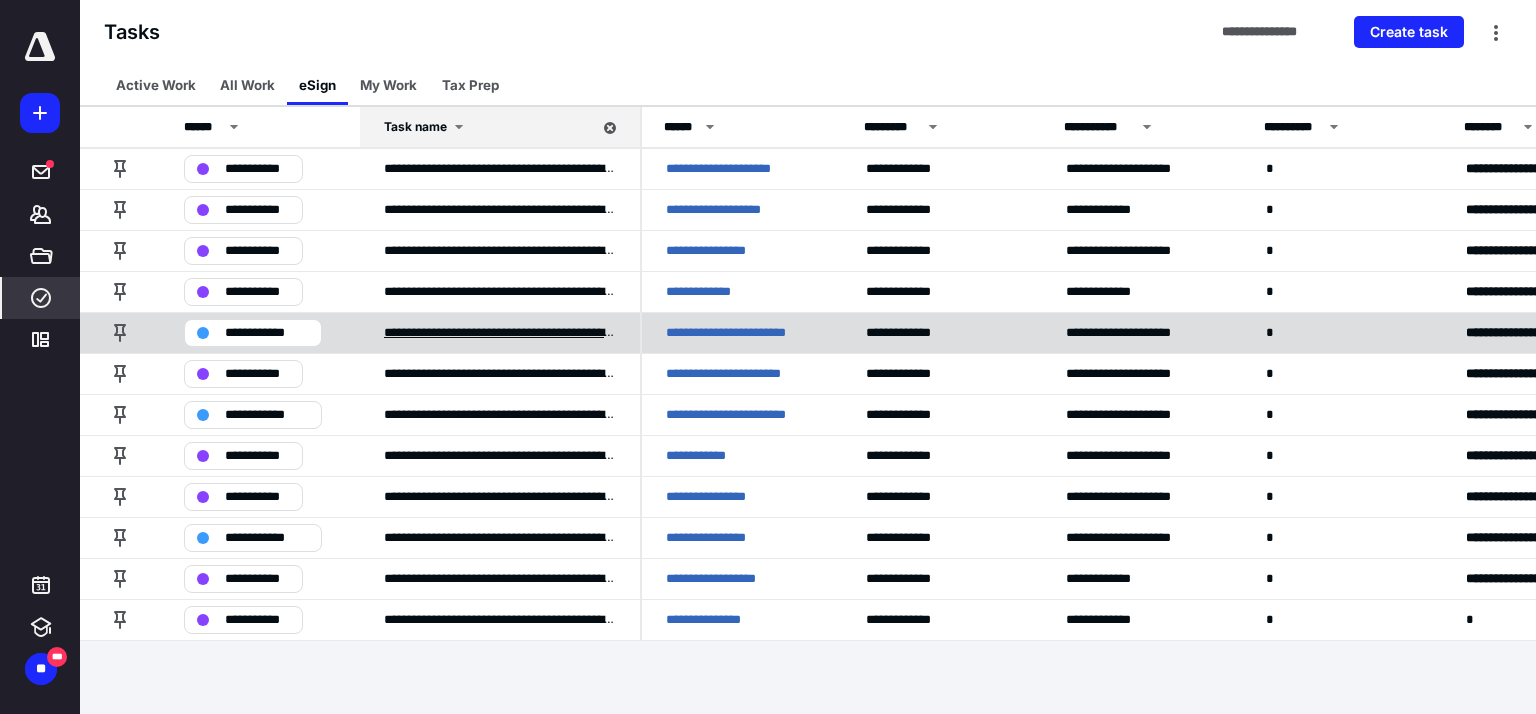 click on "**********" at bounding box center [500, 333] 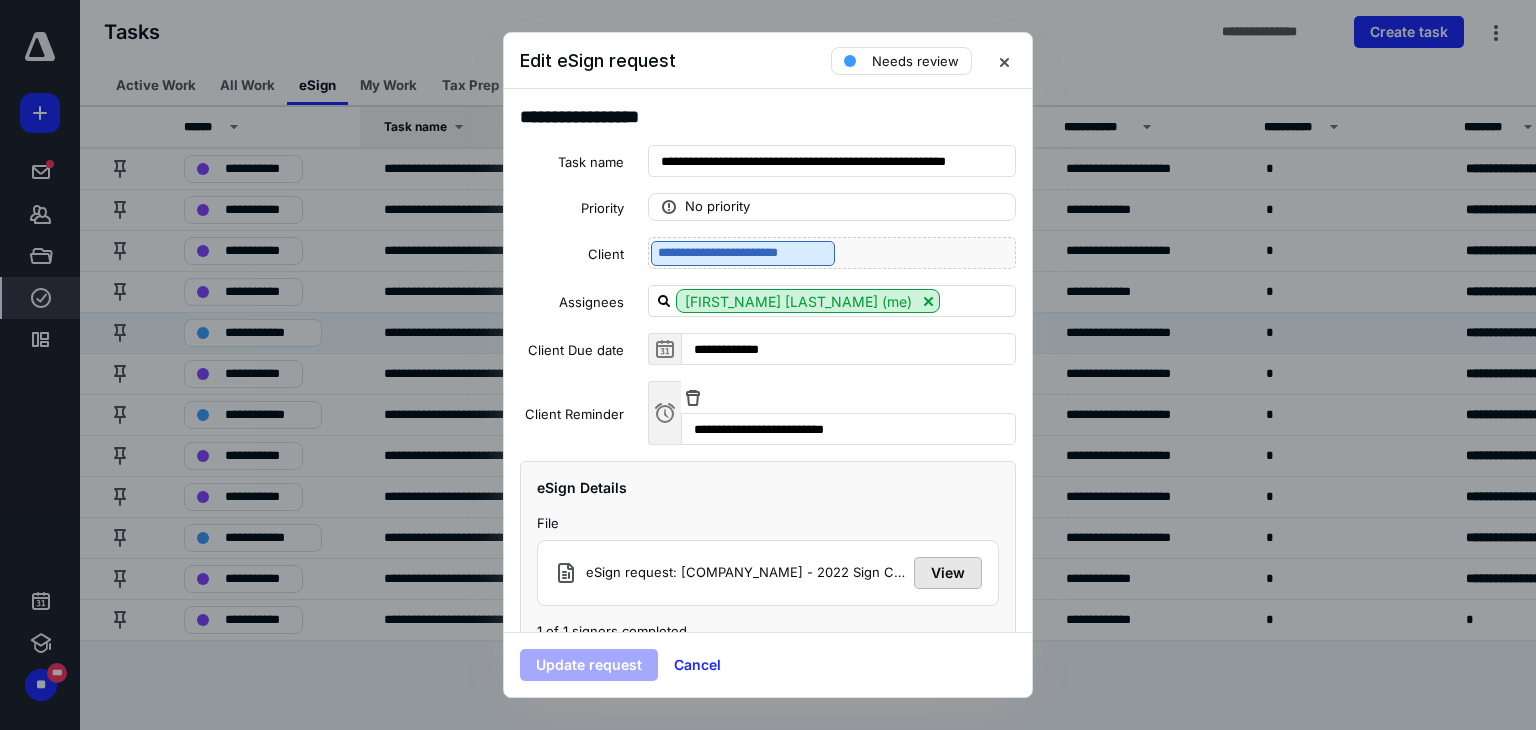 click on "View" at bounding box center (948, 573) 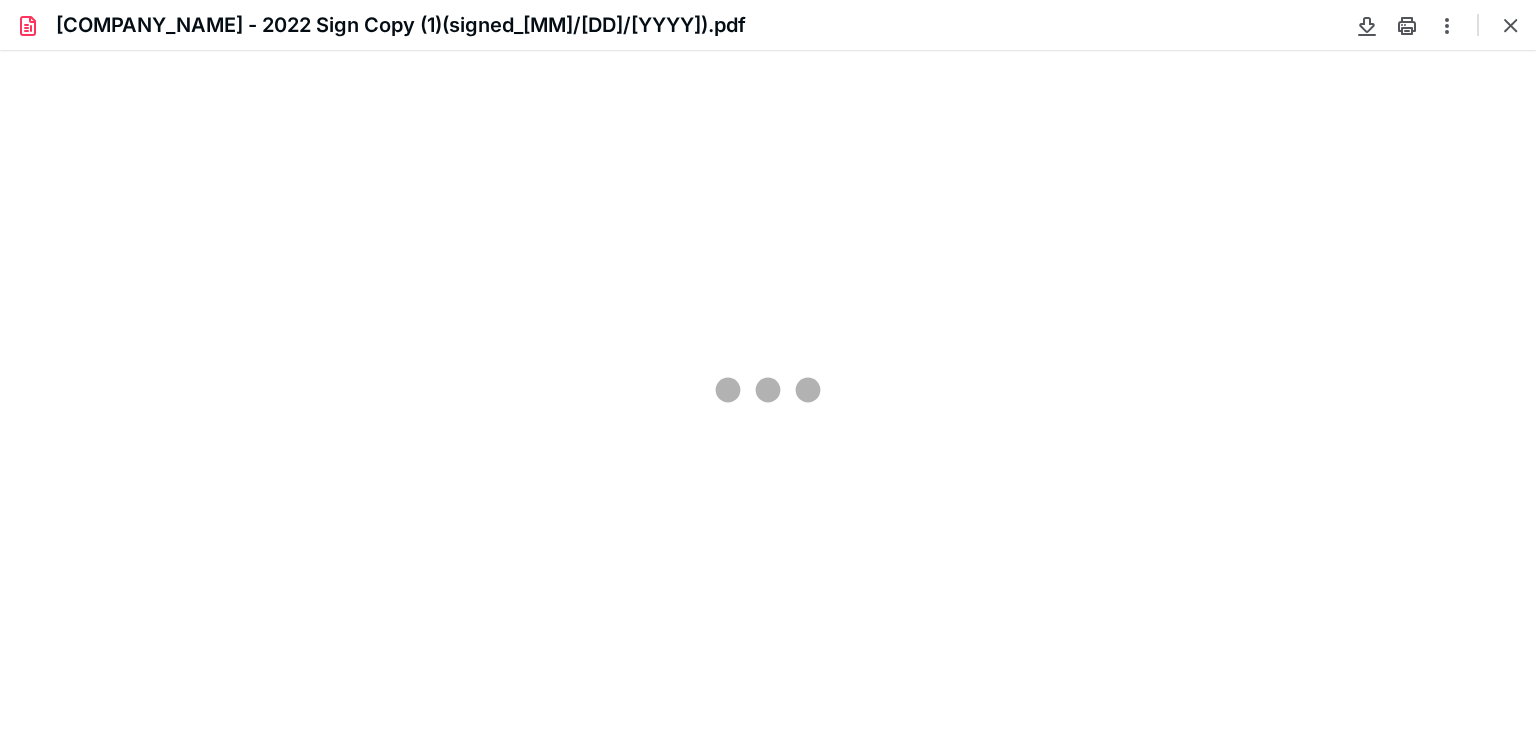 scroll, scrollTop: 0, scrollLeft: 0, axis: both 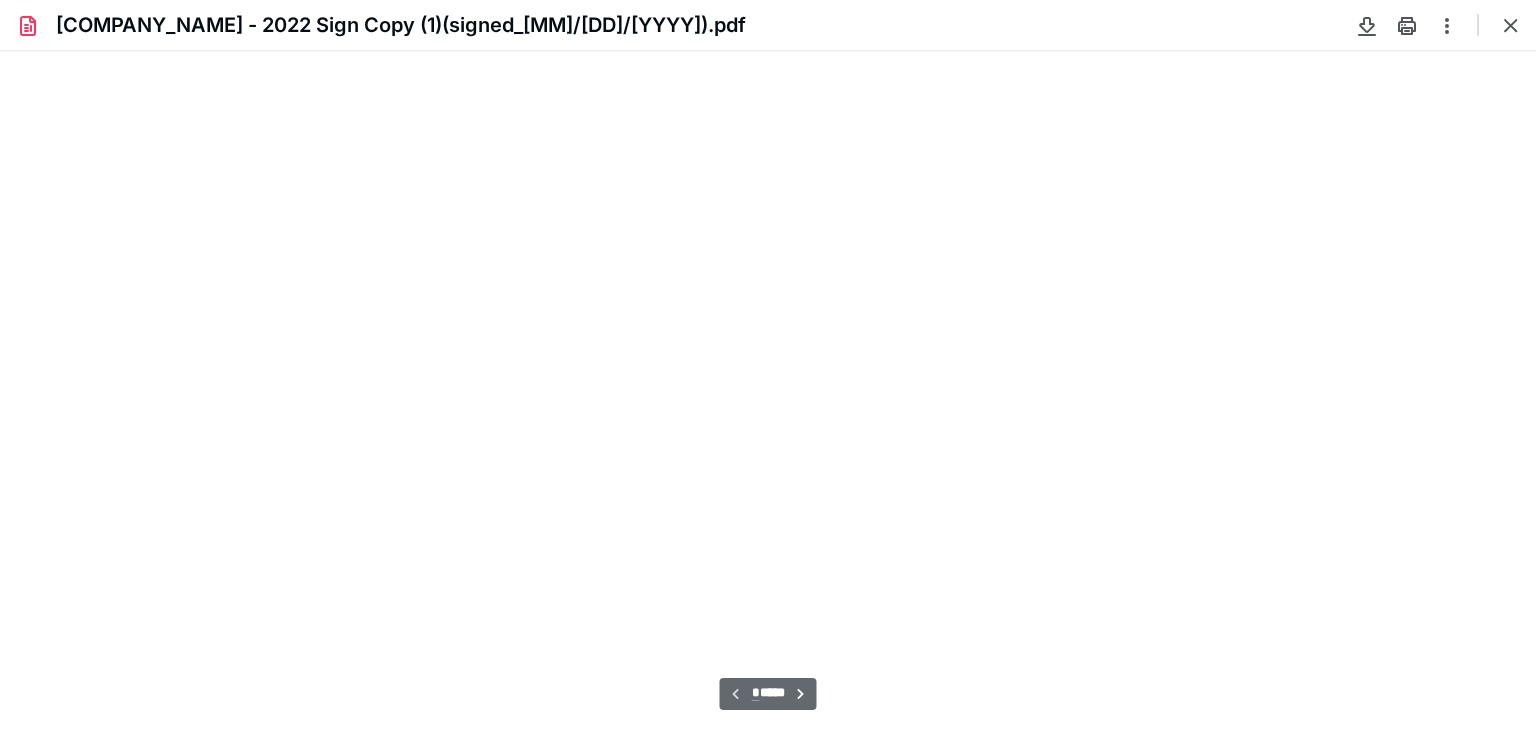 type on "81" 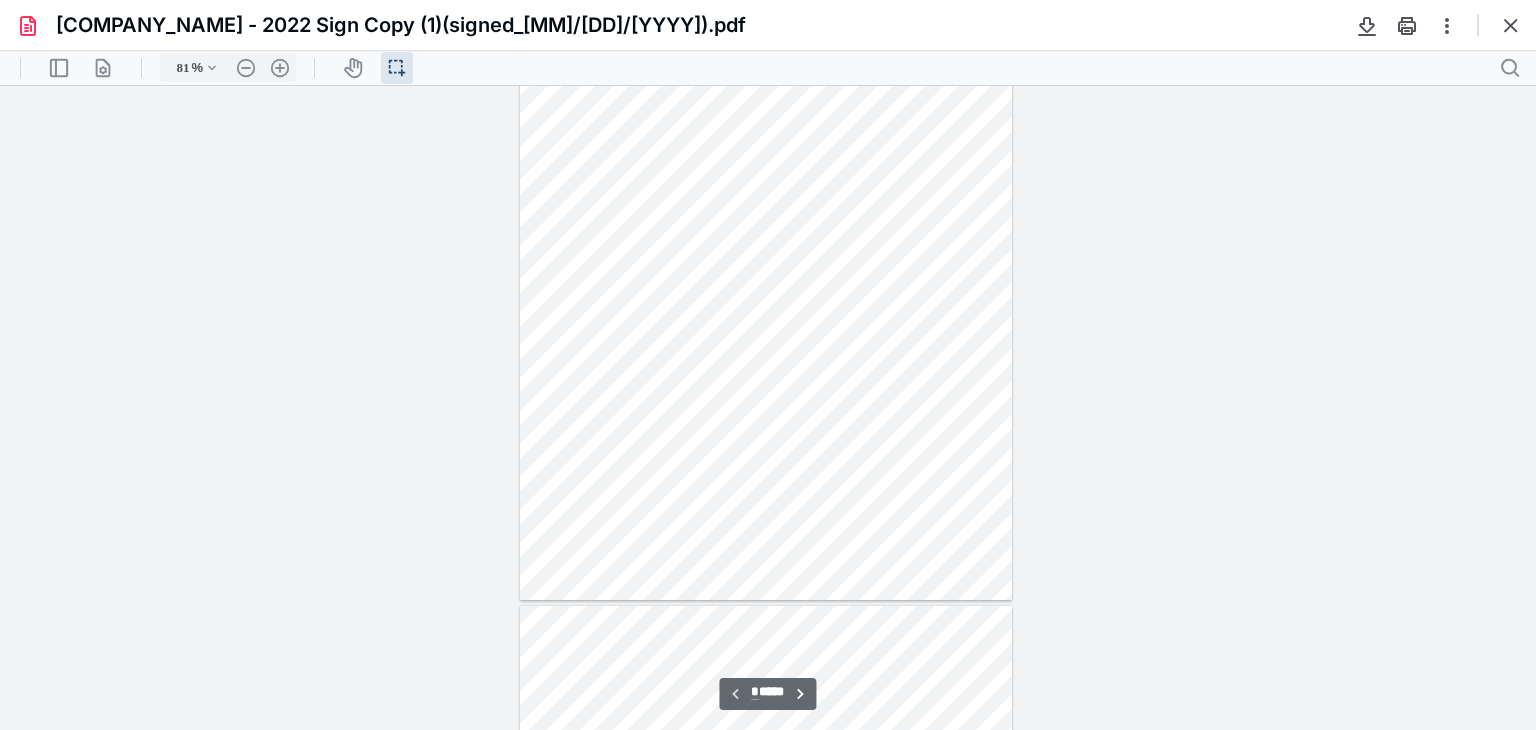 scroll, scrollTop: 137, scrollLeft: 0, axis: vertical 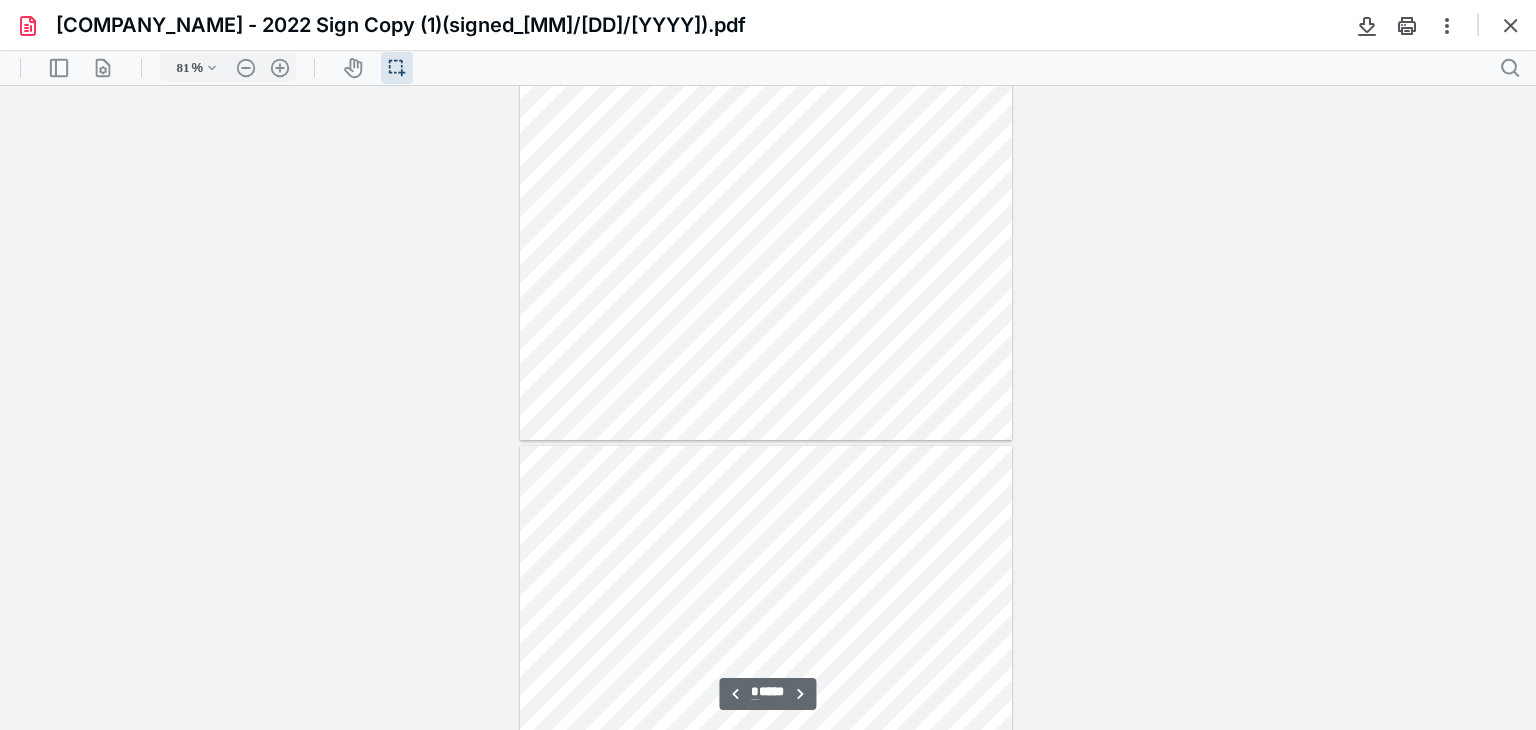 type on "*" 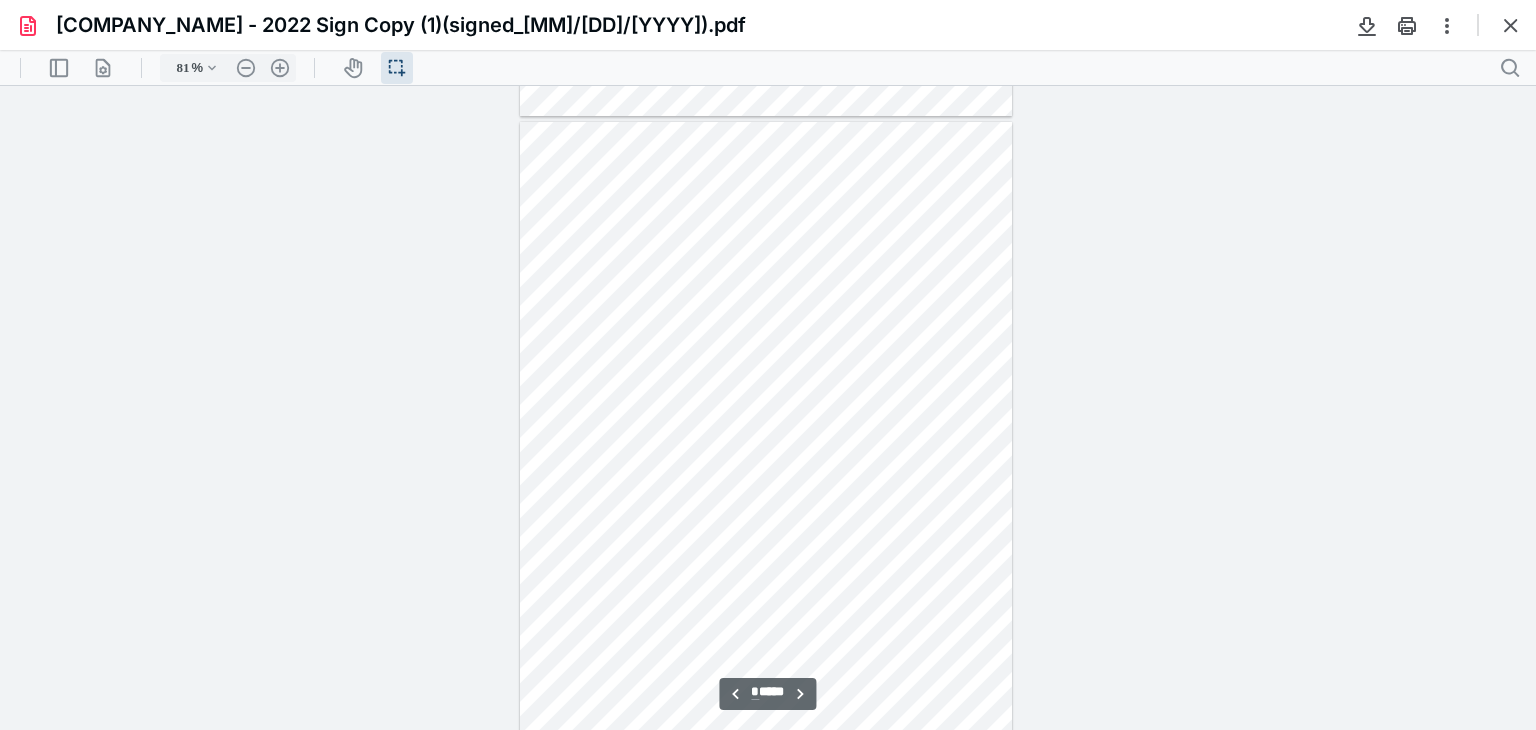 scroll, scrollTop: 3196, scrollLeft: 0, axis: vertical 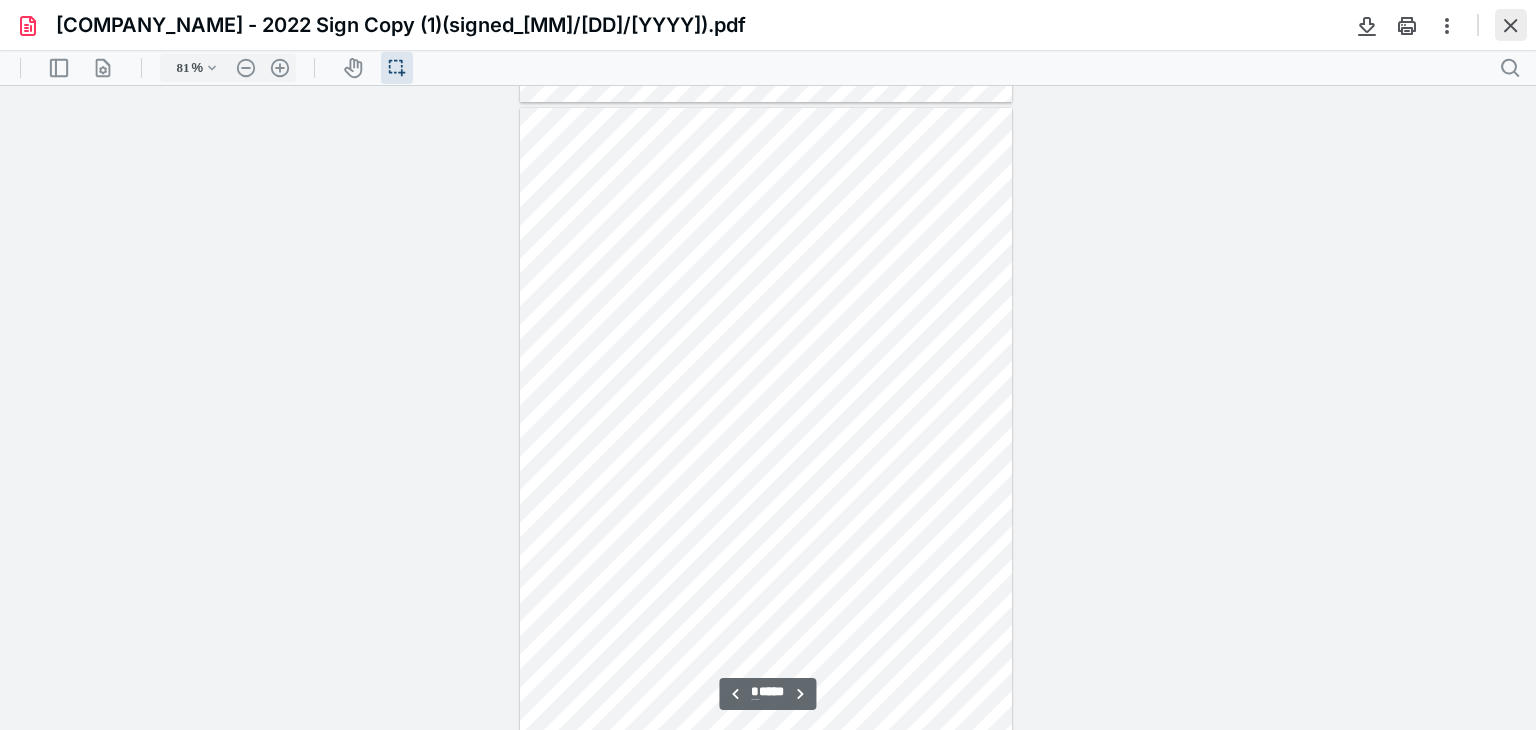 click at bounding box center (1511, 25) 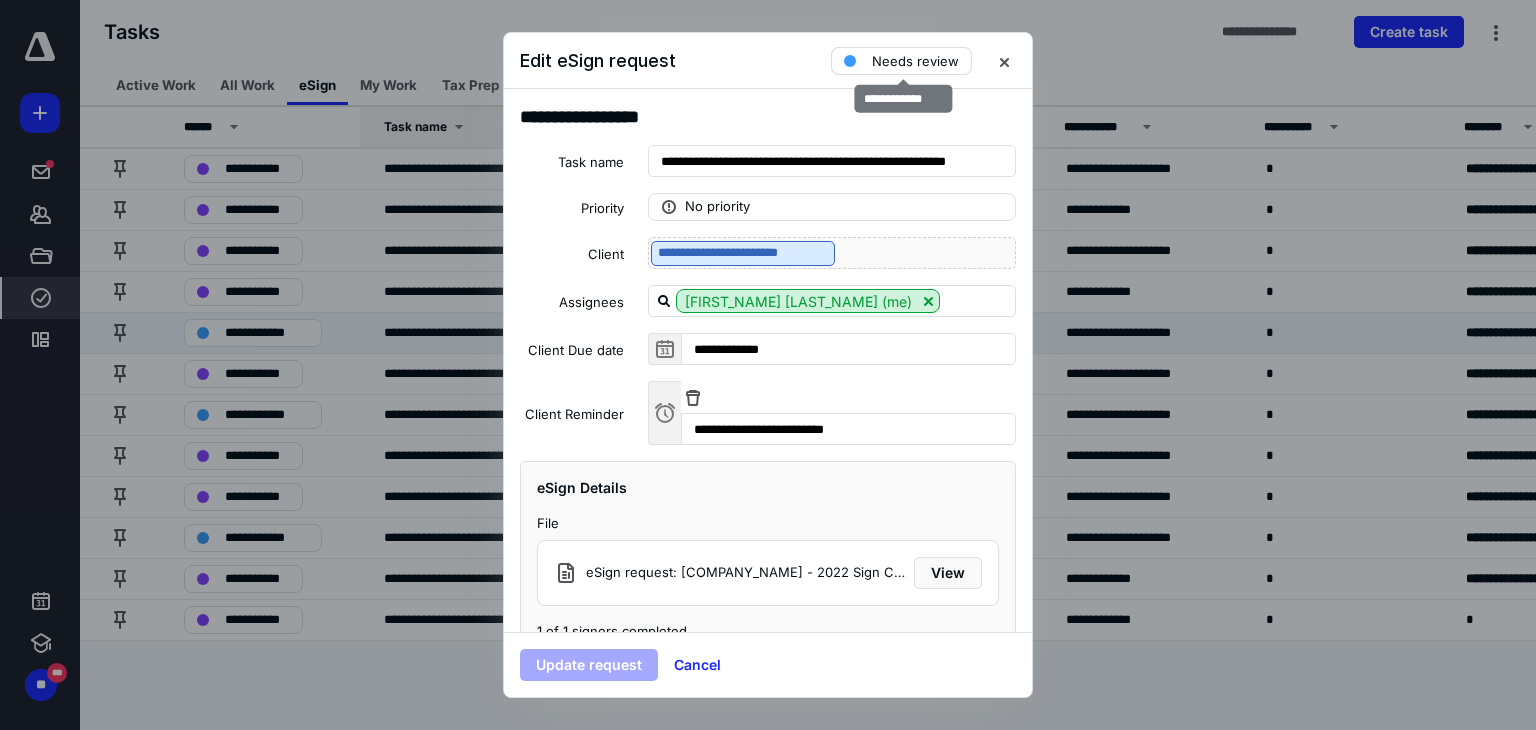click on "Needs review" at bounding box center (915, 61) 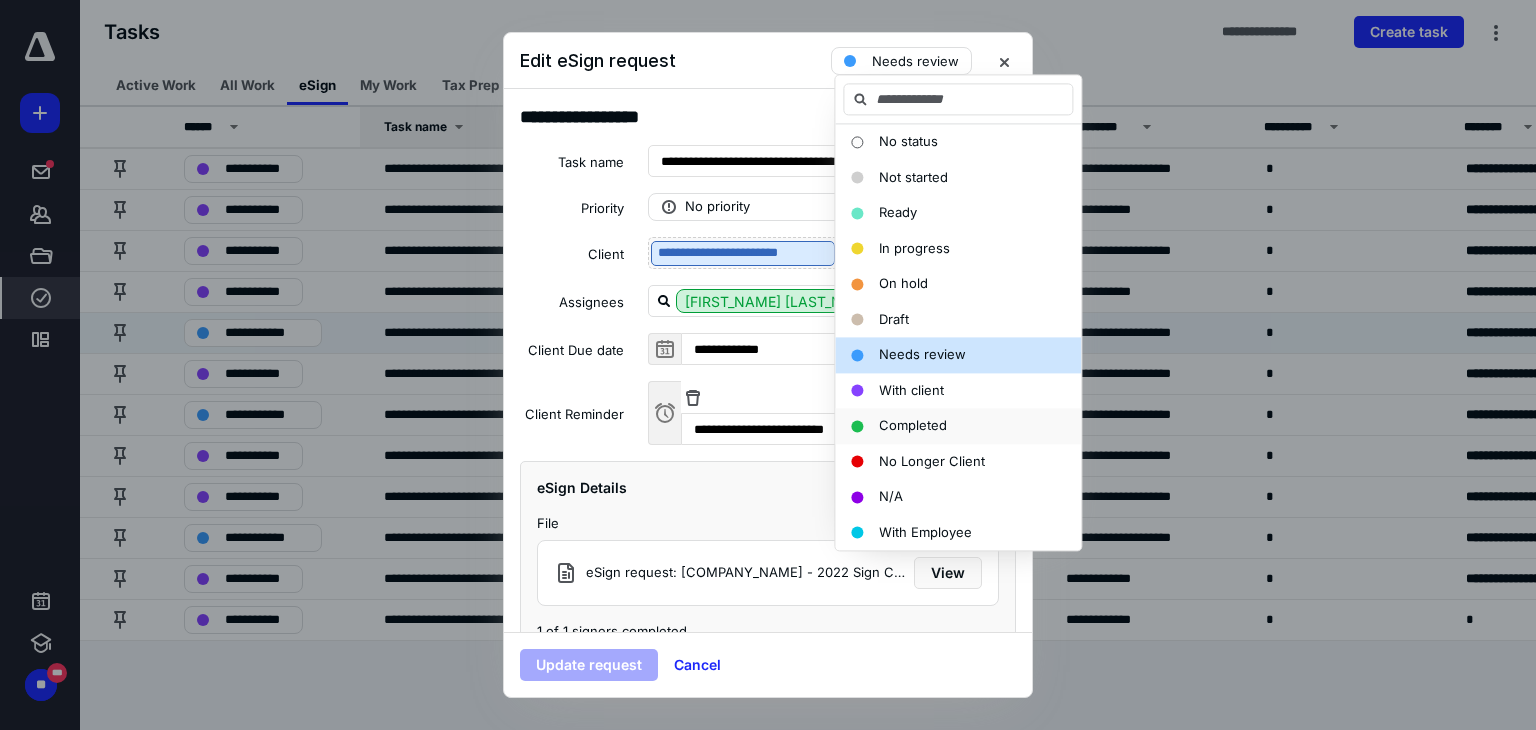 click on "Completed" at bounding box center [913, 425] 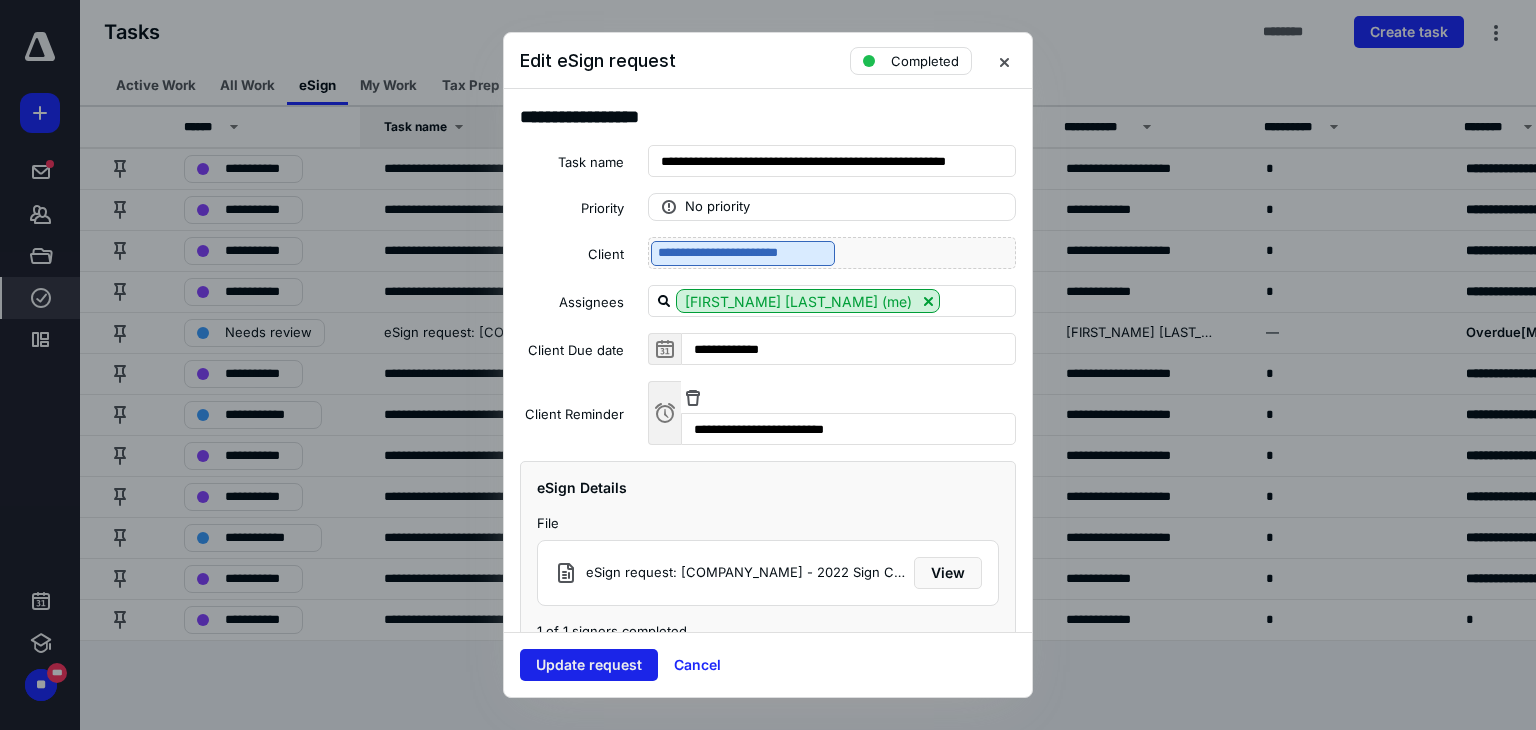 click on "Update request" at bounding box center (589, 665) 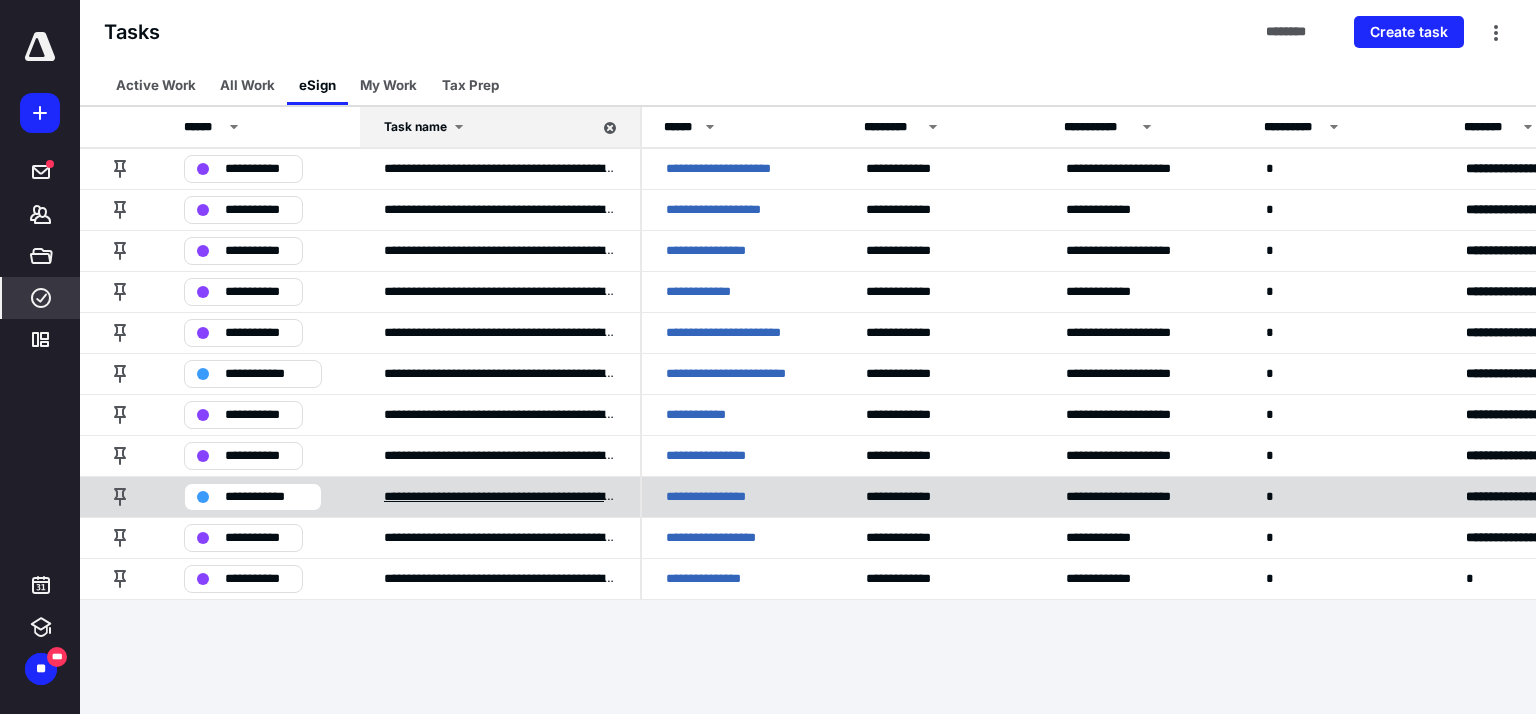 click on "**********" at bounding box center (500, 497) 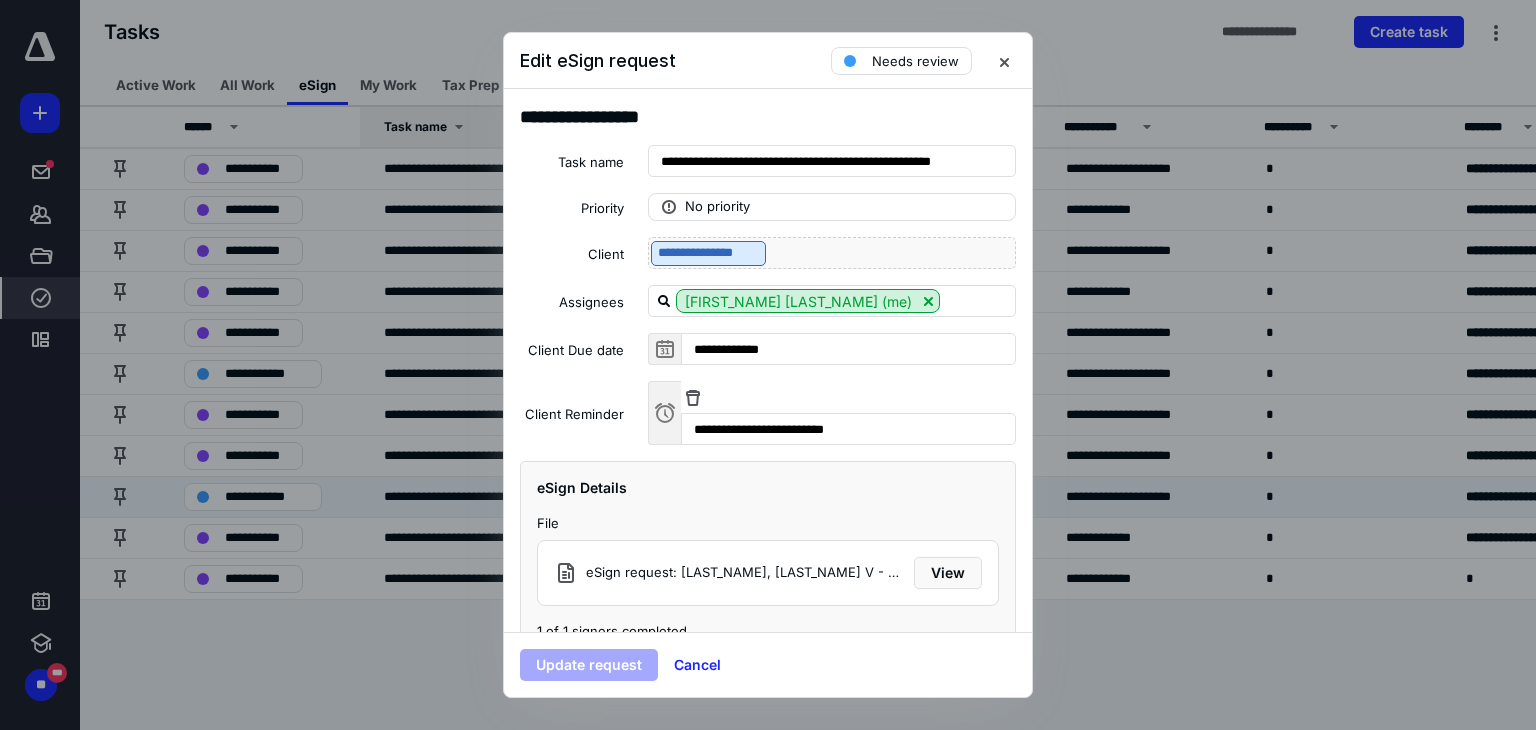 click at bounding box center [768, 365] 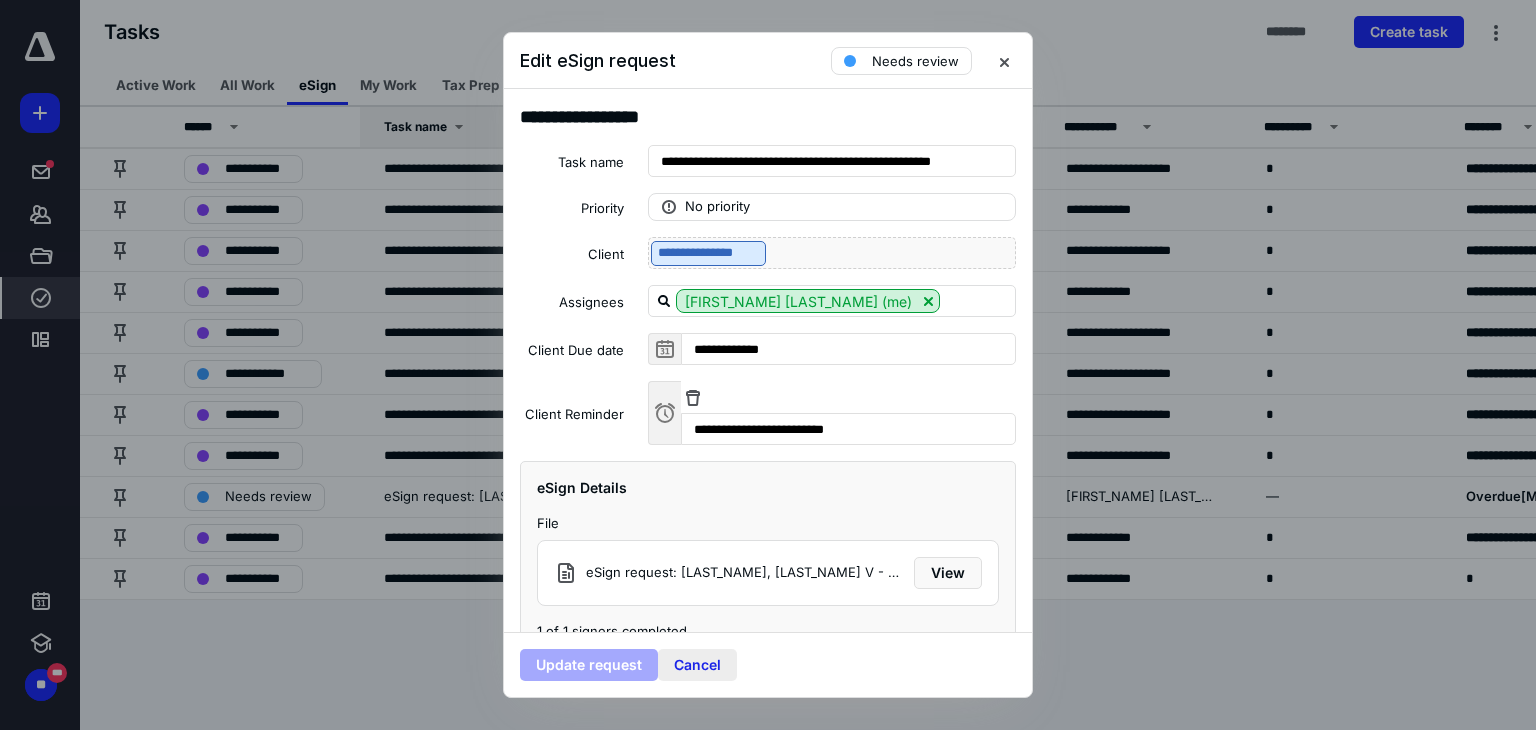 click on "Cancel" at bounding box center (697, 665) 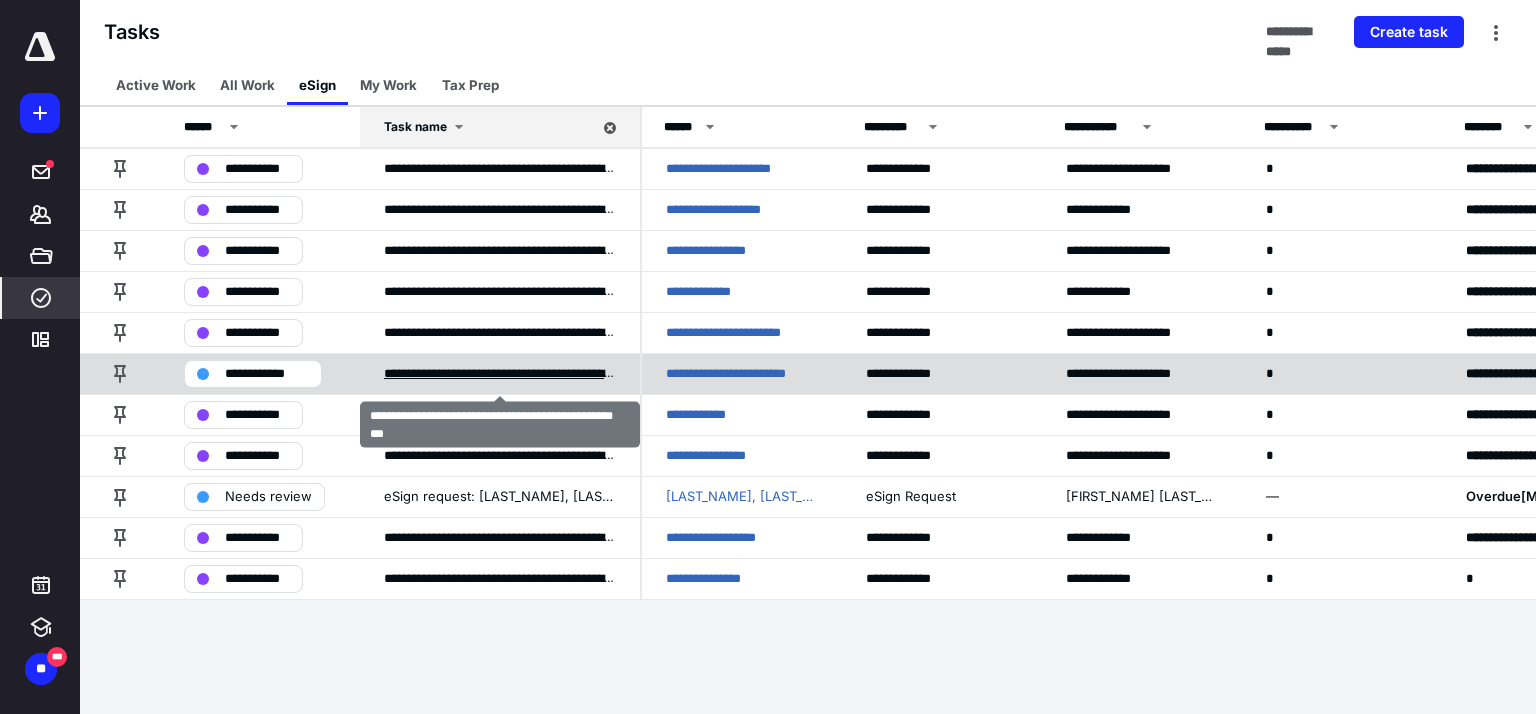 click on "**********" at bounding box center (500, 374) 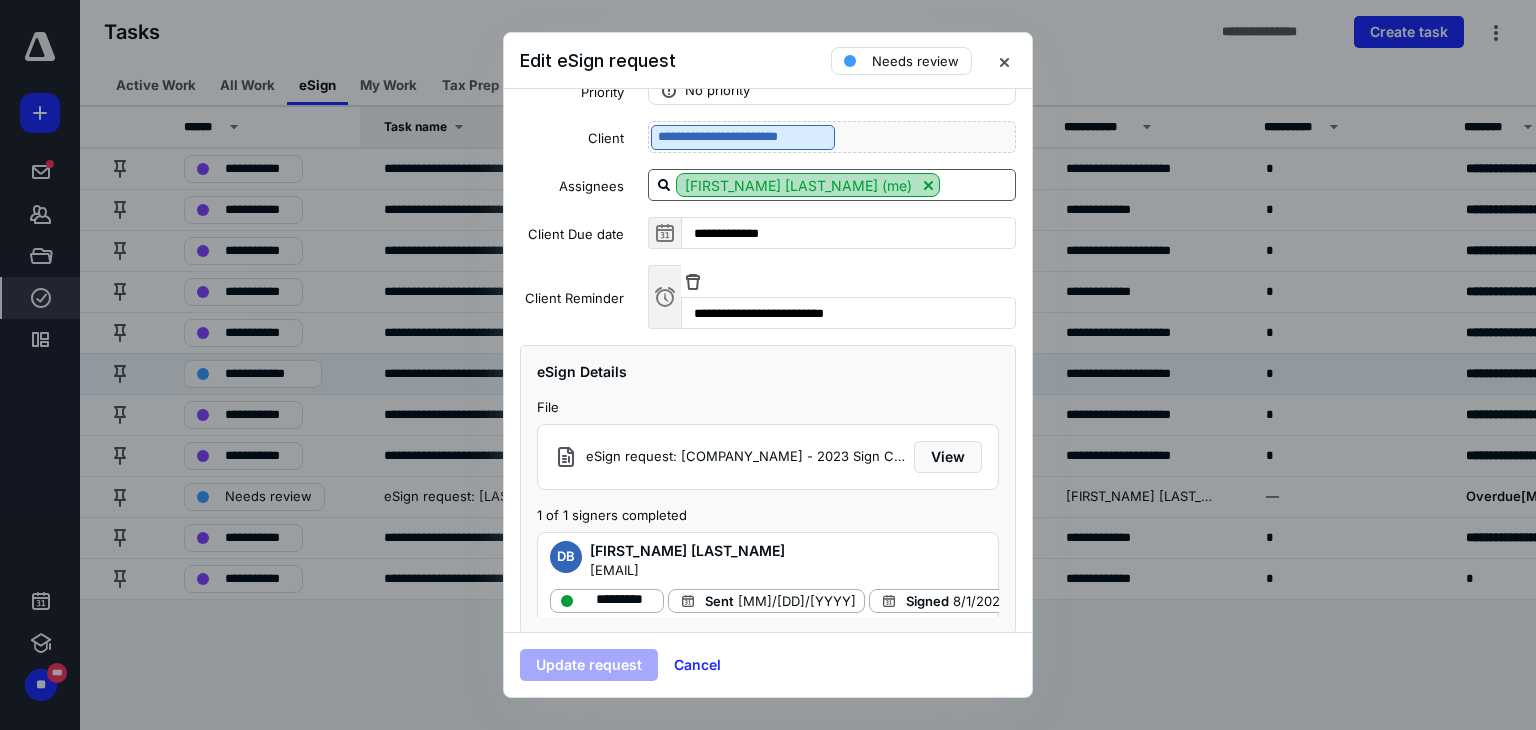 scroll, scrollTop: 133, scrollLeft: 0, axis: vertical 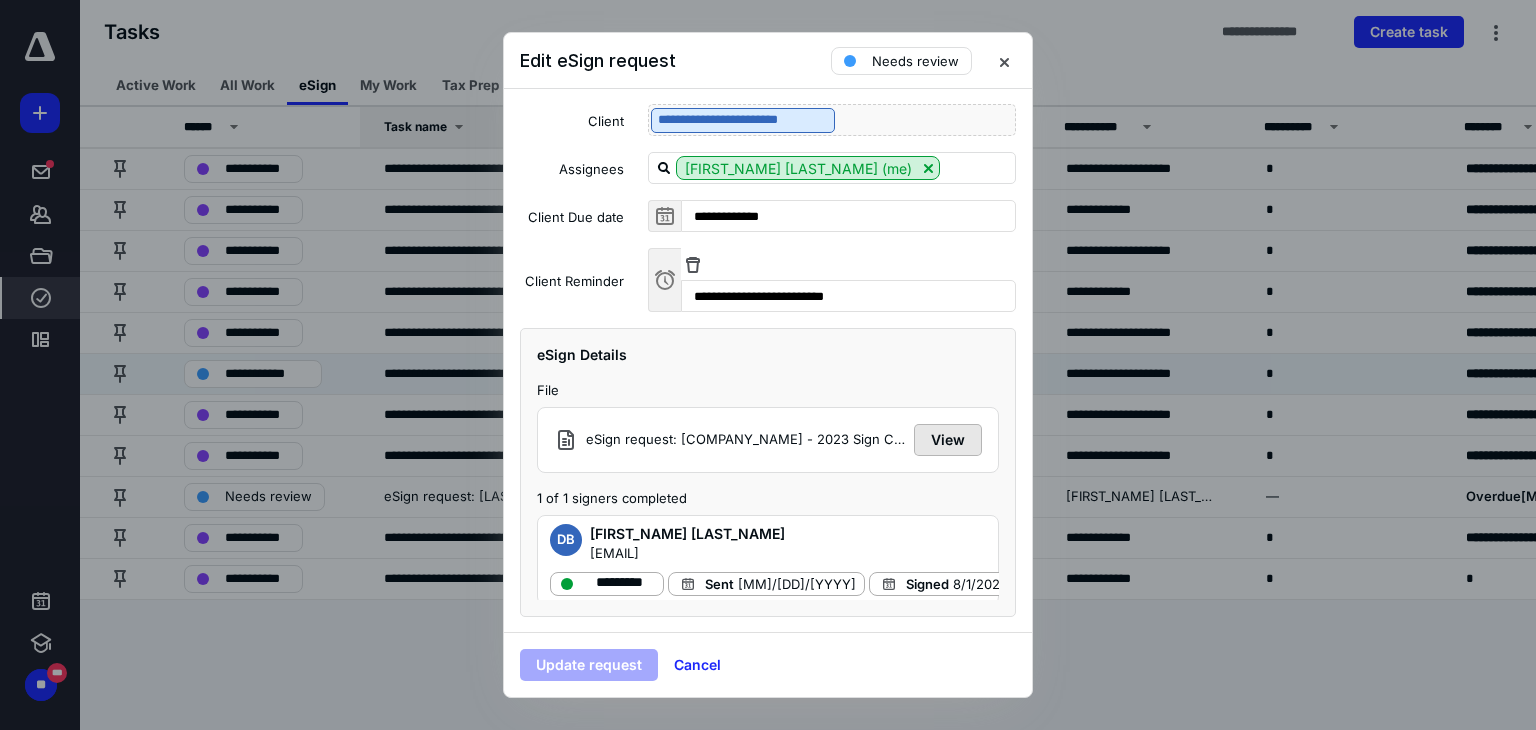 click on "View" at bounding box center (948, 440) 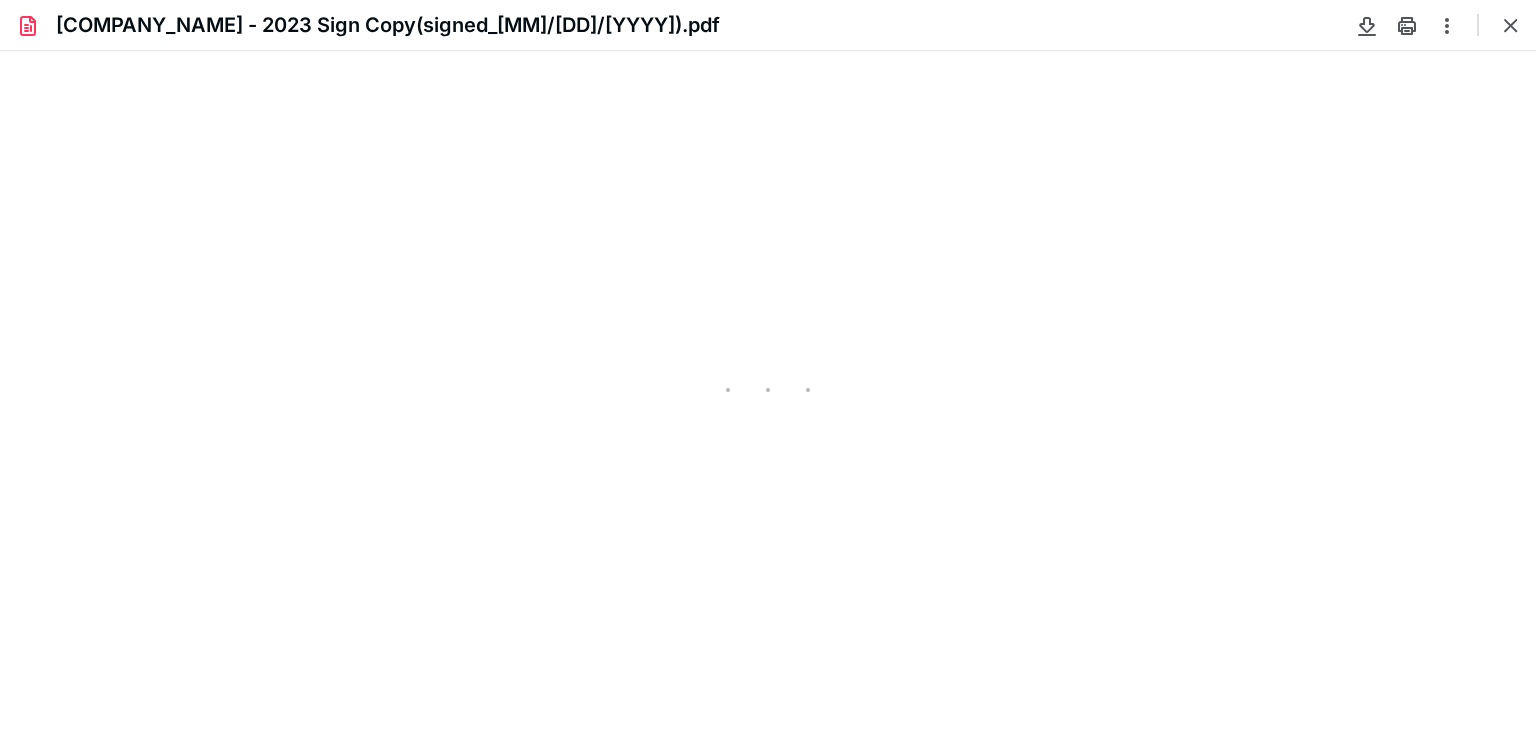 scroll, scrollTop: 0, scrollLeft: 0, axis: both 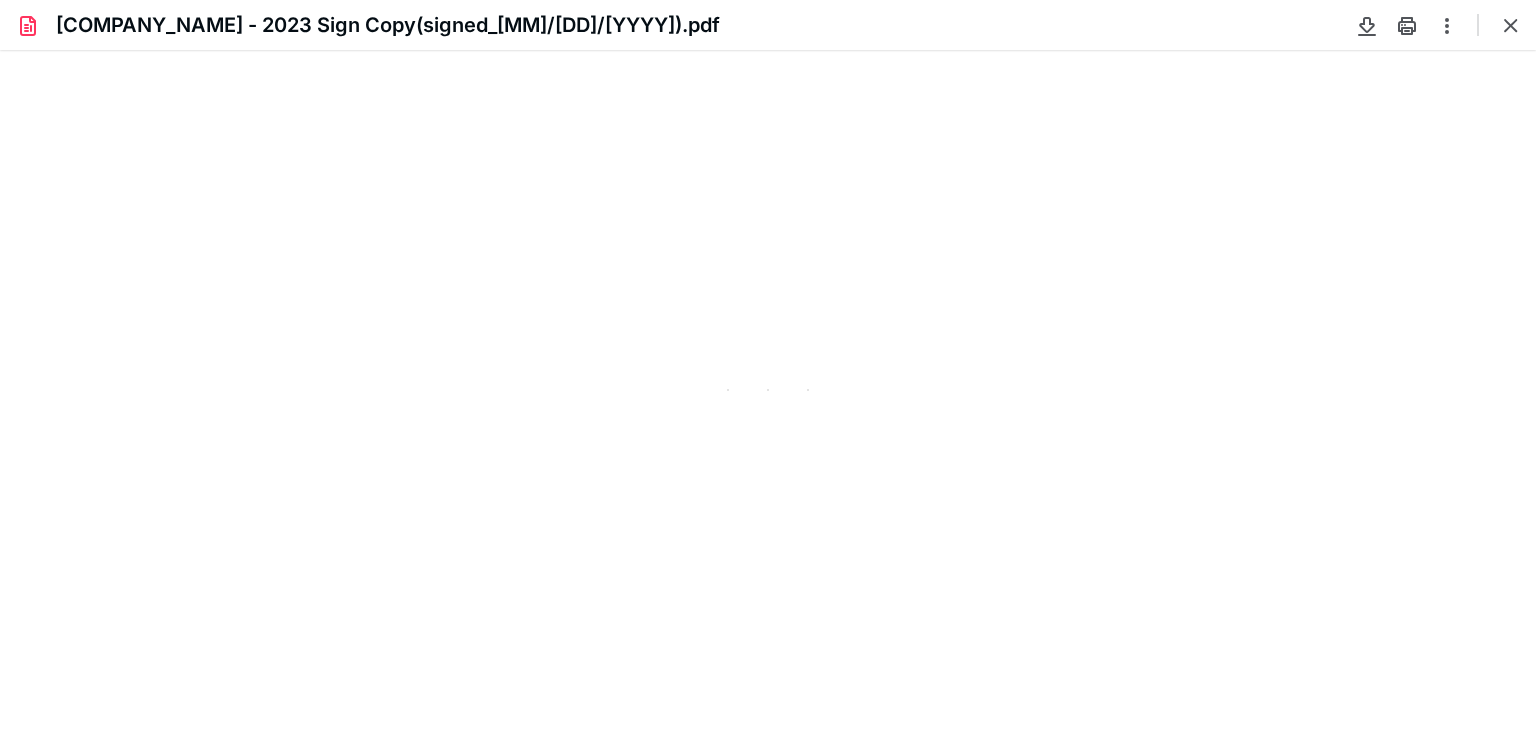 type on "81" 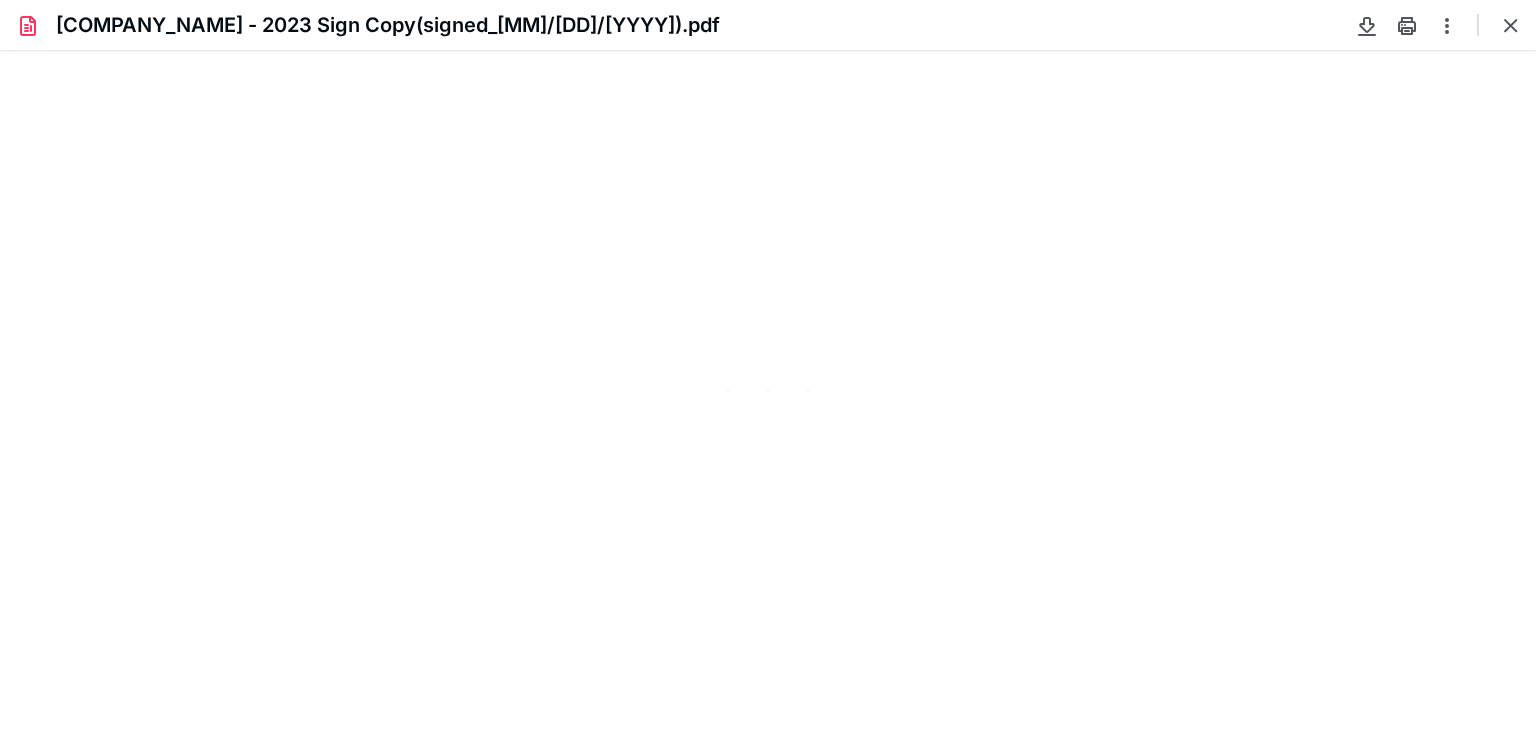 scroll, scrollTop: 39, scrollLeft: 0, axis: vertical 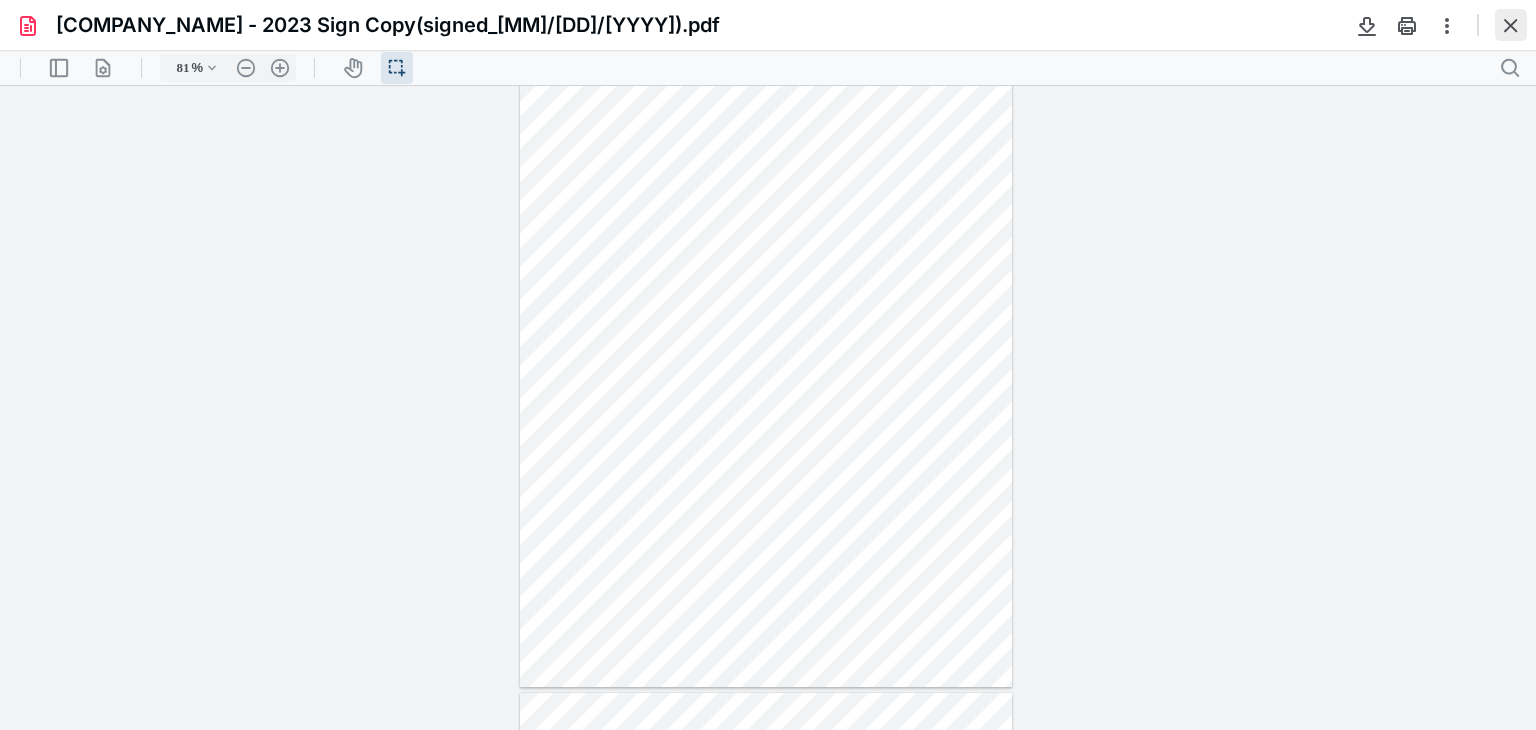 click at bounding box center [1511, 25] 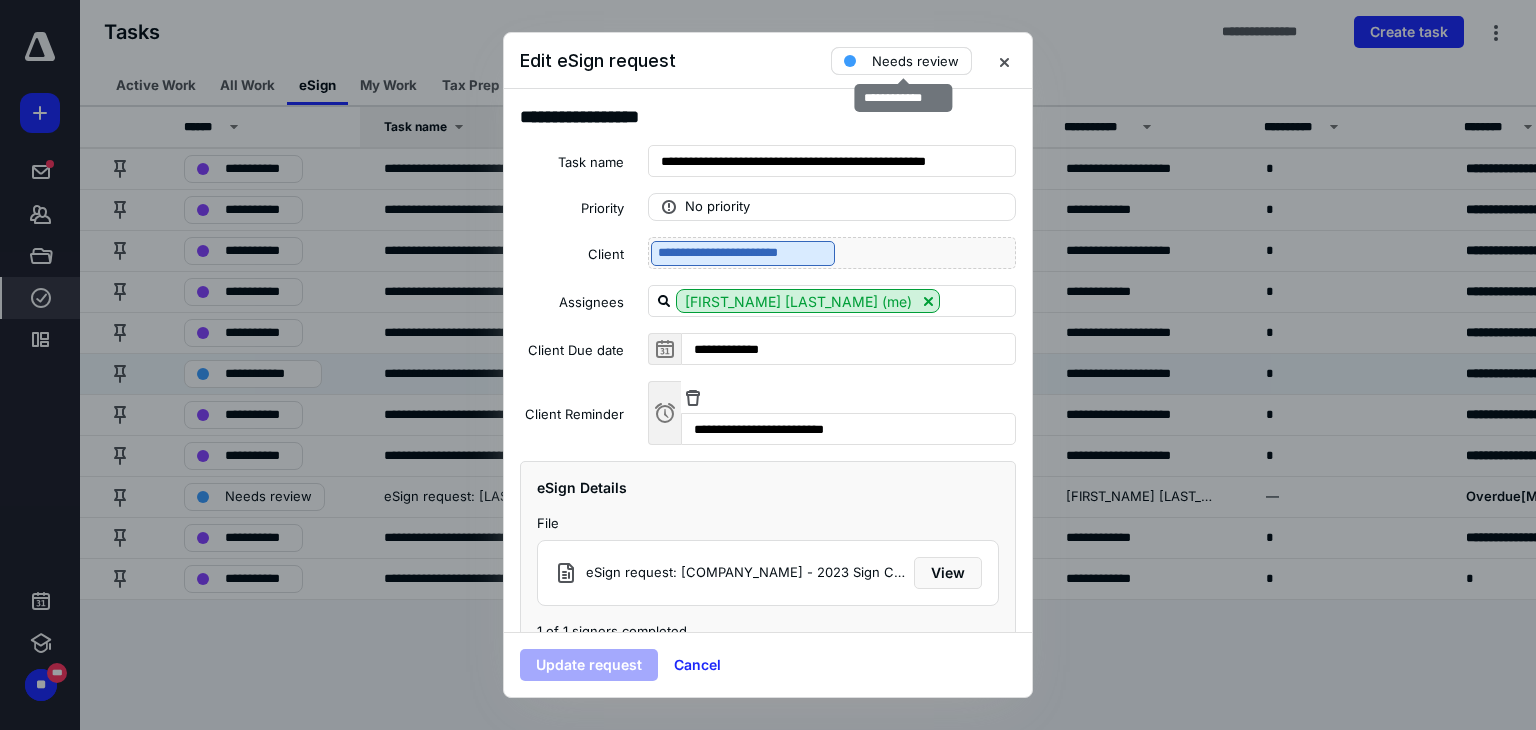 click on "Needs review" at bounding box center [915, 61] 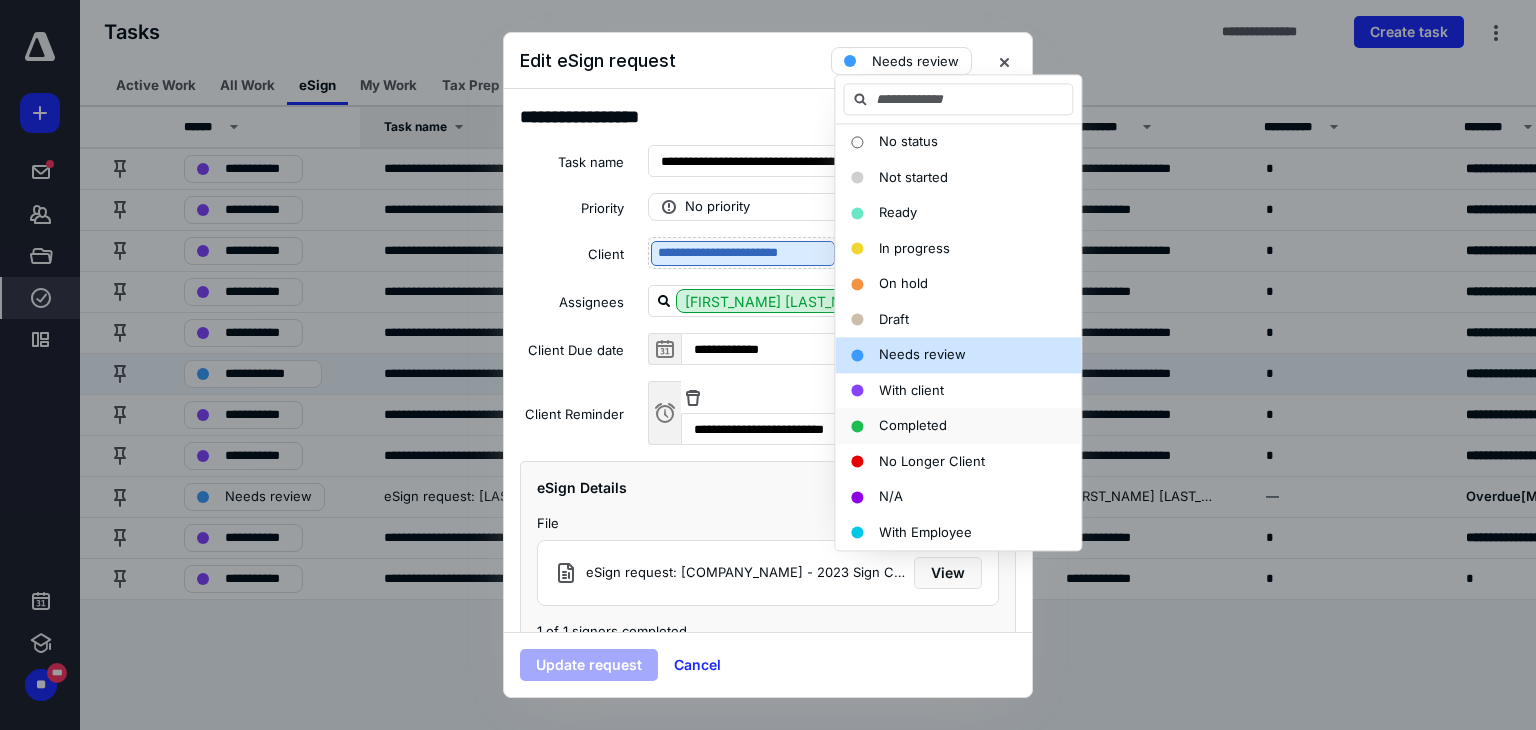click on "Completed" at bounding box center (913, 425) 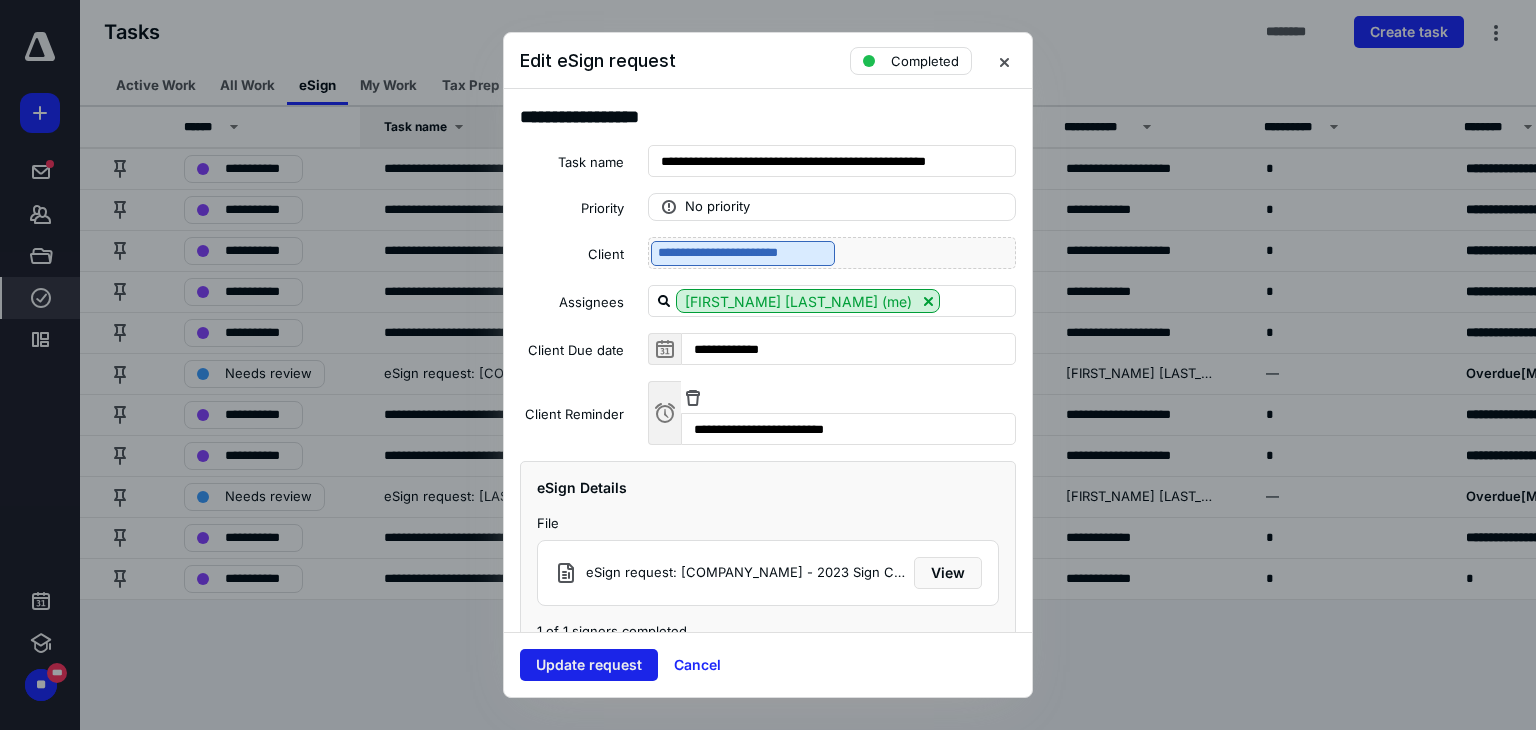 click on "Update request" at bounding box center [589, 665] 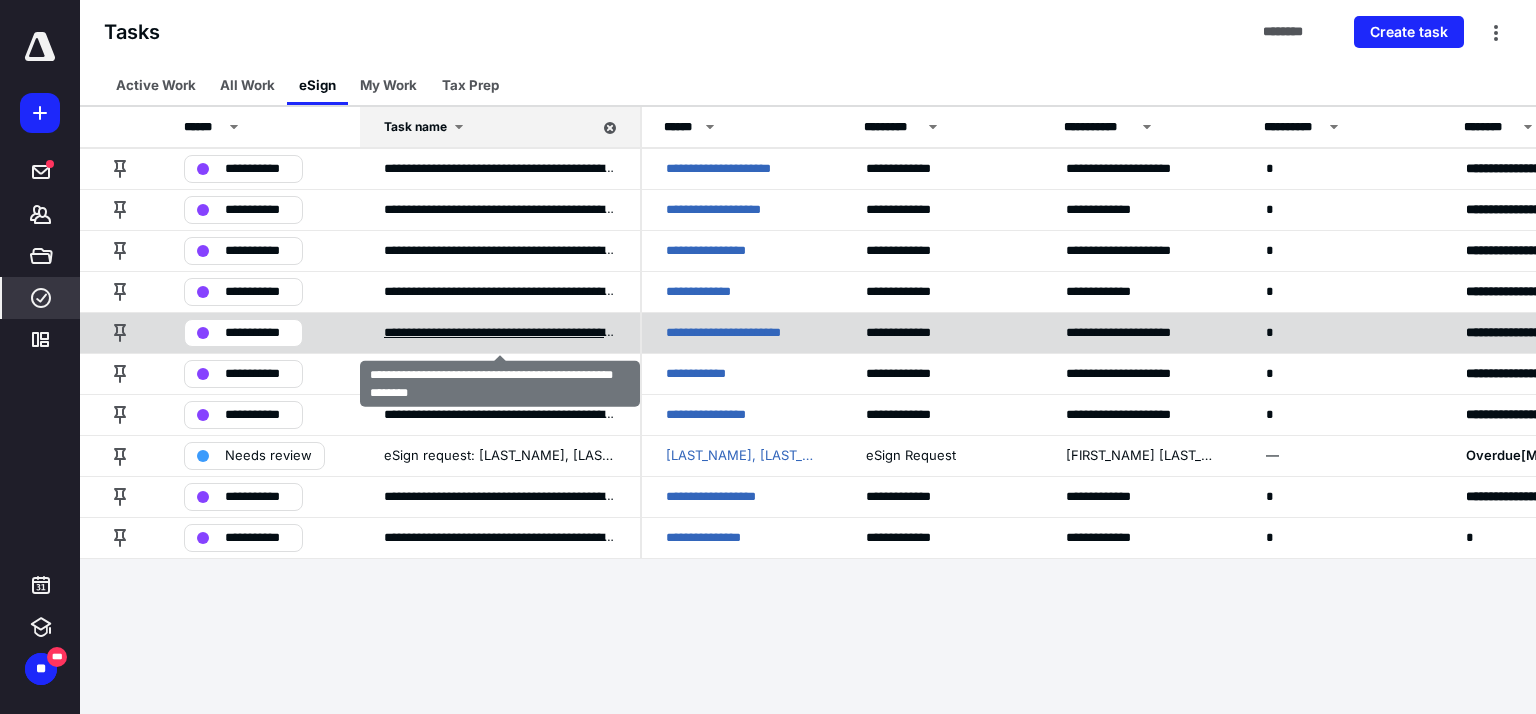 click on "**********" at bounding box center [500, 333] 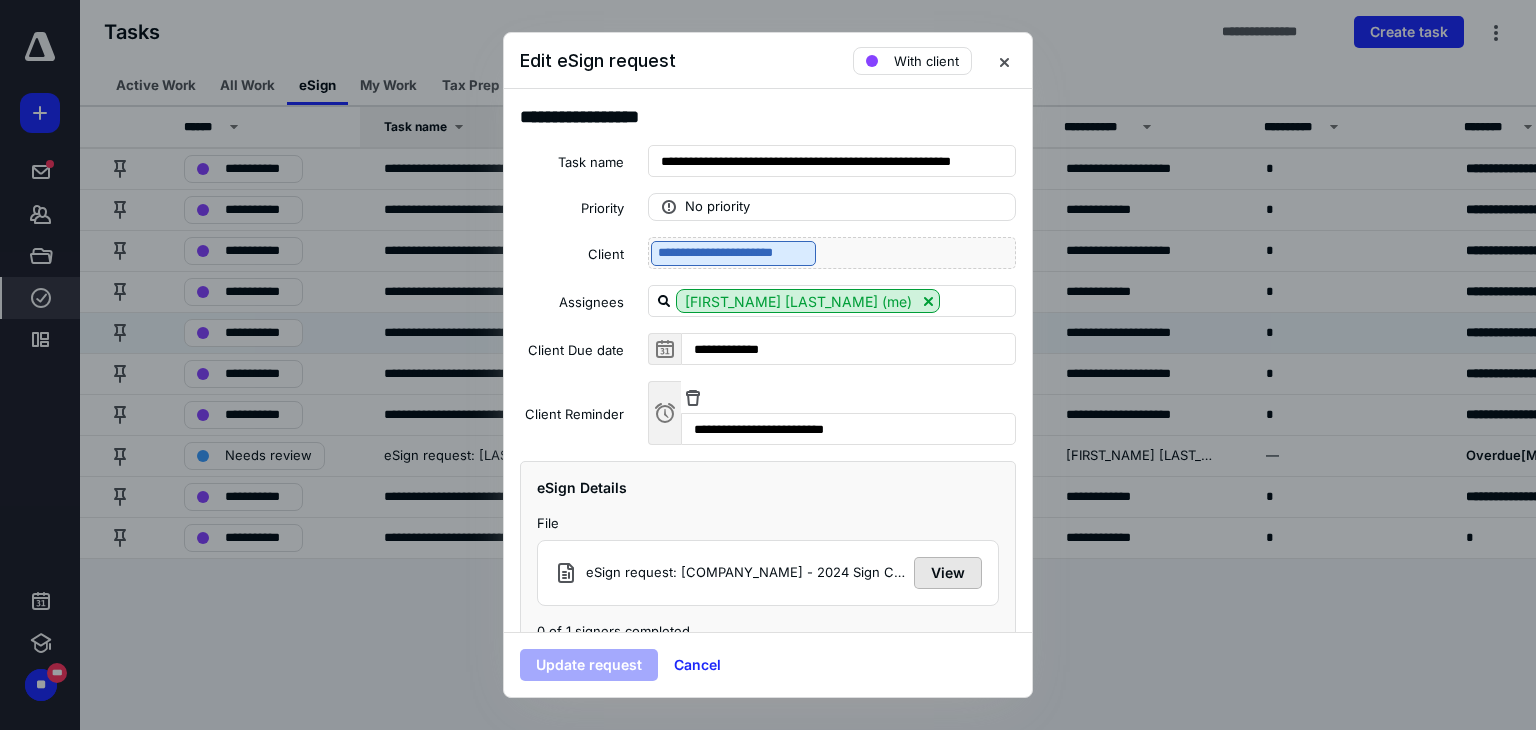 click on "View" at bounding box center [948, 573] 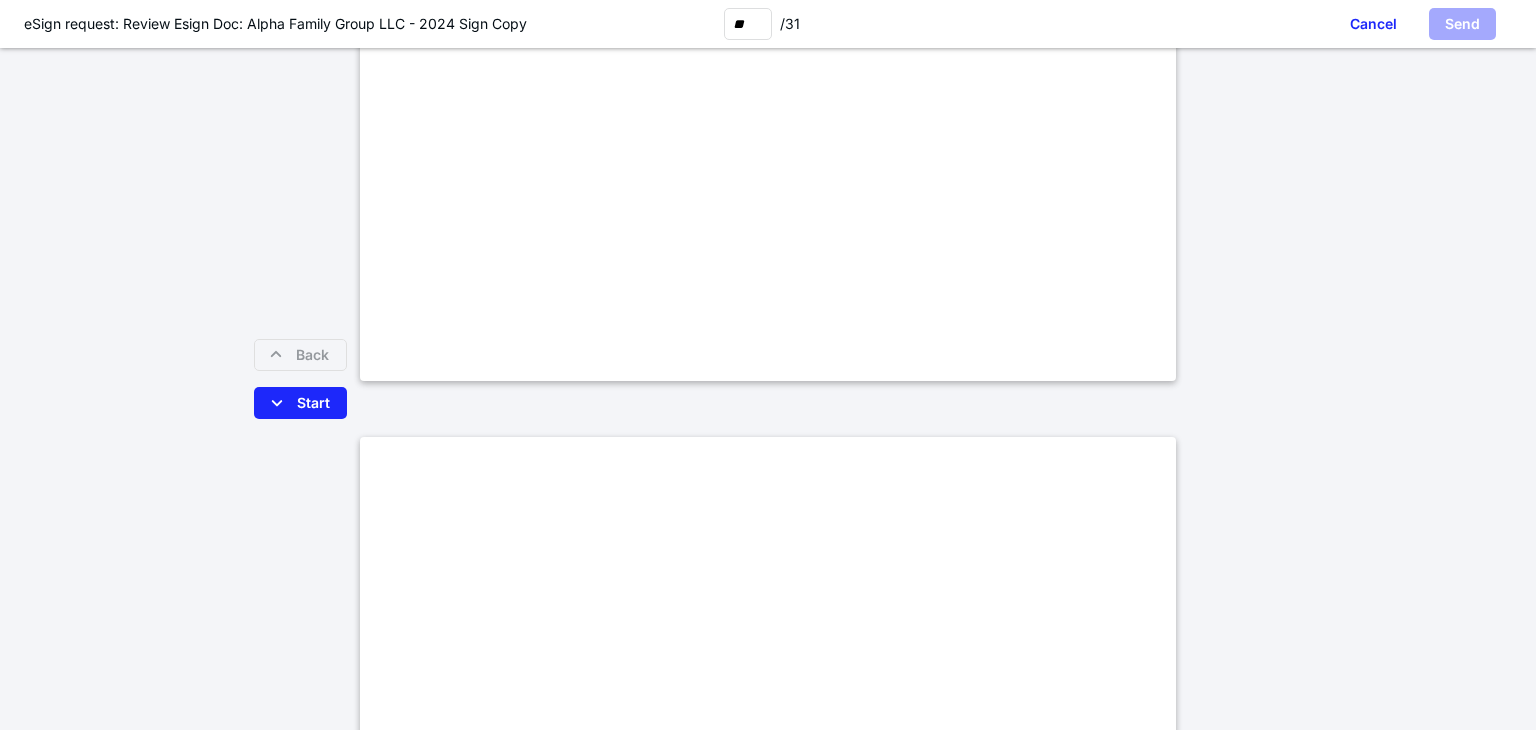 scroll, scrollTop: 30804, scrollLeft: 0, axis: vertical 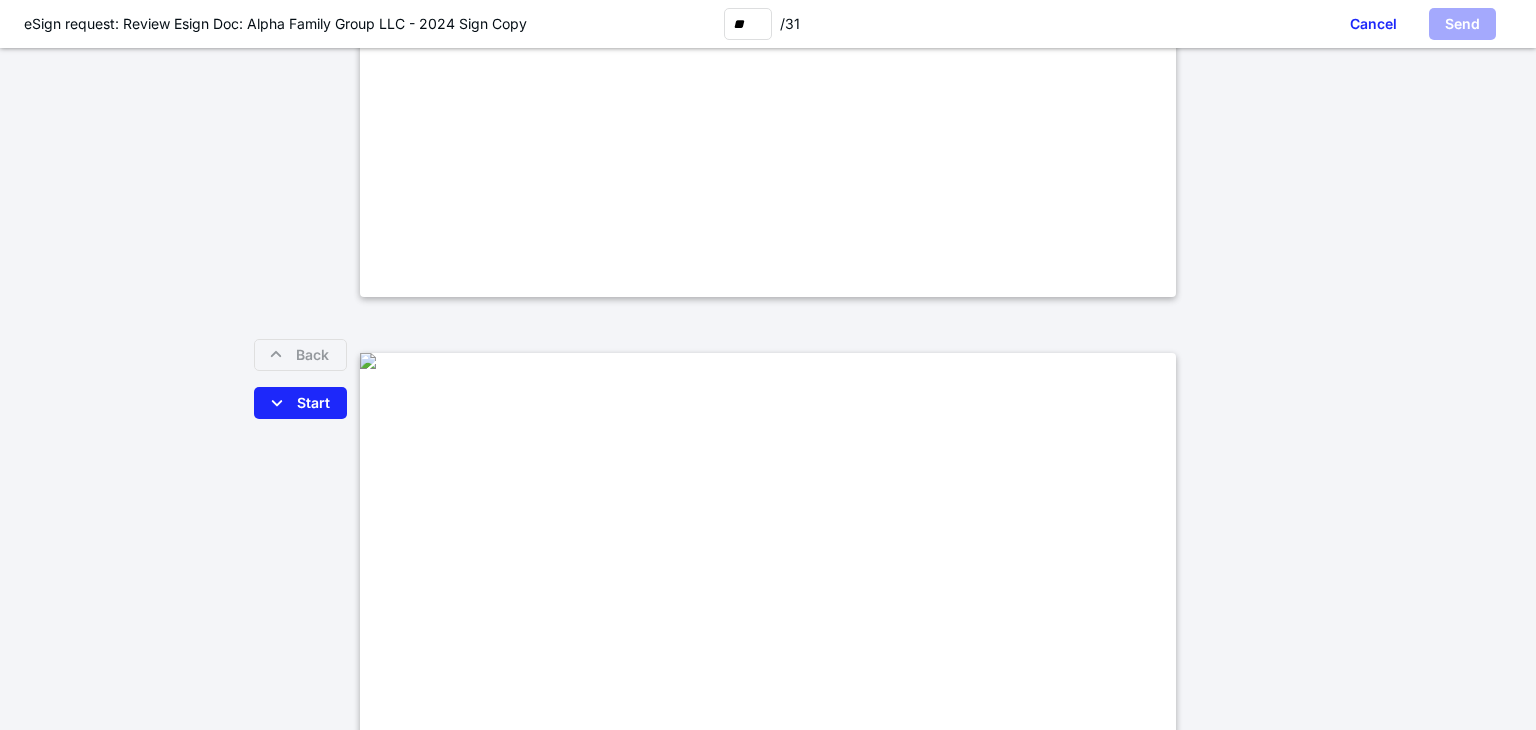 type on "**" 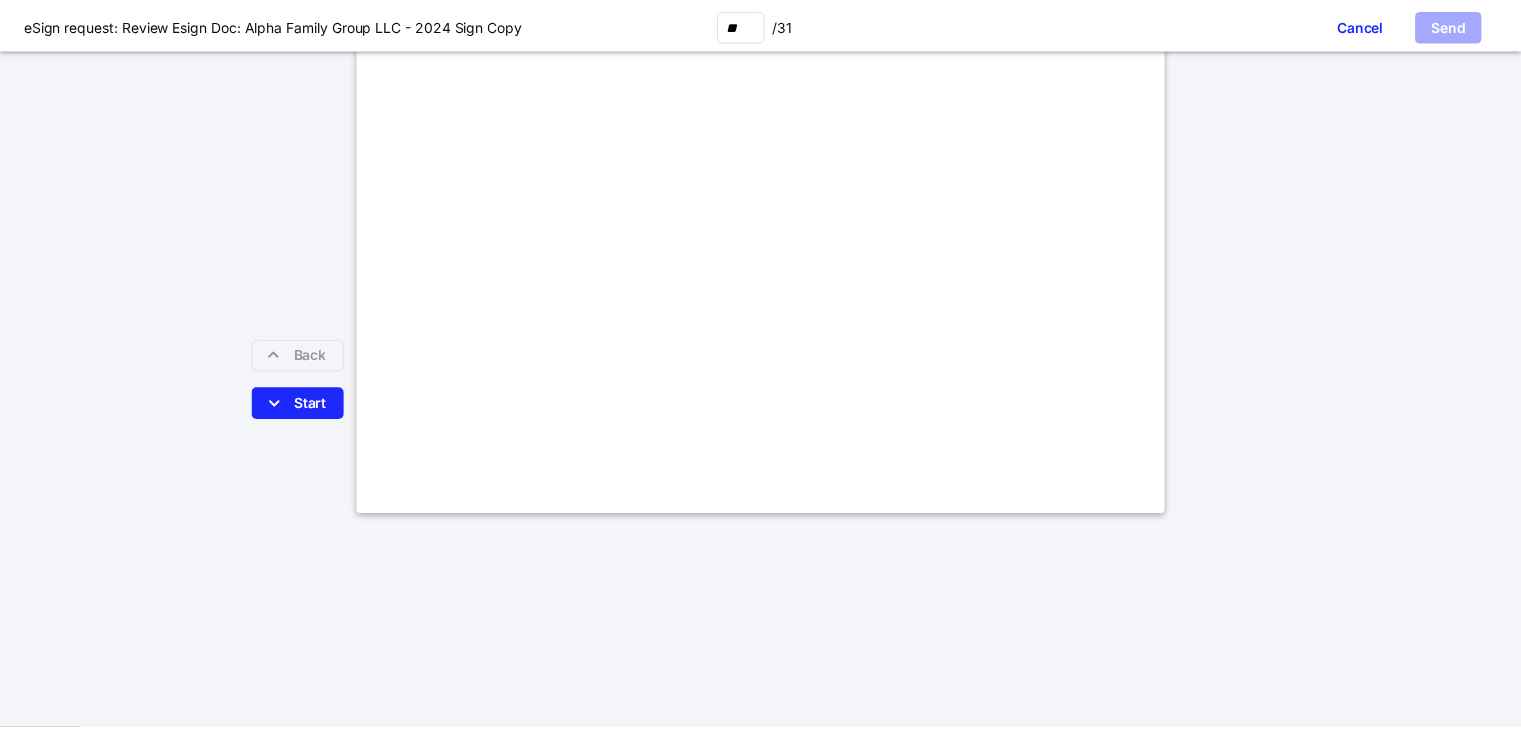 scroll, scrollTop: 34046, scrollLeft: 0, axis: vertical 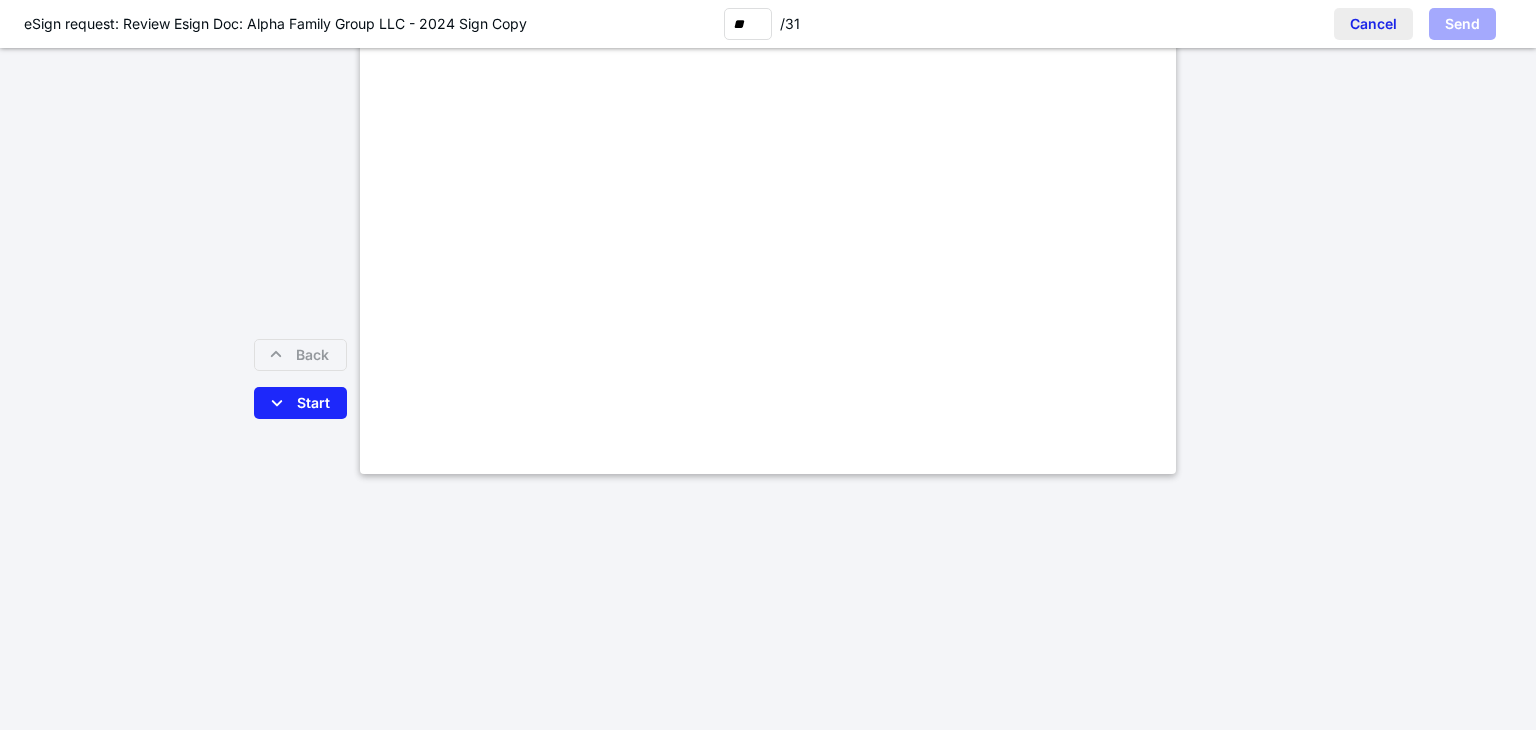 click on "Cancel" at bounding box center (1373, 24) 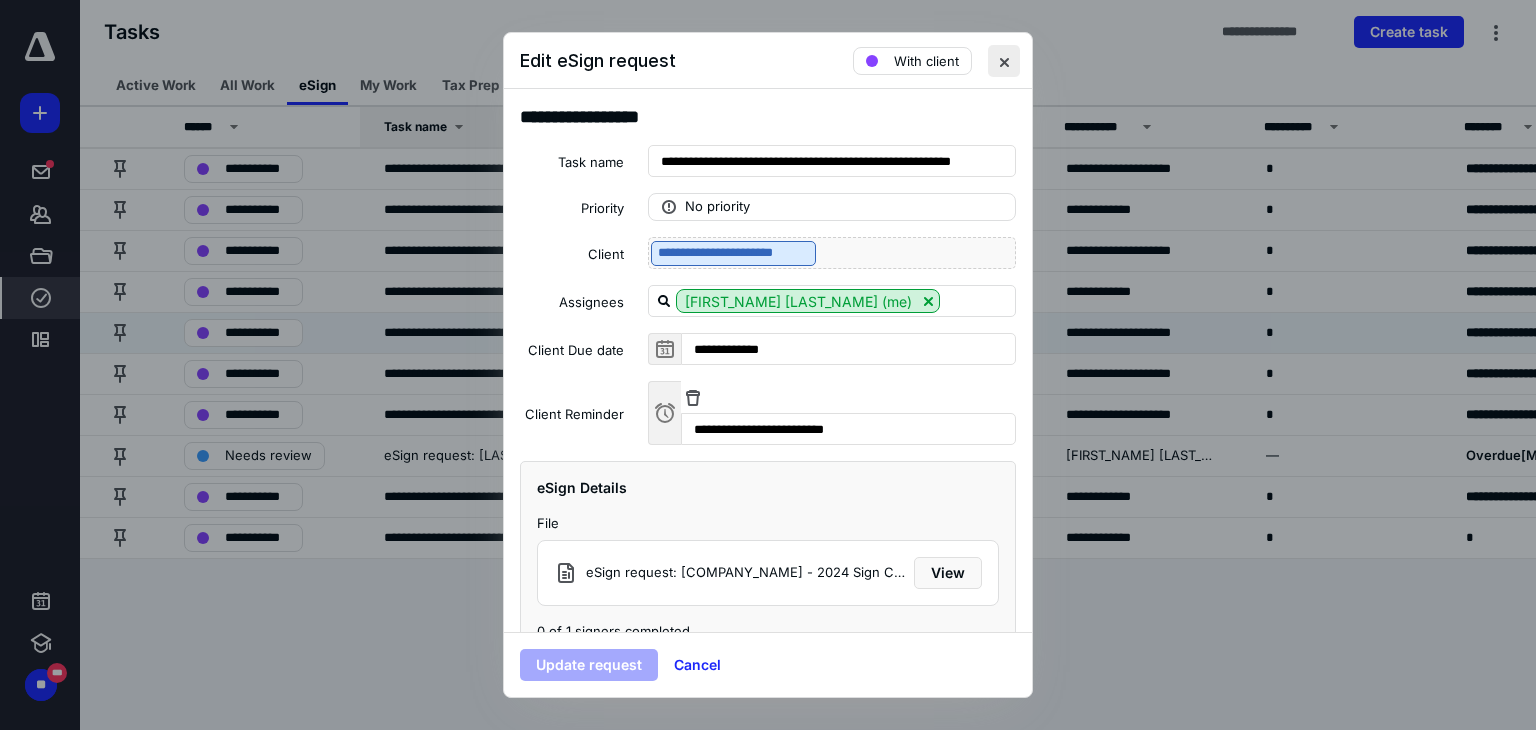 click at bounding box center [1004, 61] 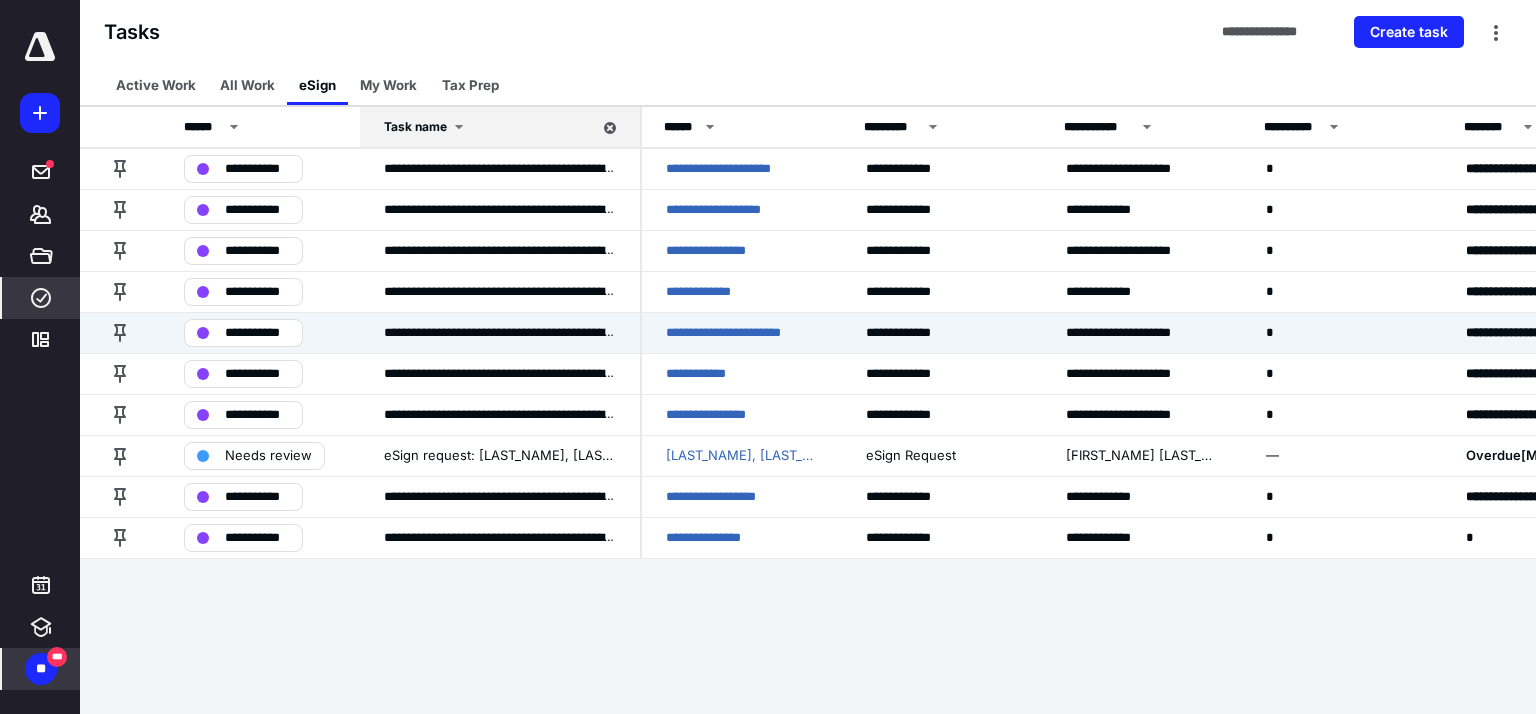 click on "**" at bounding box center (41, 669) 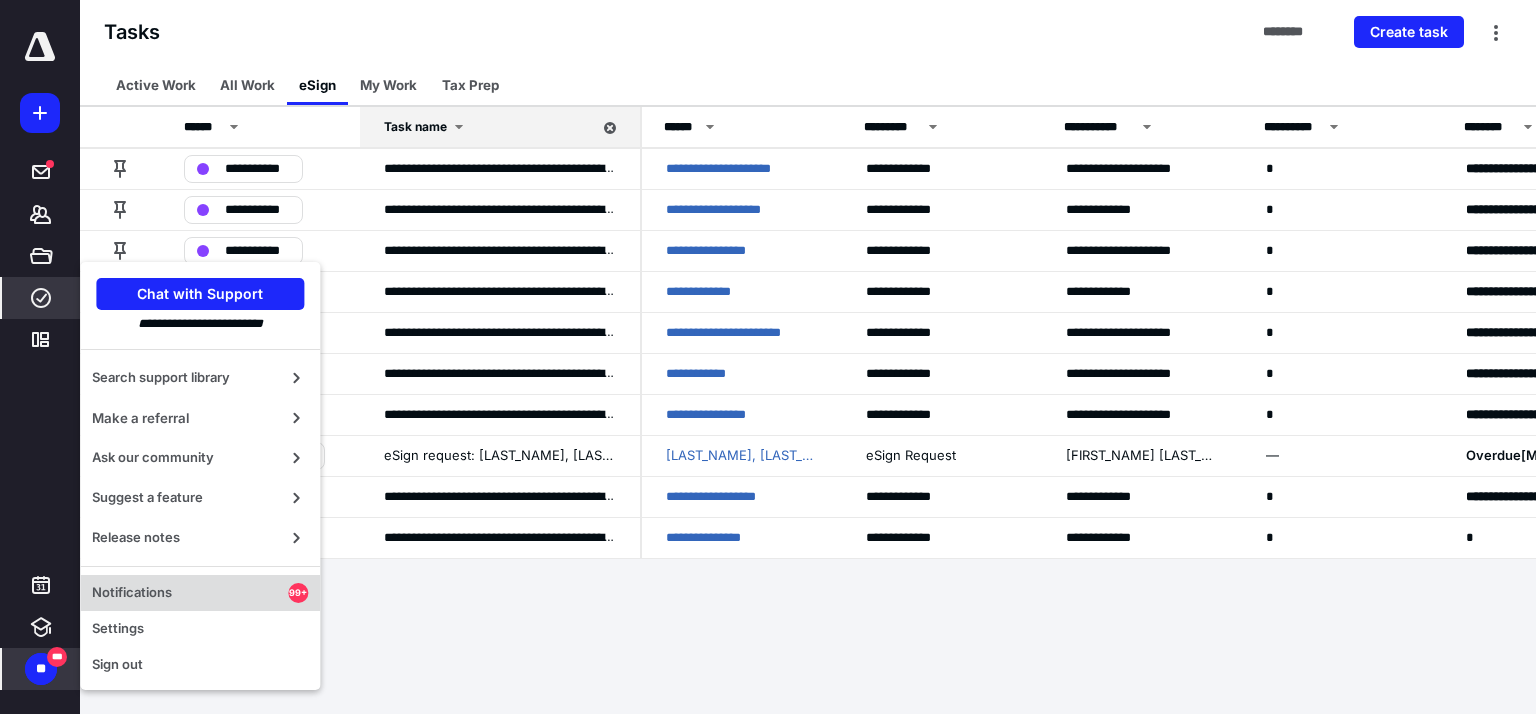 click on "Notifications" at bounding box center [190, 593] 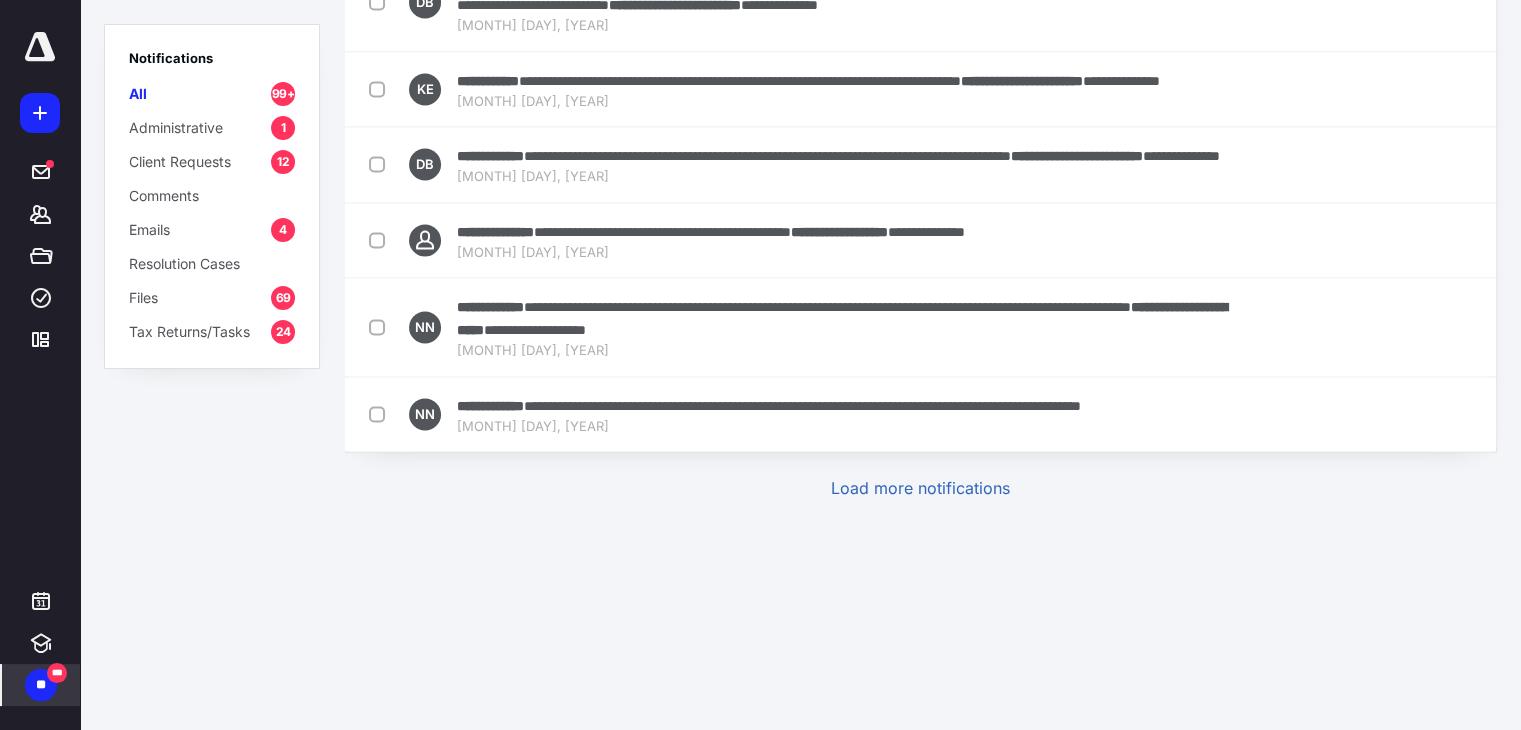 scroll, scrollTop: 3990, scrollLeft: 0, axis: vertical 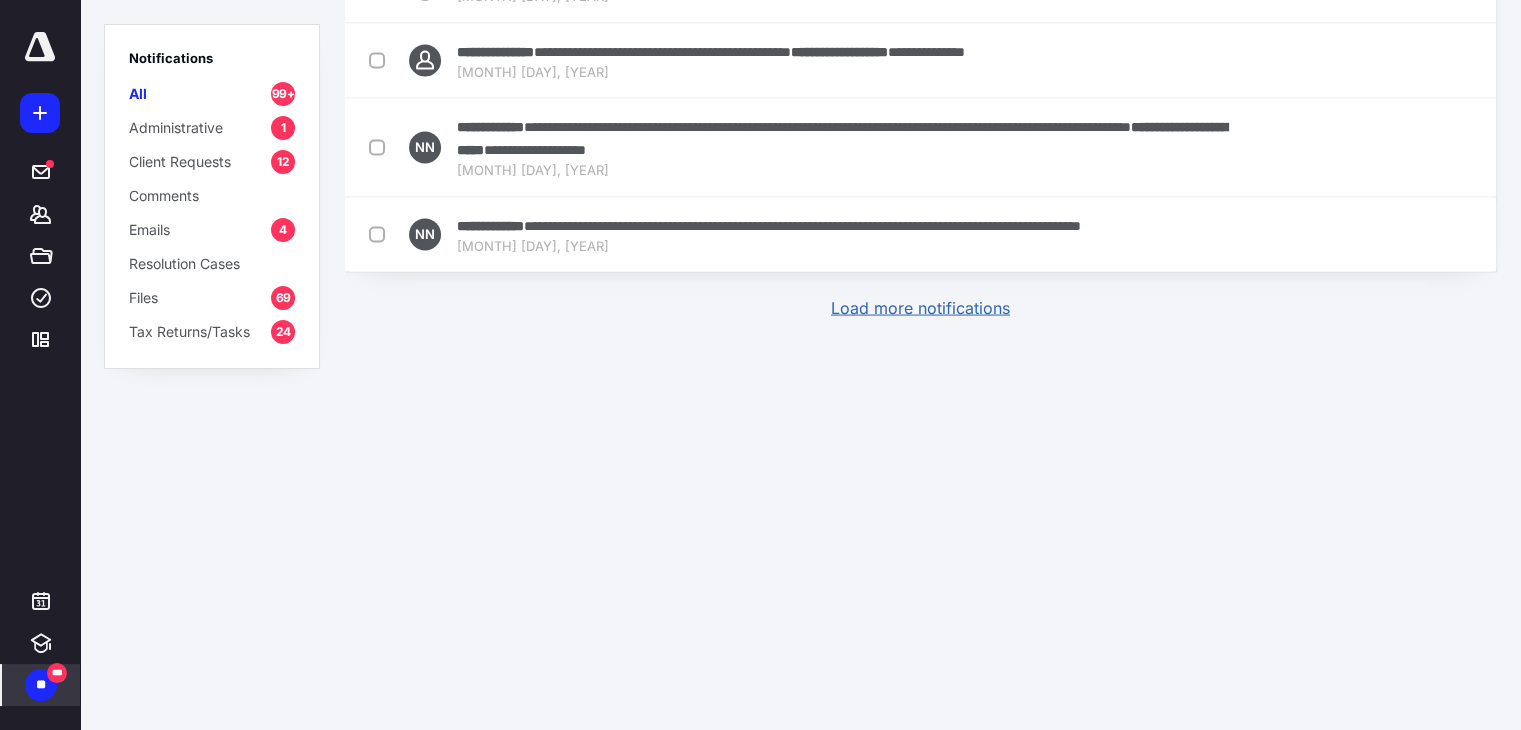 click on "Load more notifications" at bounding box center (920, 308) 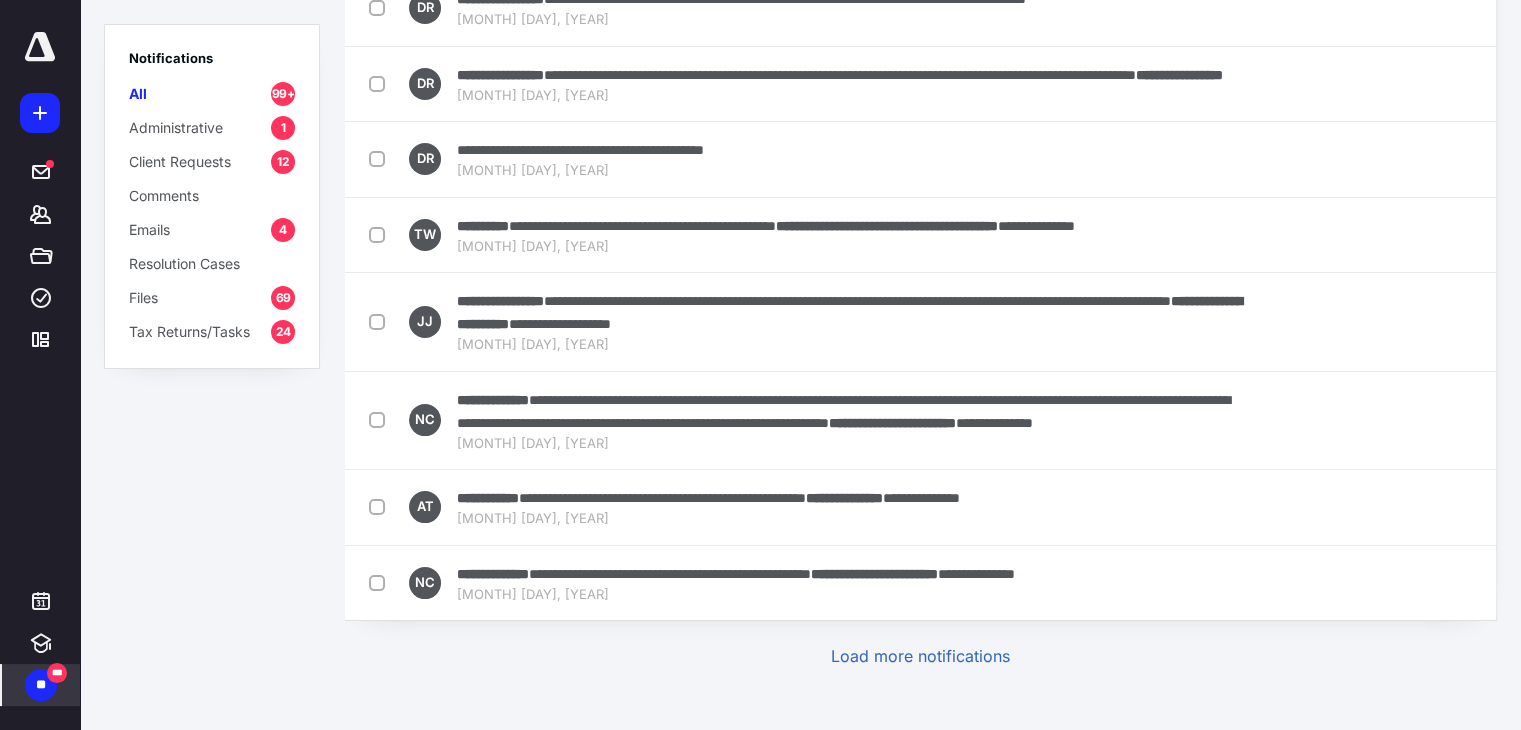 scroll, scrollTop: 8222, scrollLeft: 0, axis: vertical 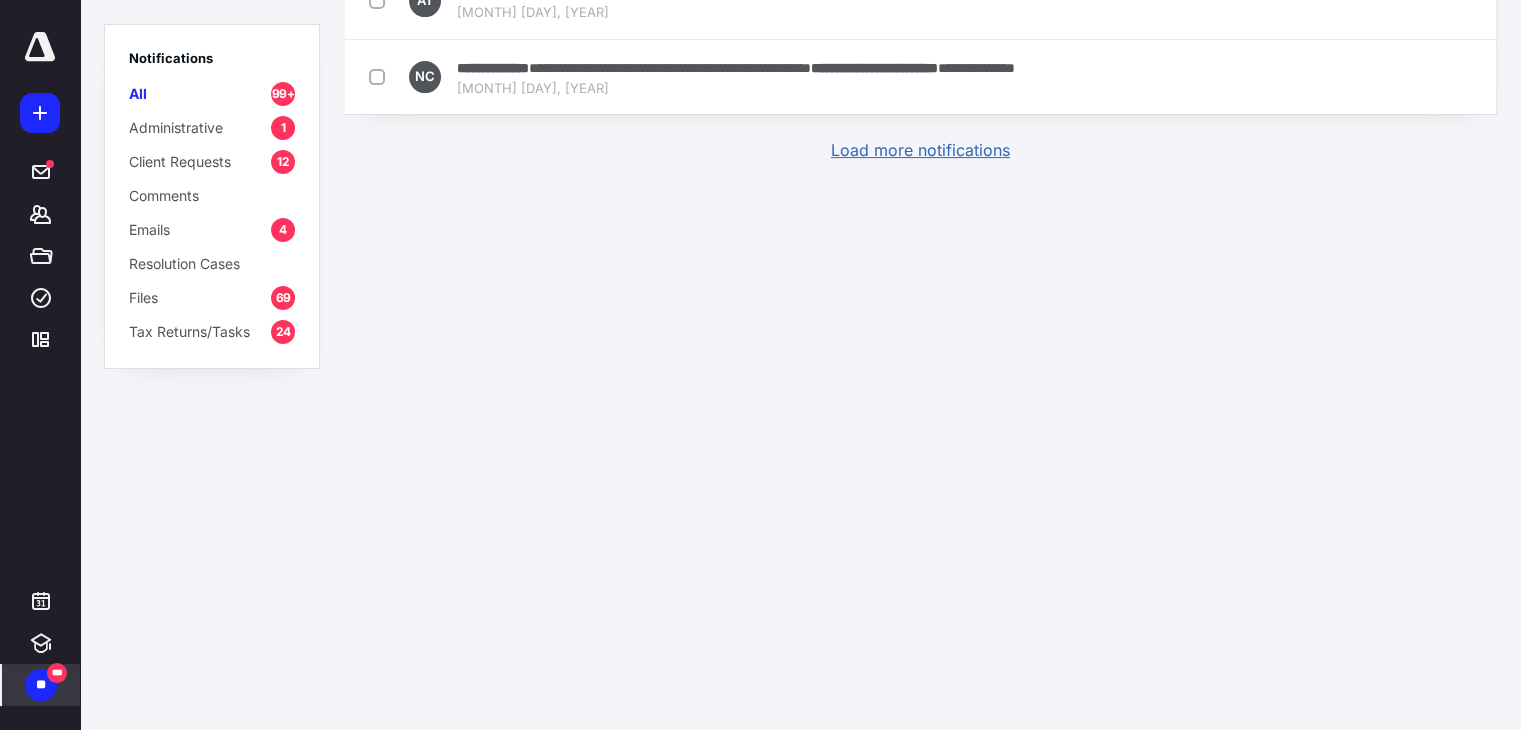 click on "Load more notifications" at bounding box center [920, 150] 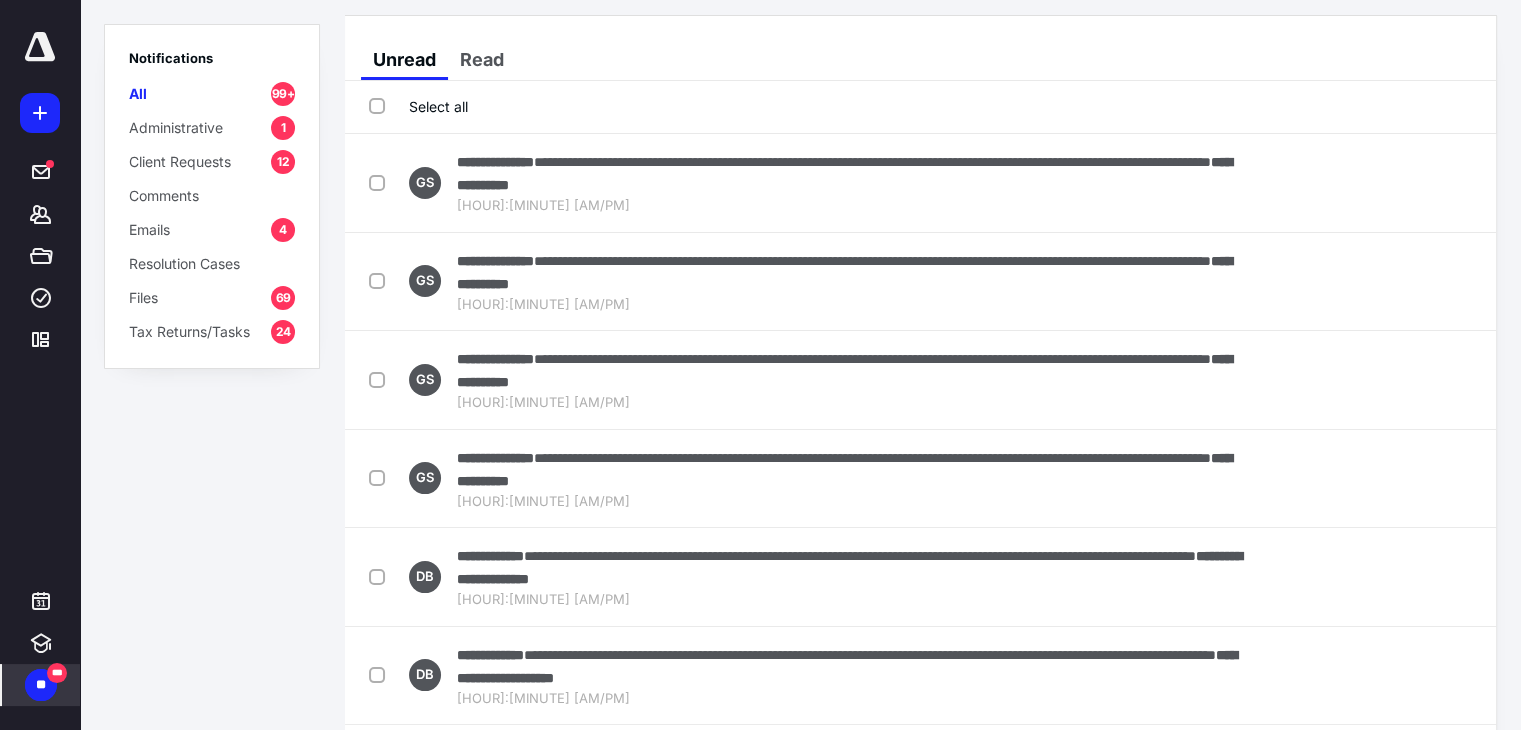 scroll, scrollTop: 0, scrollLeft: 0, axis: both 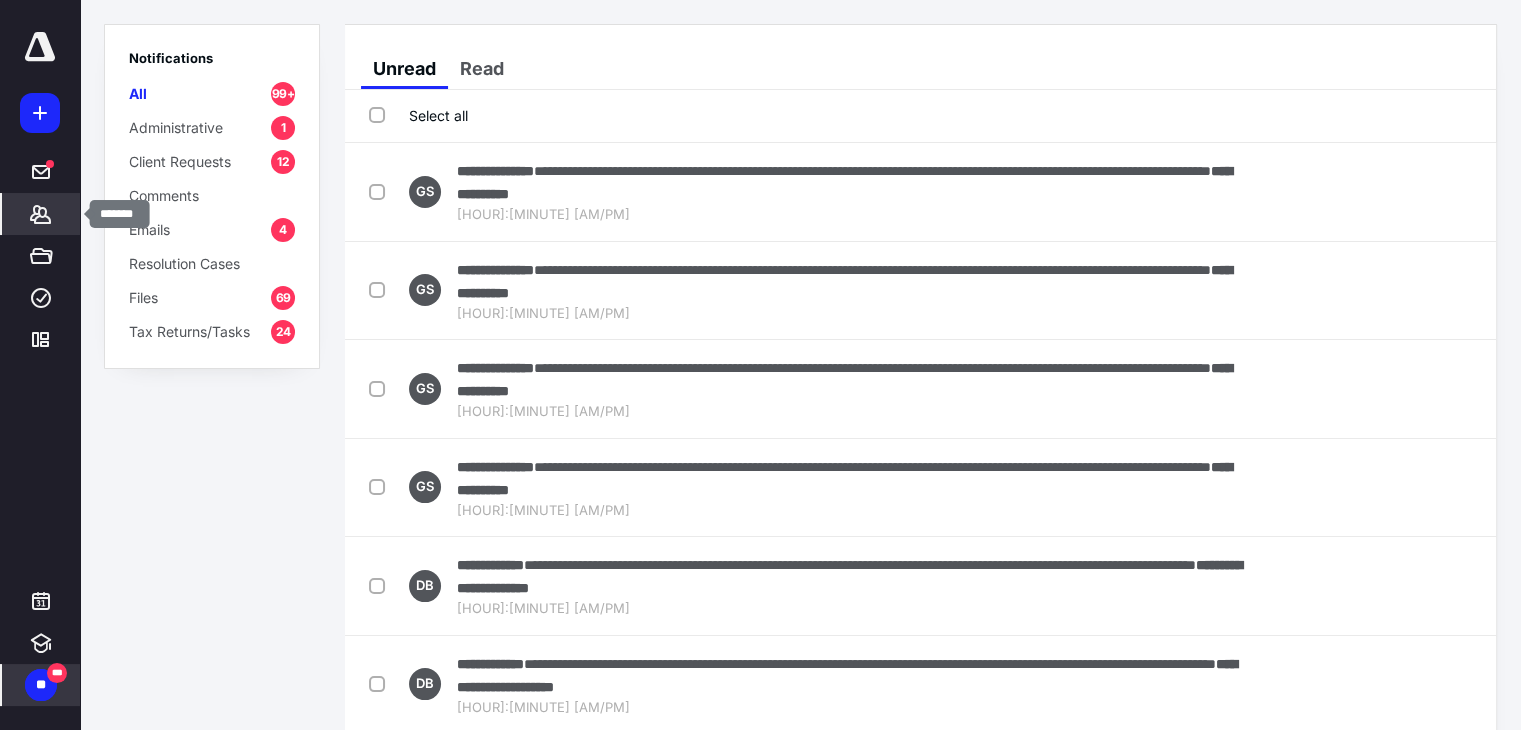click 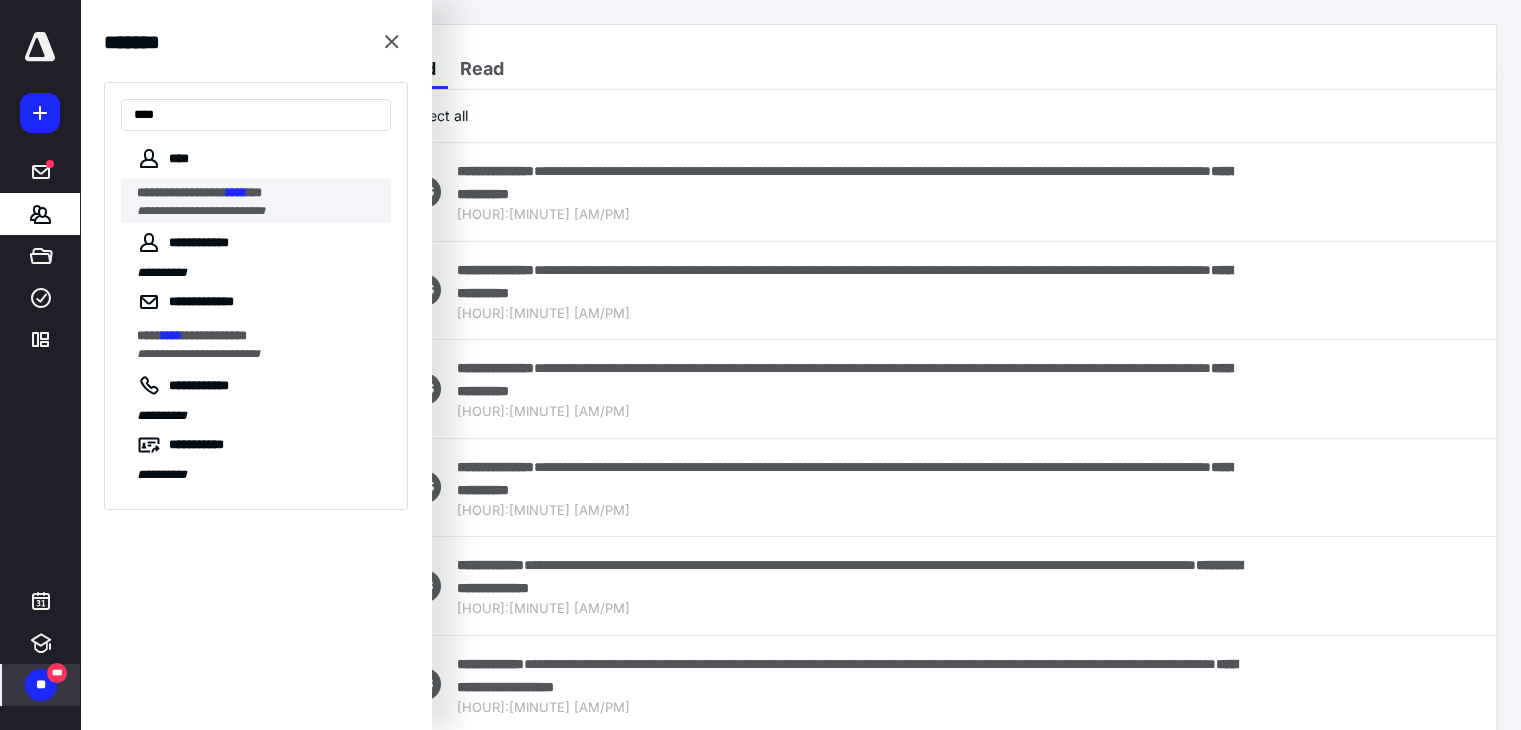 type on "****" 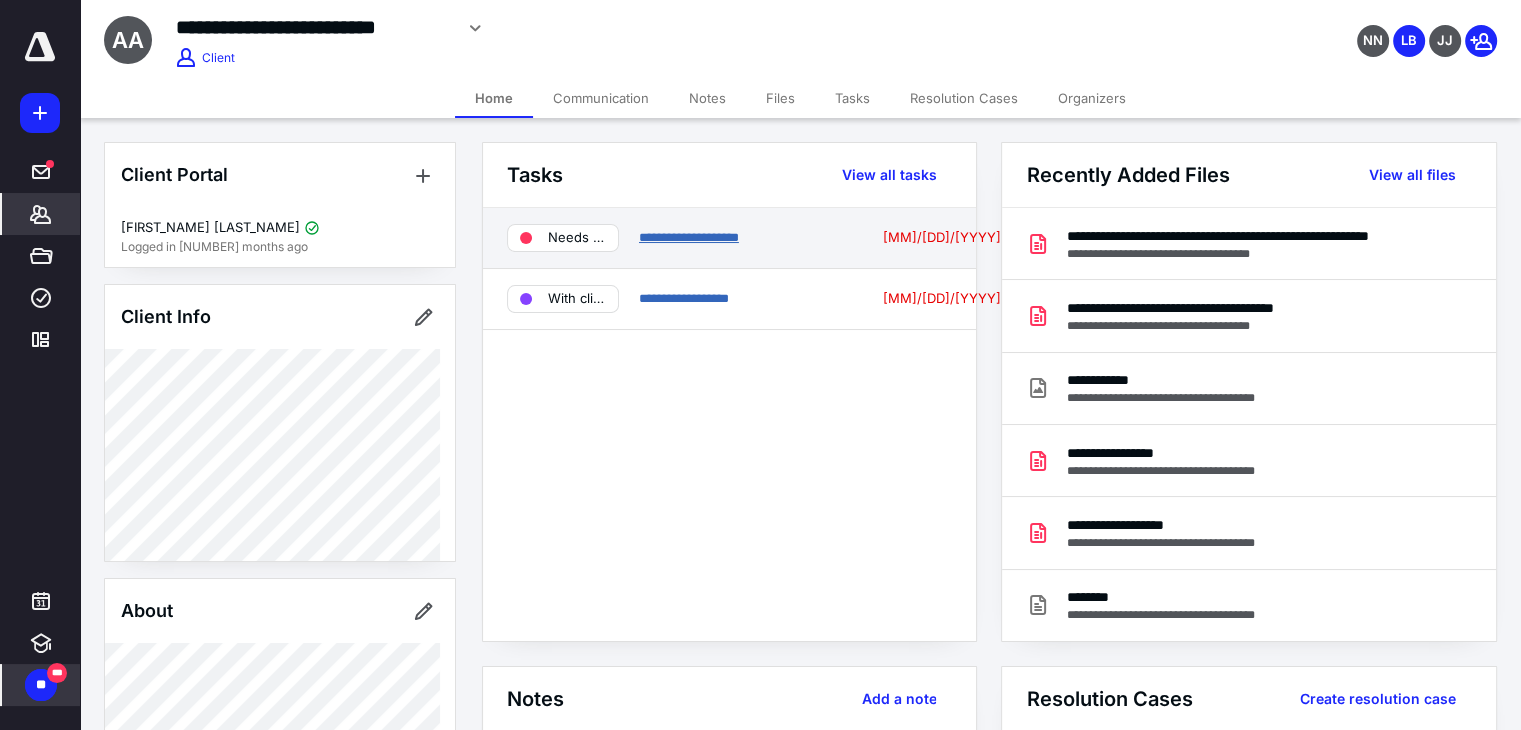 click on "**********" at bounding box center (689, 237) 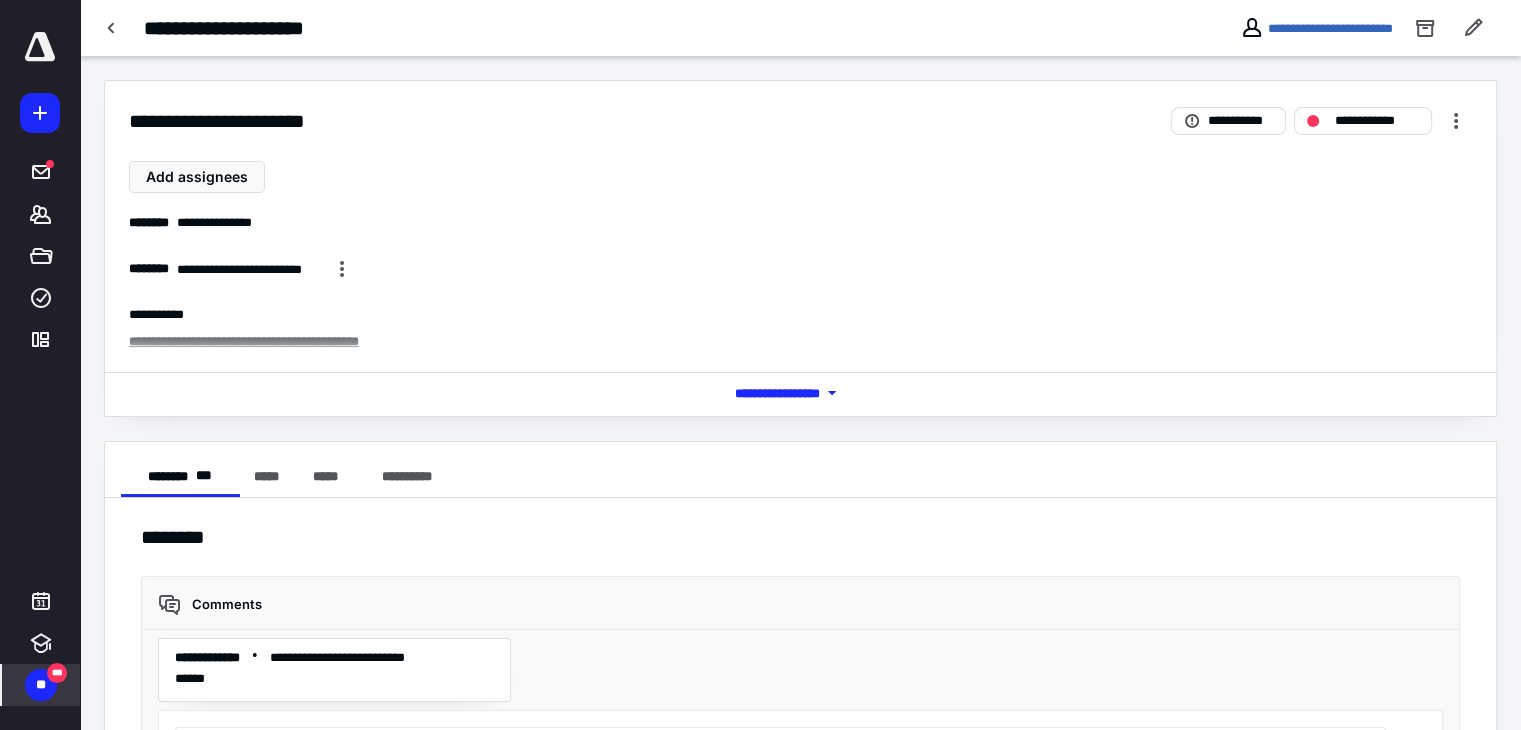 click on "*** **** *******" at bounding box center [801, 393] 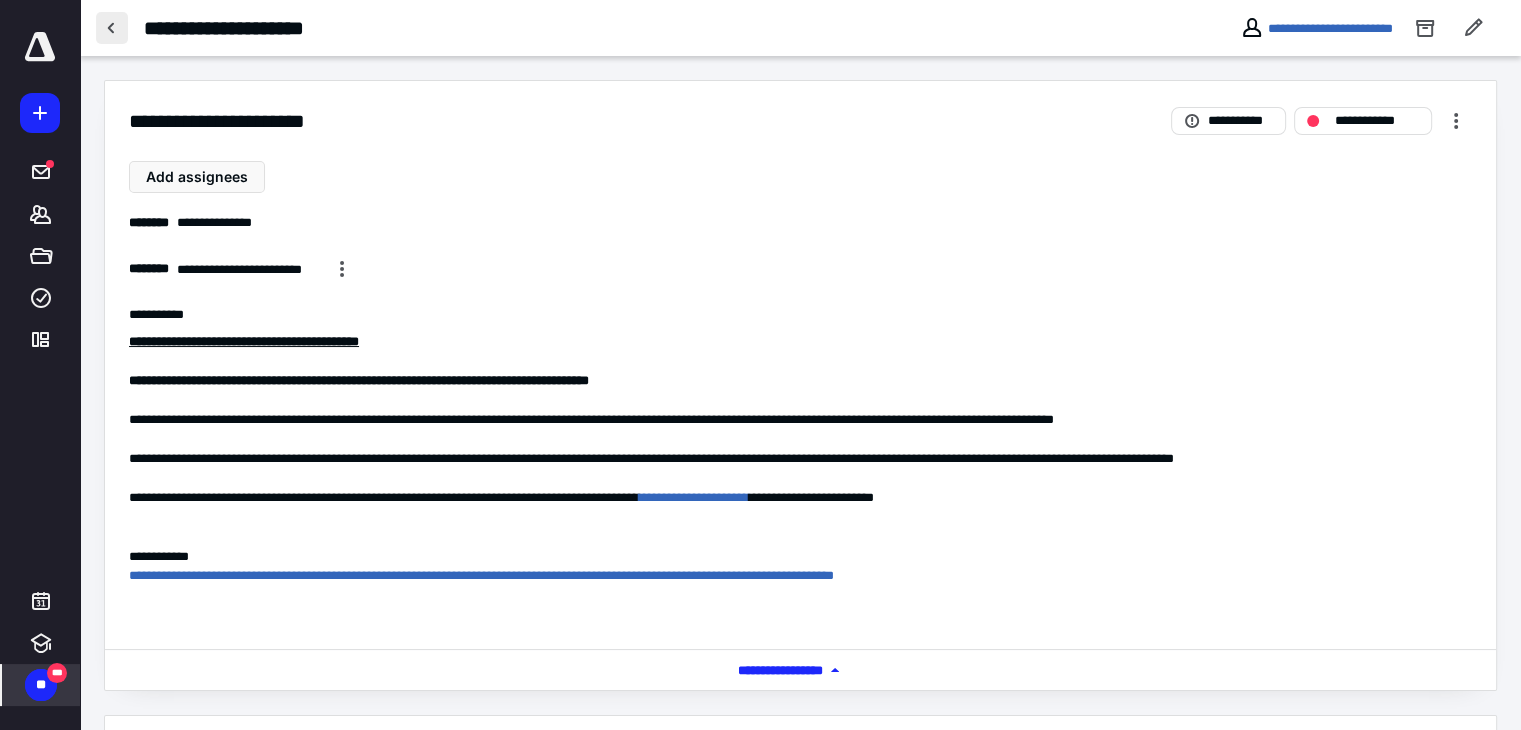 click at bounding box center [112, 28] 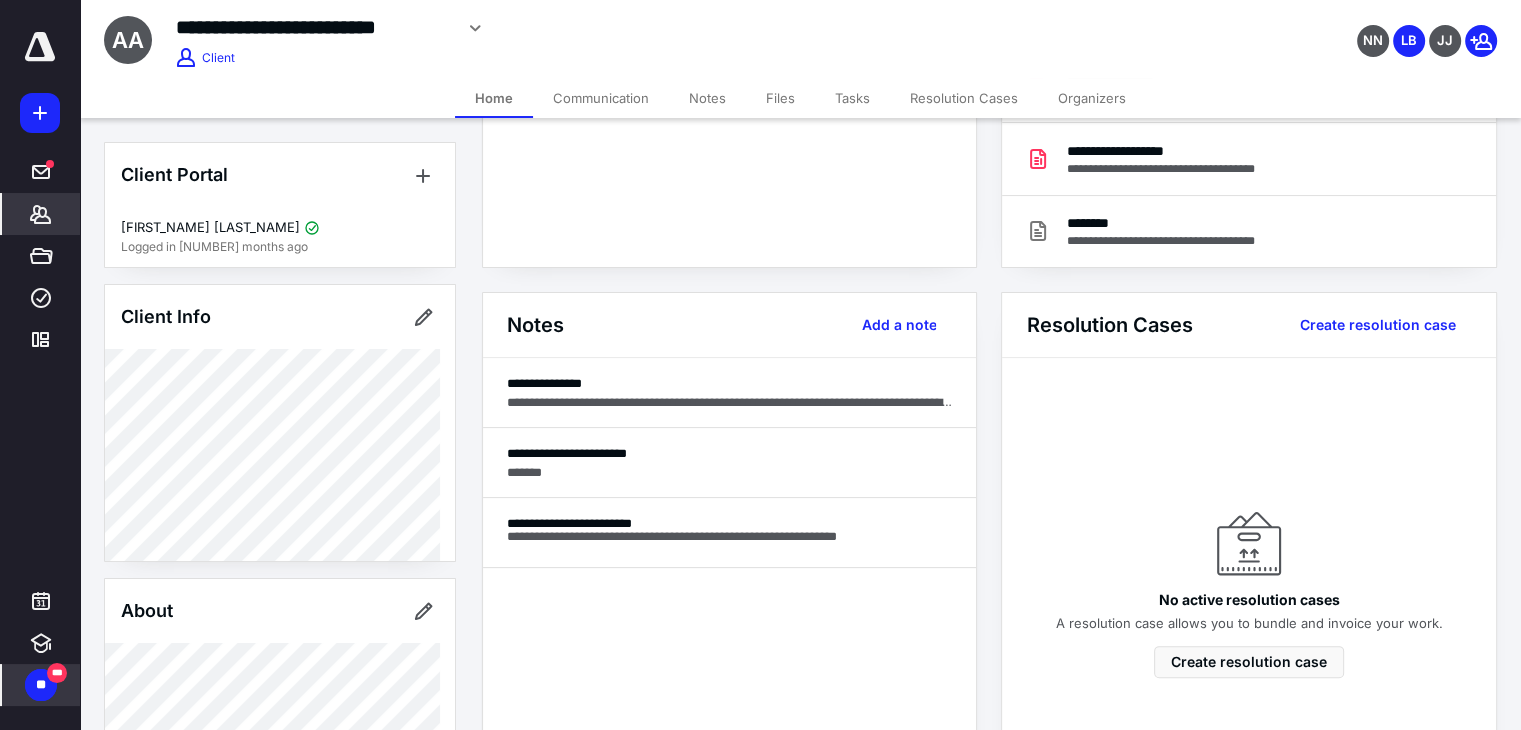 scroll, scrollTop: 375, scrollLeft: 0, axis: vertical 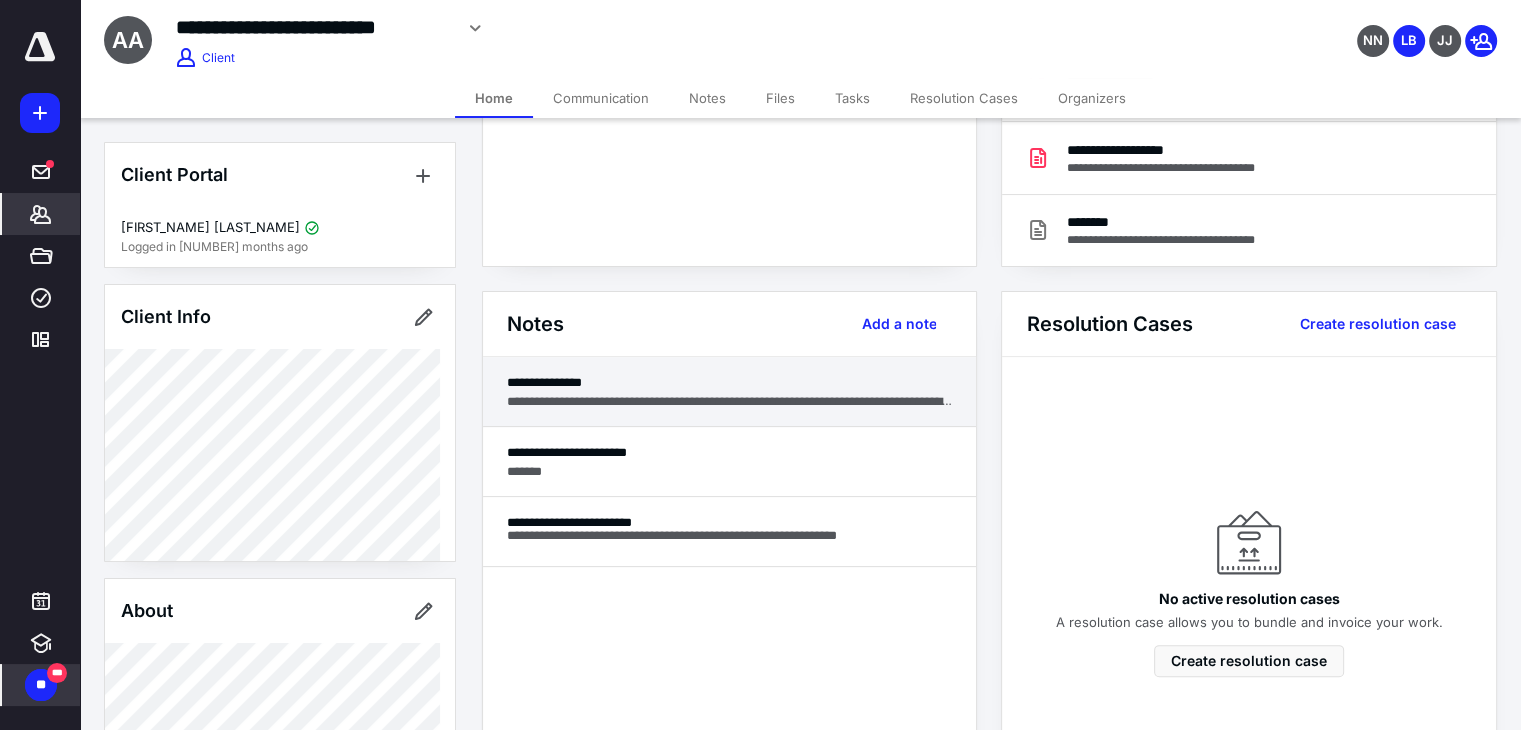 click on "**********" at bounding box center (730, 401) 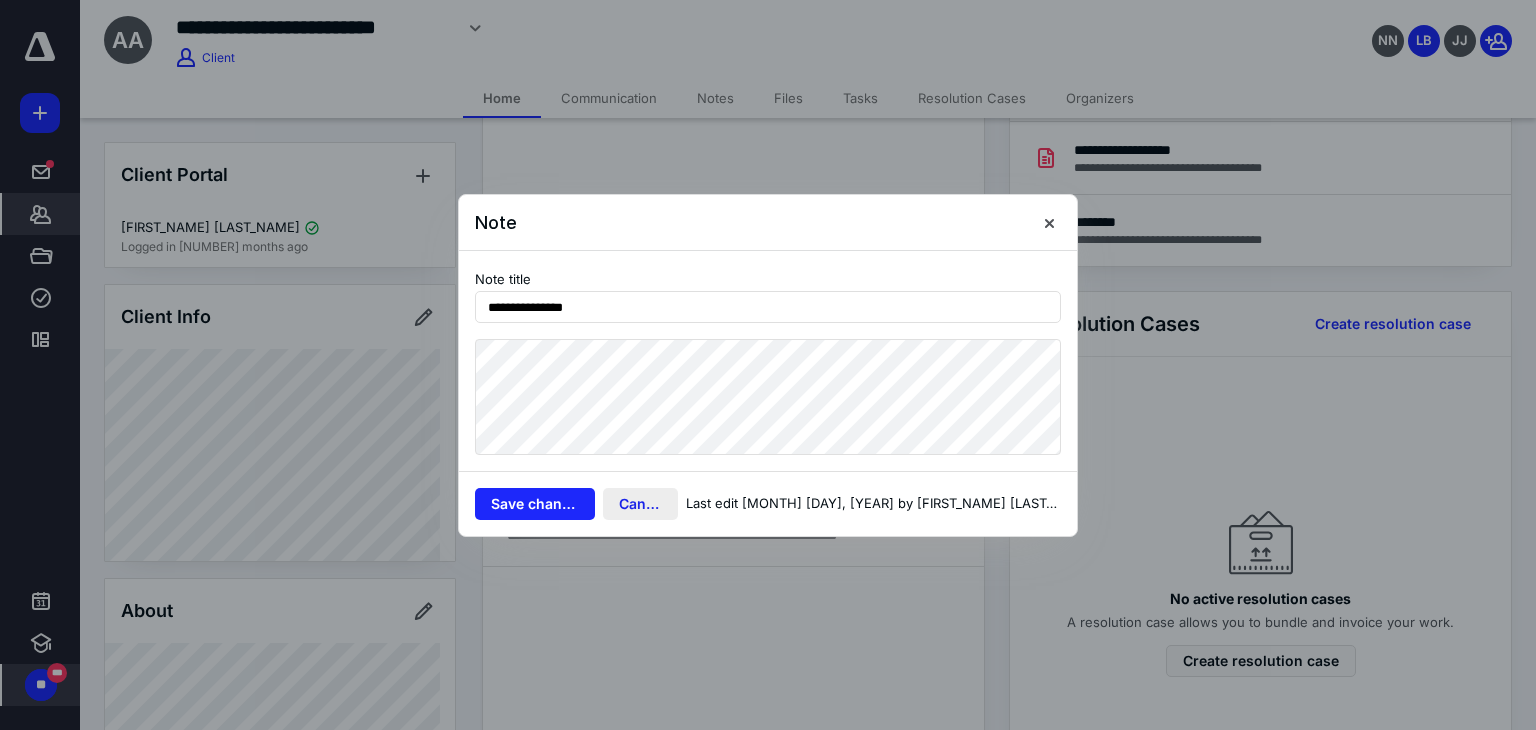 click on "Cancel" at bounding box center (640, 504) 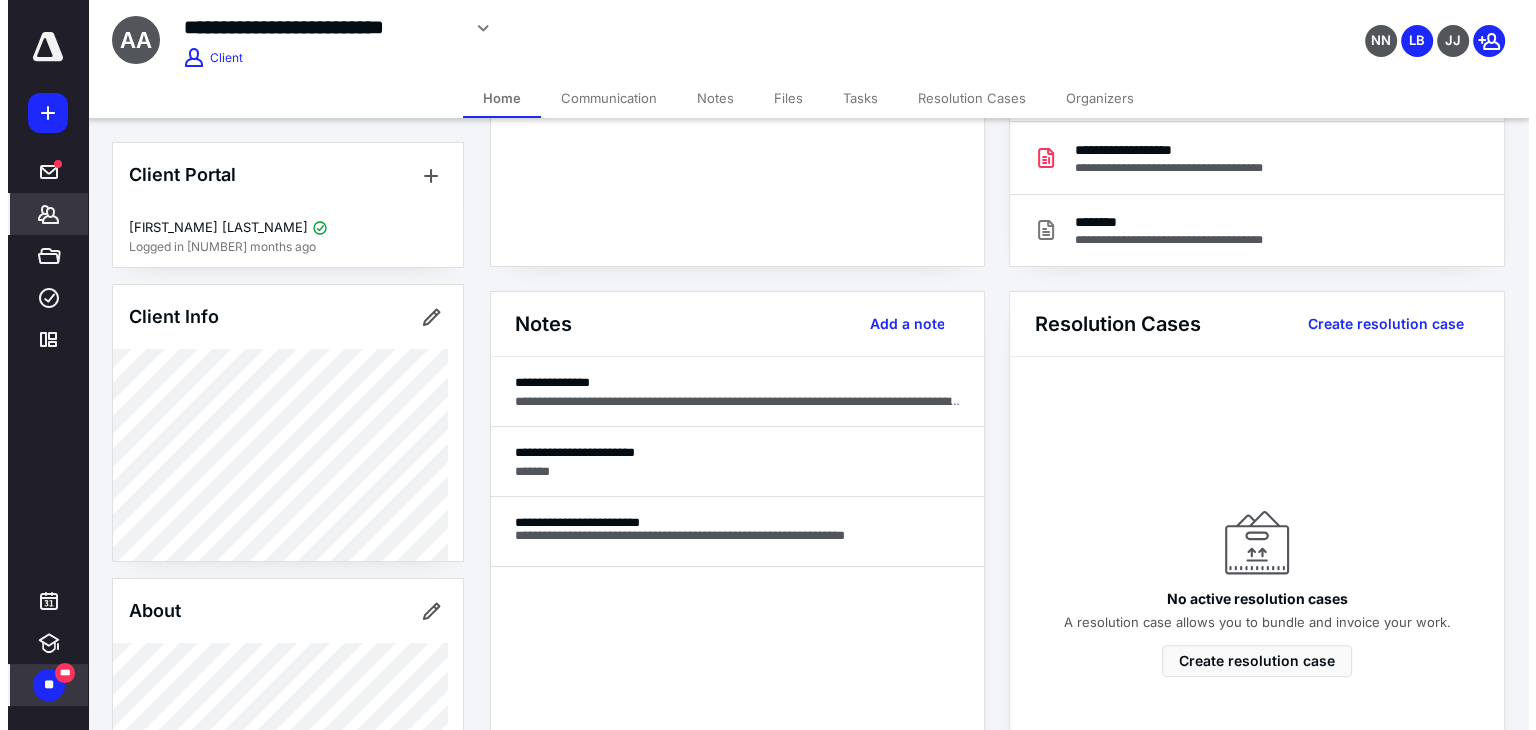 scroll, scrollTop: 0, scrollLeft: 0, axis: both 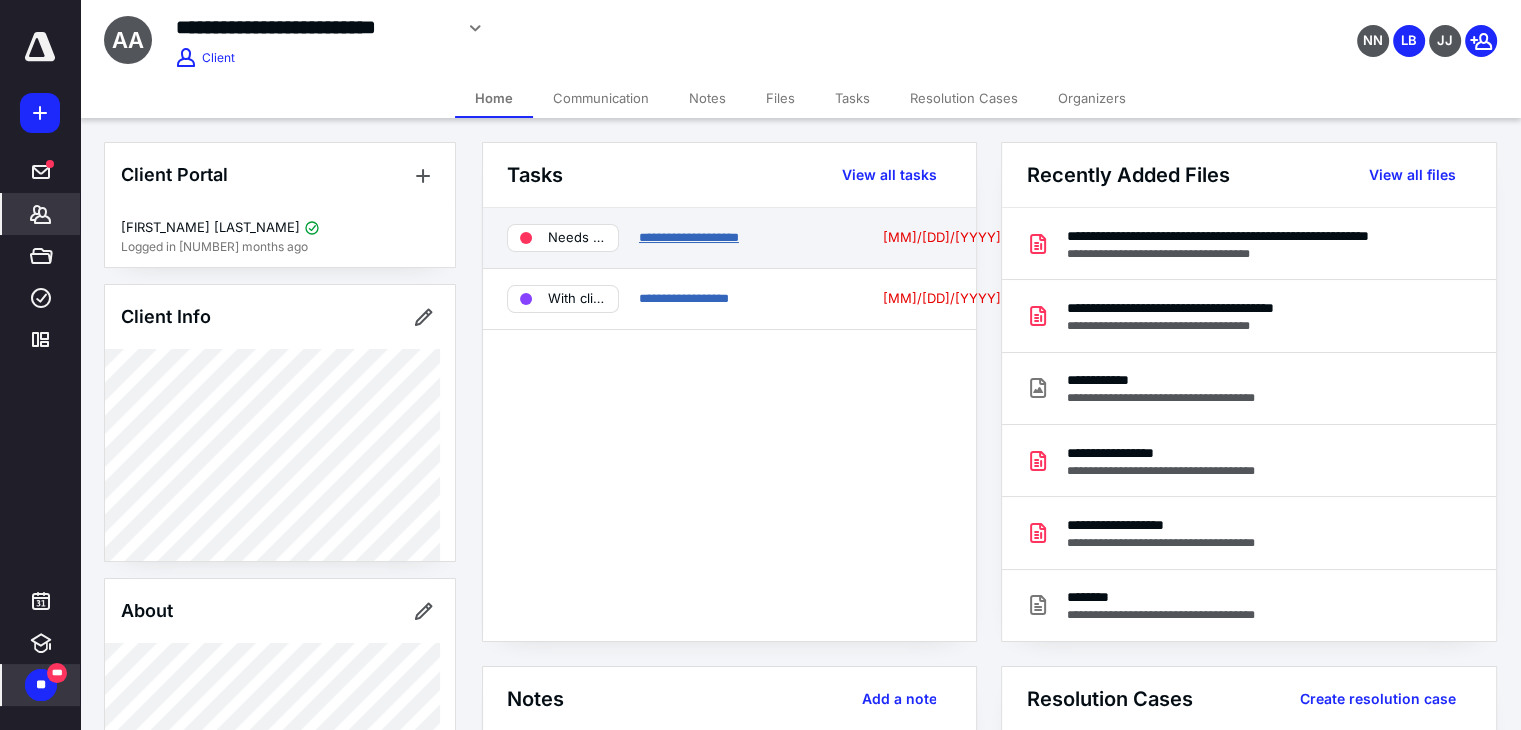 click on "**********" at bounding box center [689, 237] 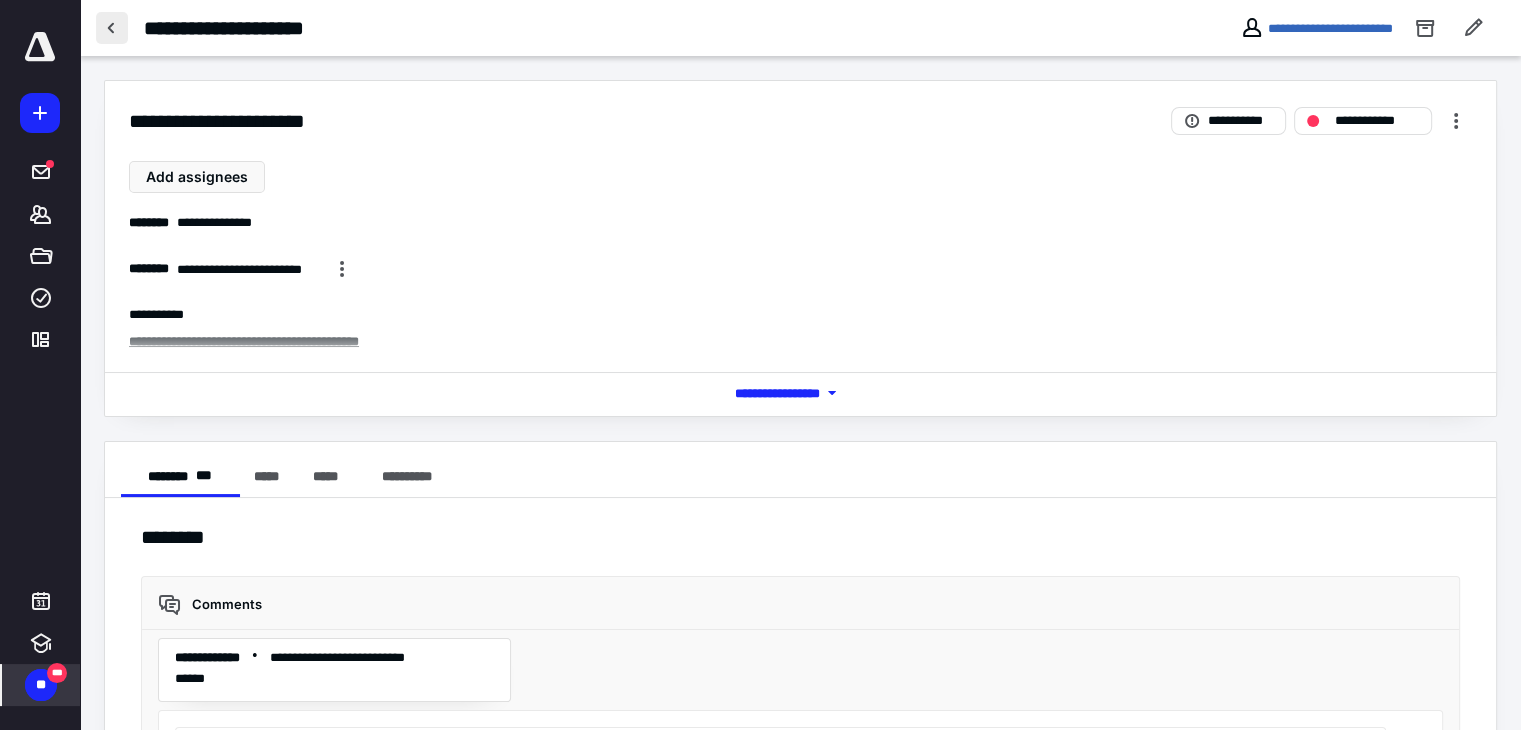 click at bounding box center [112, 28] 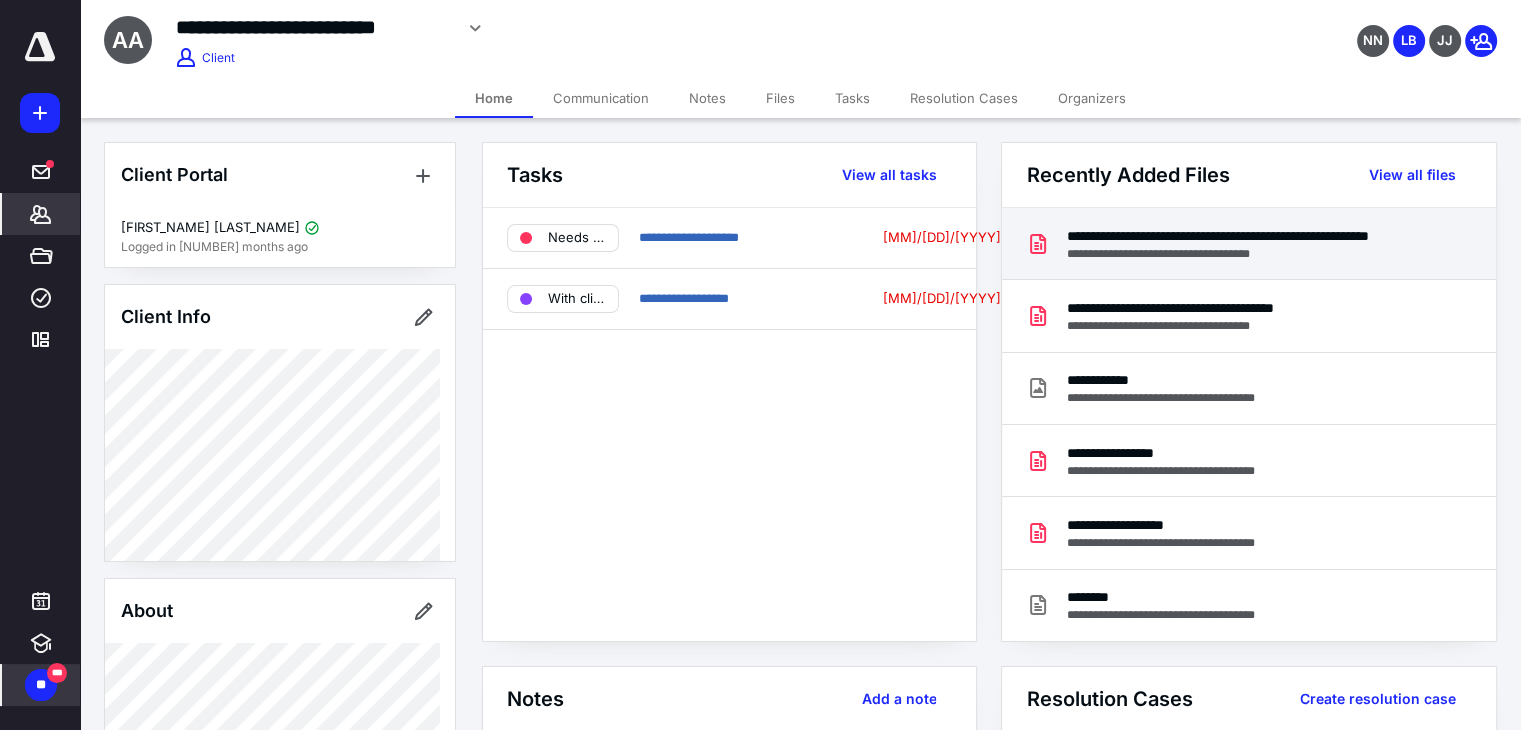 click on "**********" at bounding box center [1244, 254] 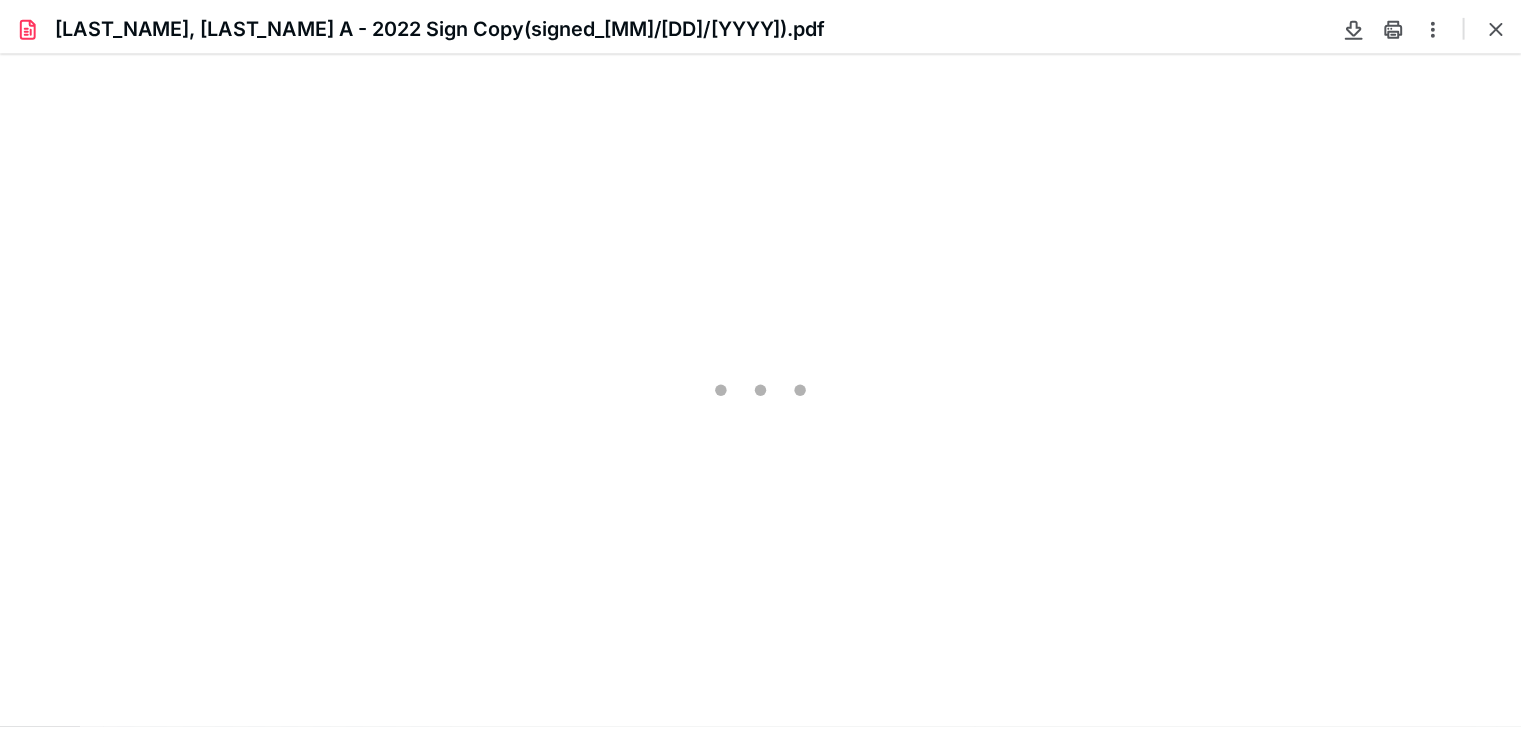scroll, scrollTop: 0, scrollLeft: 0, axis: both 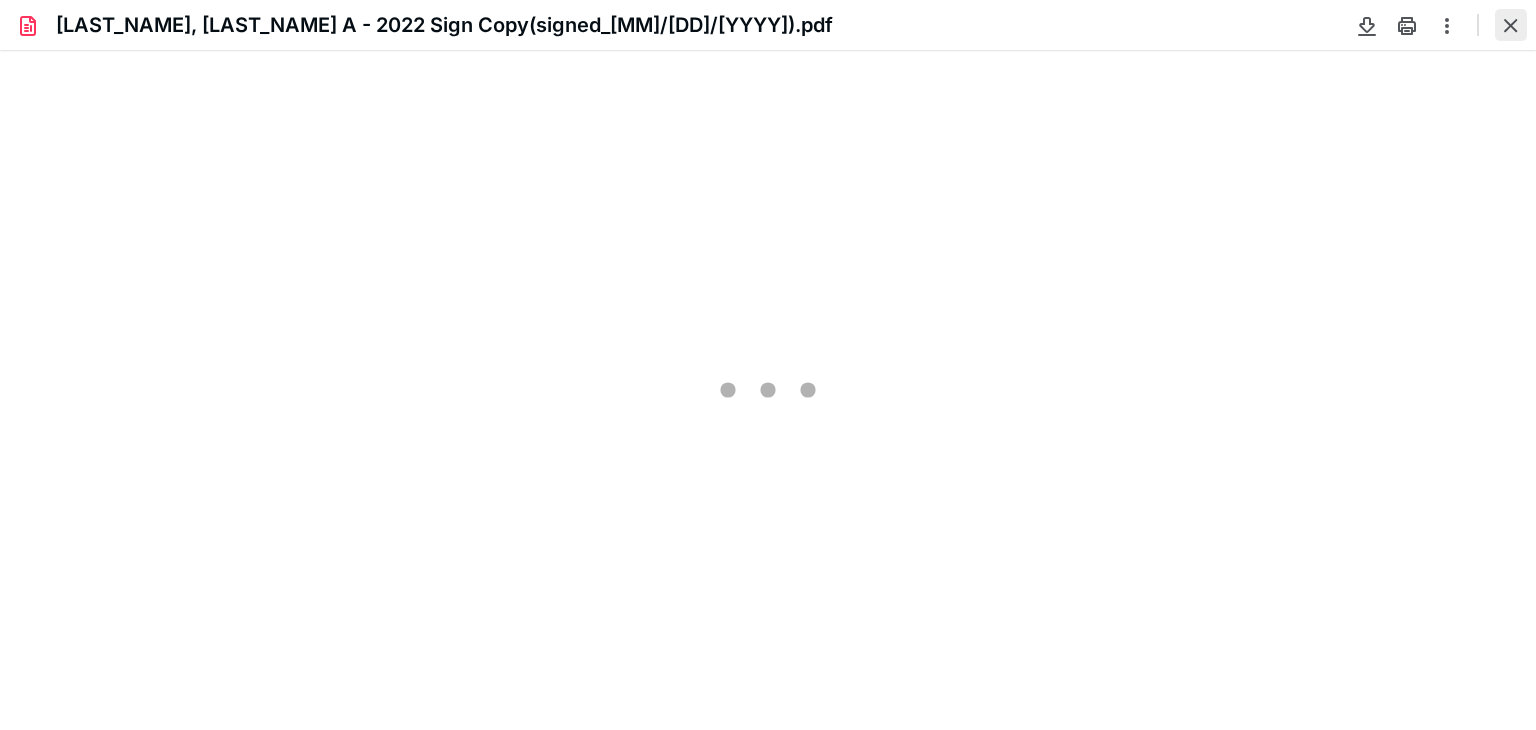 click at bounding box center (1511, 25) 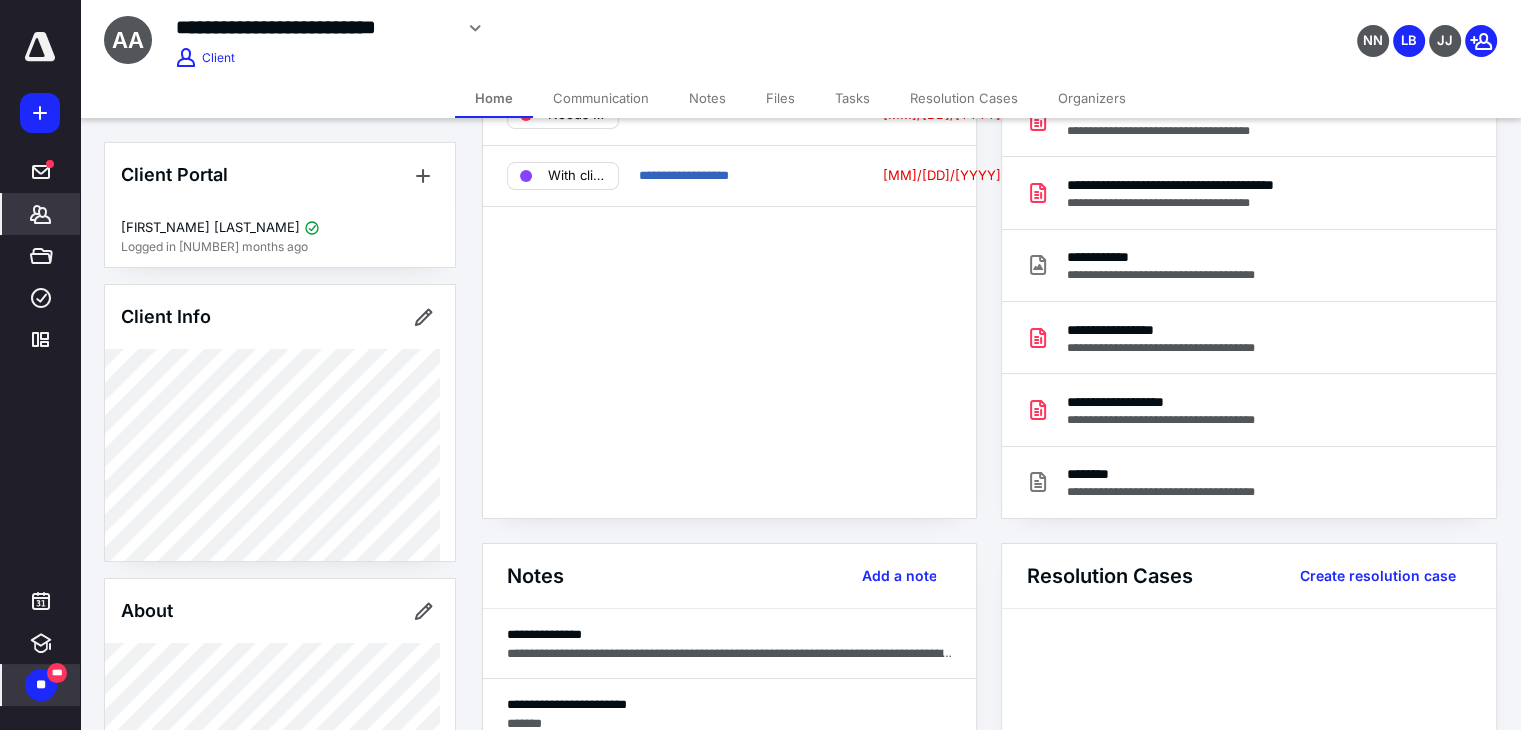 scroll, scrollTop: 124, scrollLeft: 0, axis: vertical 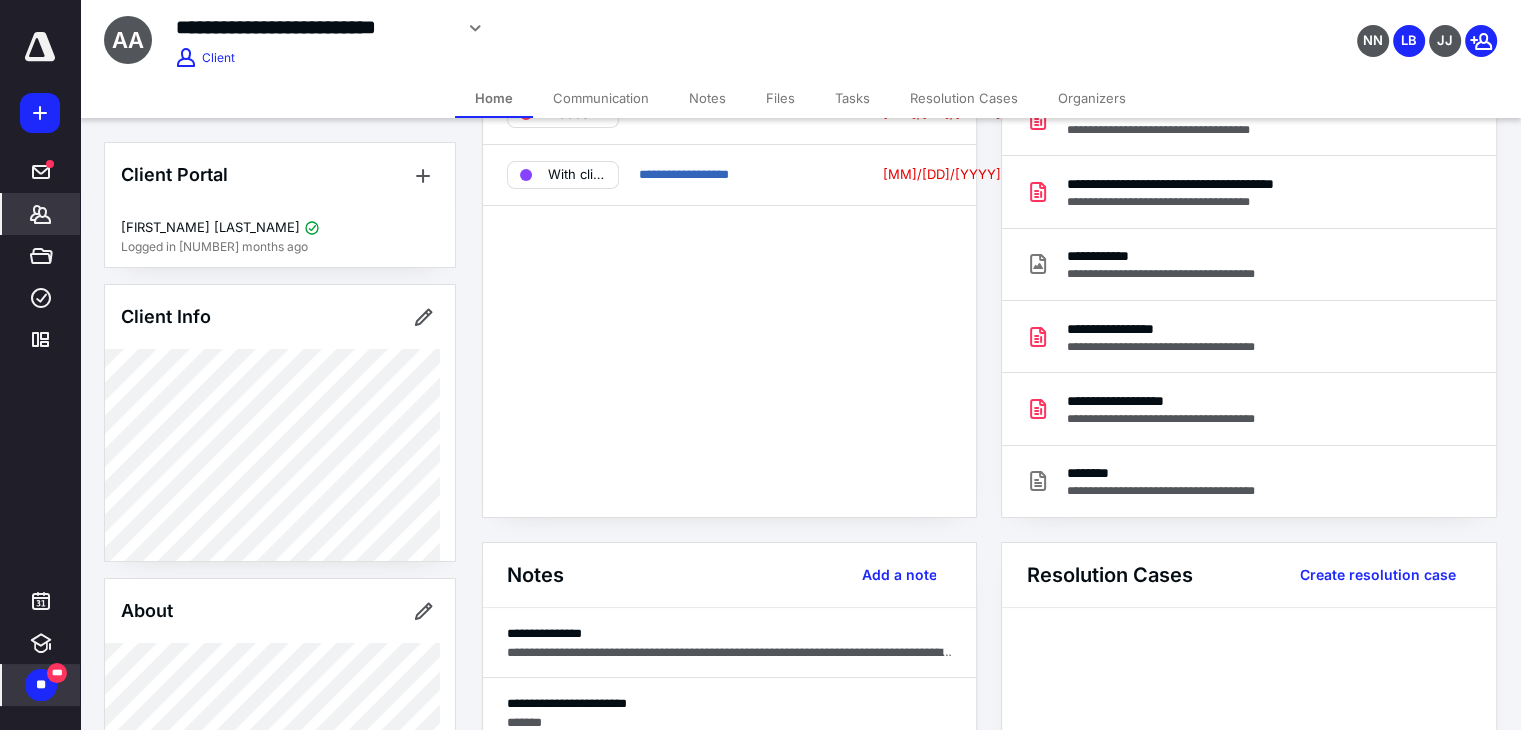 click on "Organizers" at bounding box center (1092, 98) 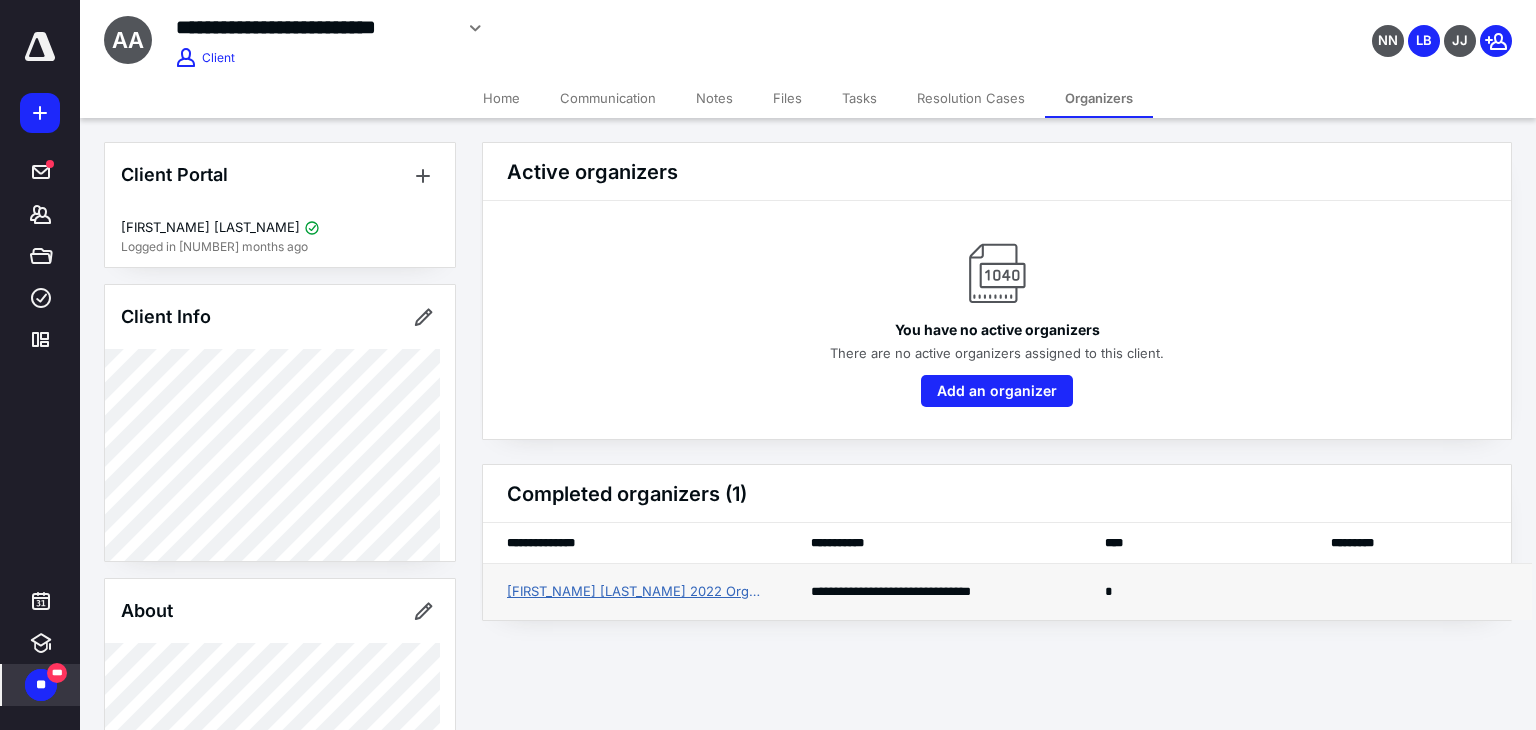 click on "[FIRST_NAME] [LAST_NAME] 2022 Organizer" at bounding box center [635, 592] 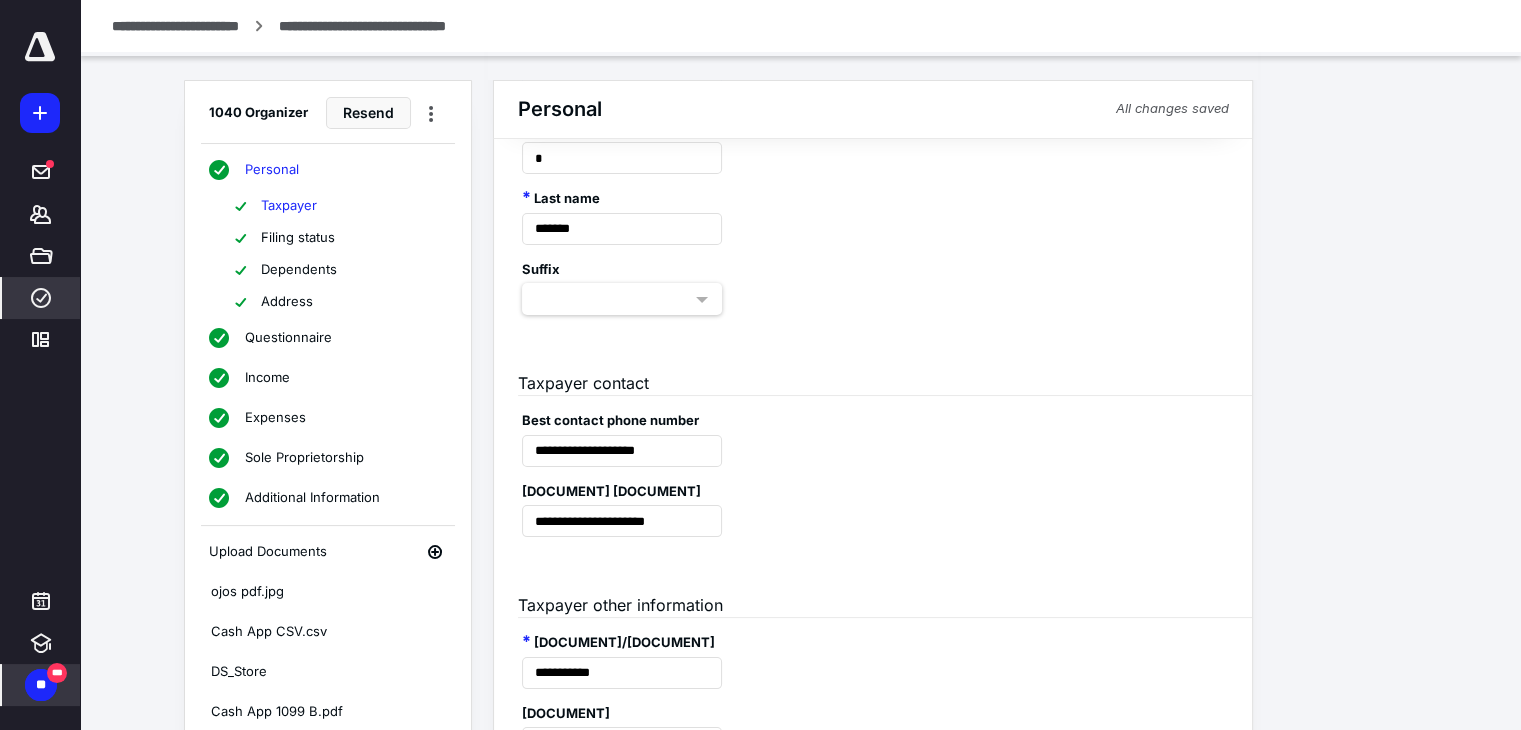 scroll, scrollTop: 200, scrollLeft: 0, axis: vertical 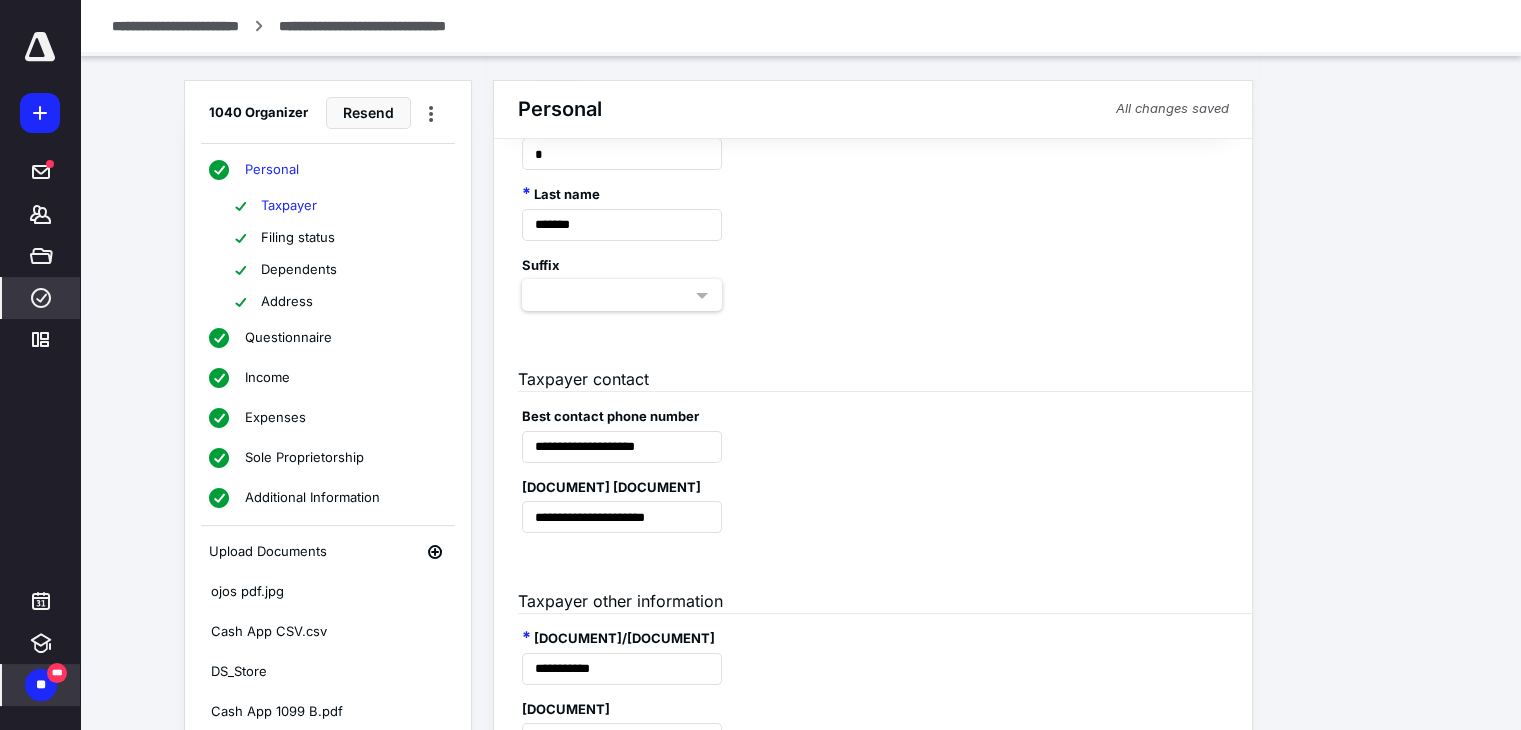 click on "Additional Information" at bounding box center (312, 498) 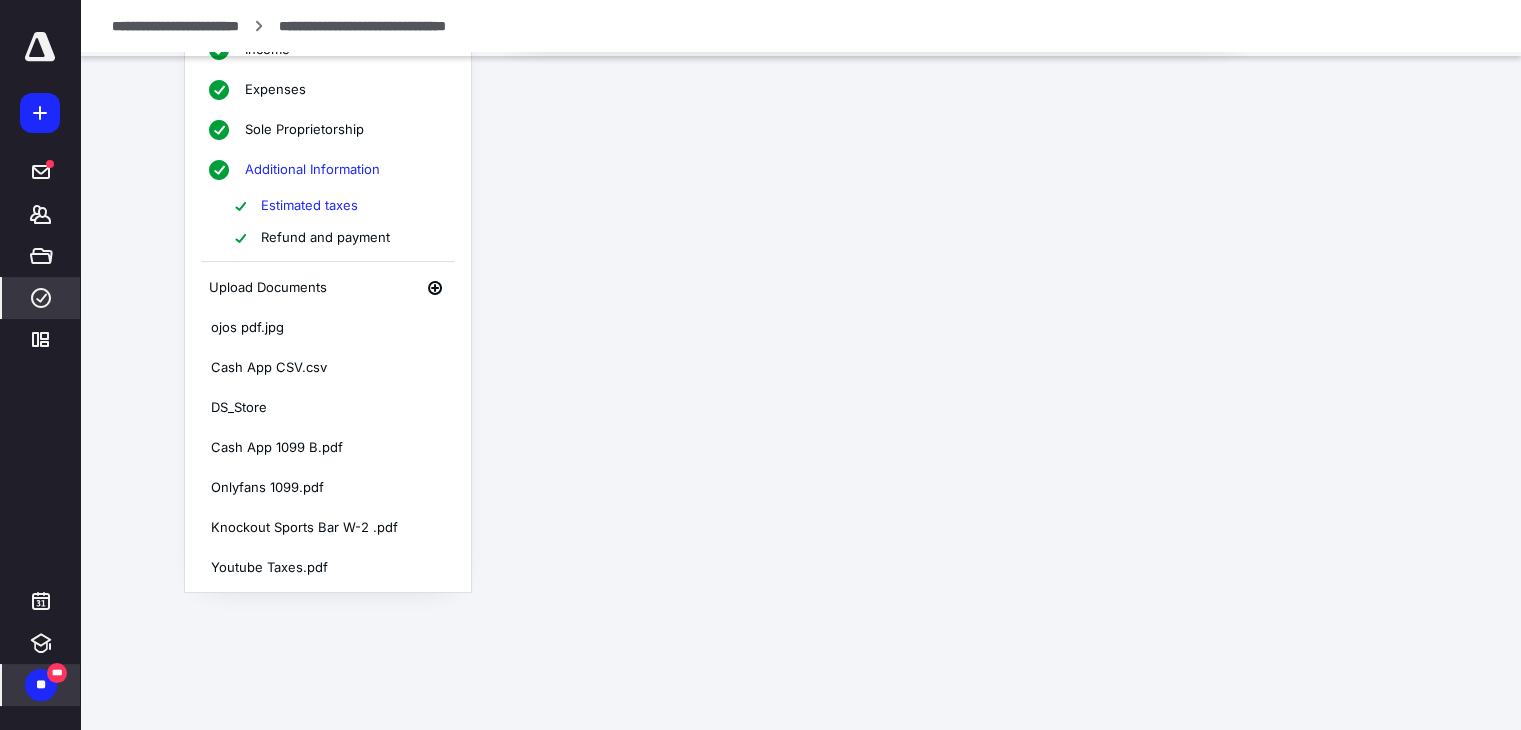 scroll, scrollTop: 87, scrollLeft: 0, axis: vertical 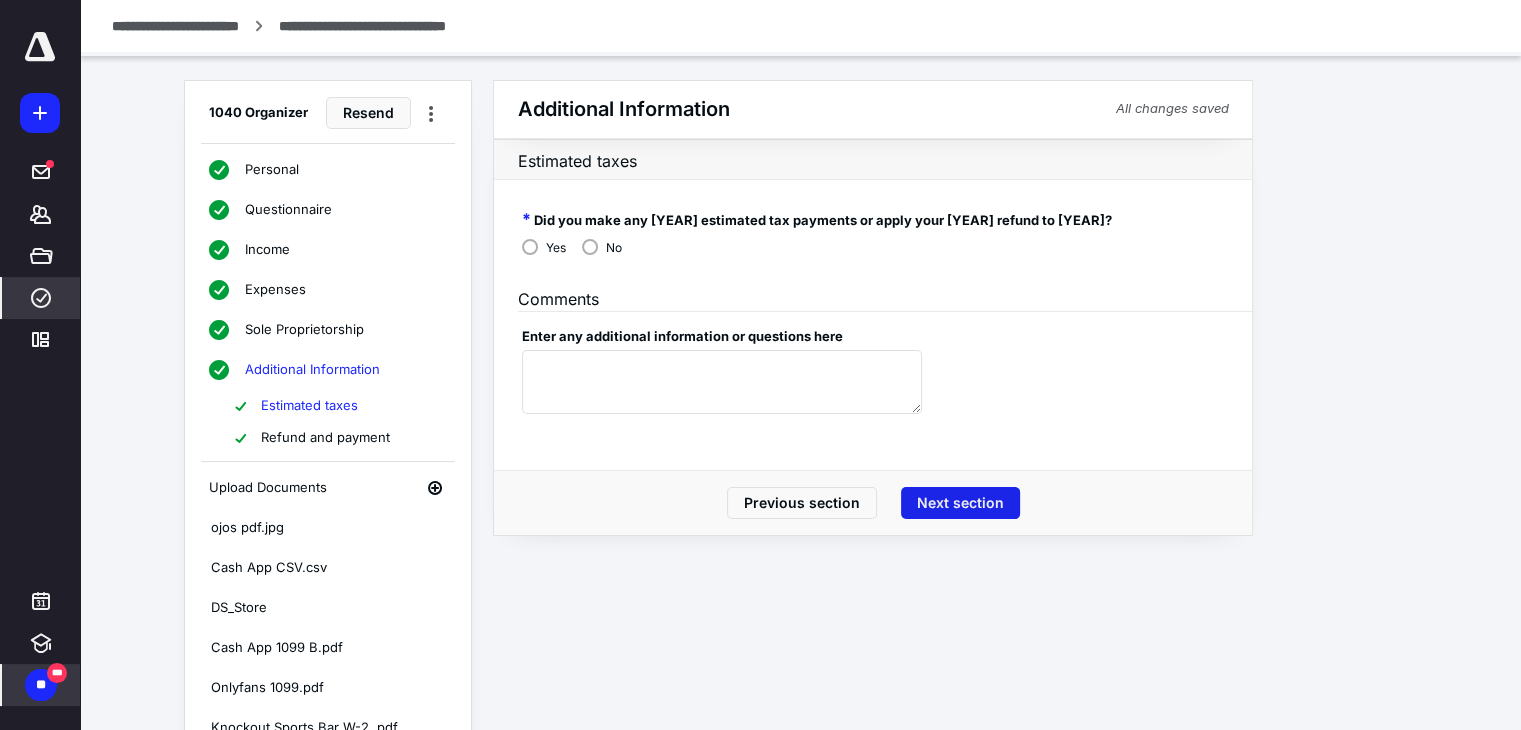 click on "Next section" at bounding box center (960, 503) 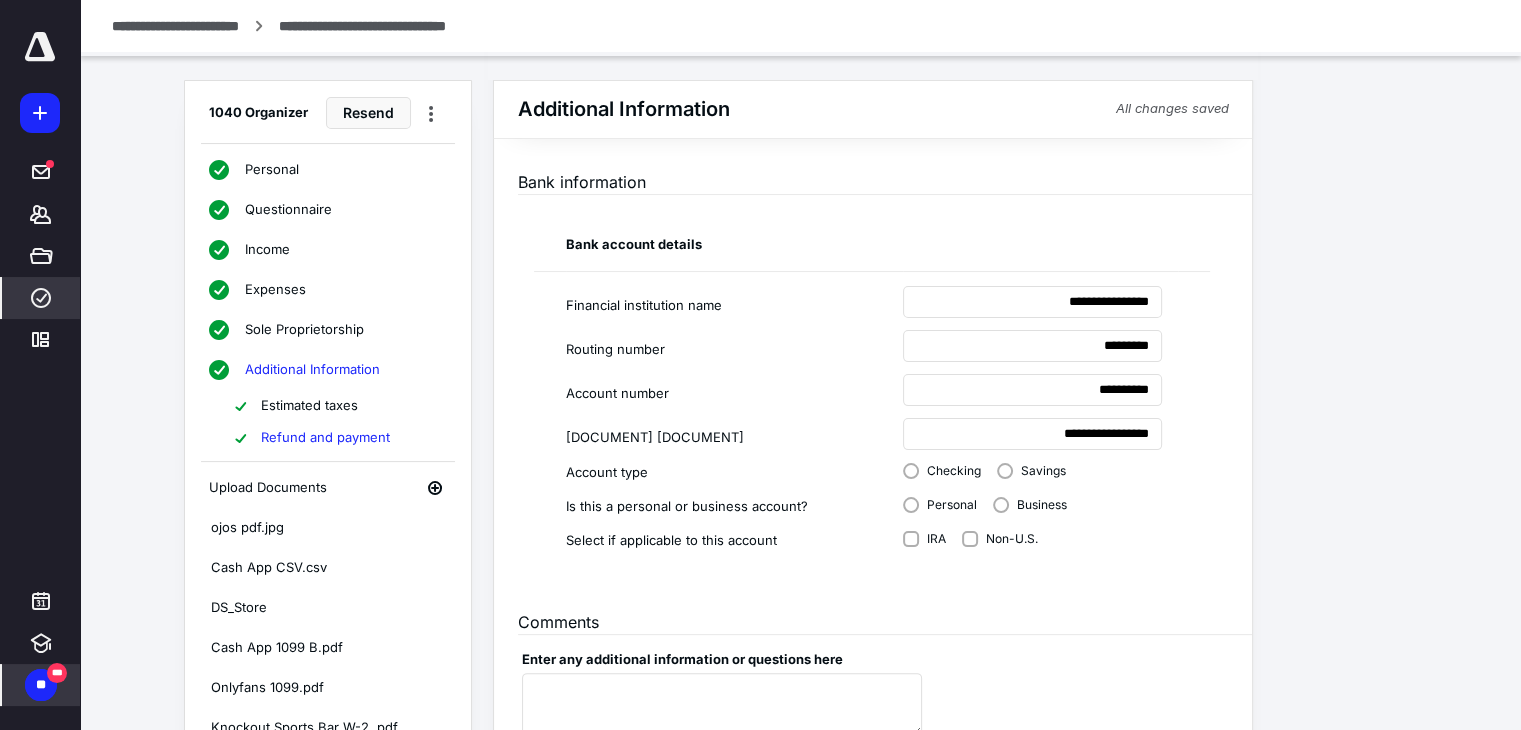 scroll, scrollTop: 332, scrollLeft: 0, axis: vertical 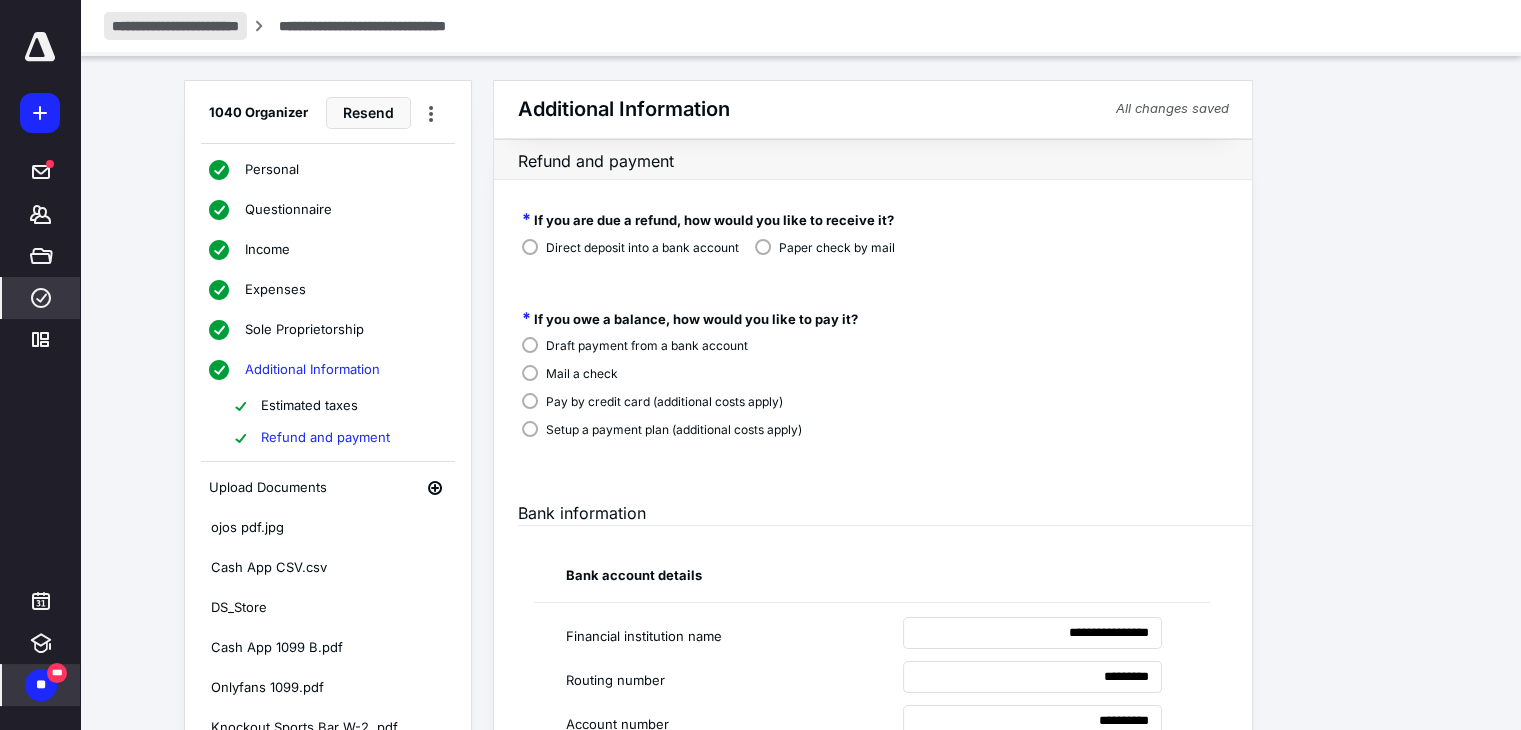 click on "**********" at bounding box center (175, 26) 